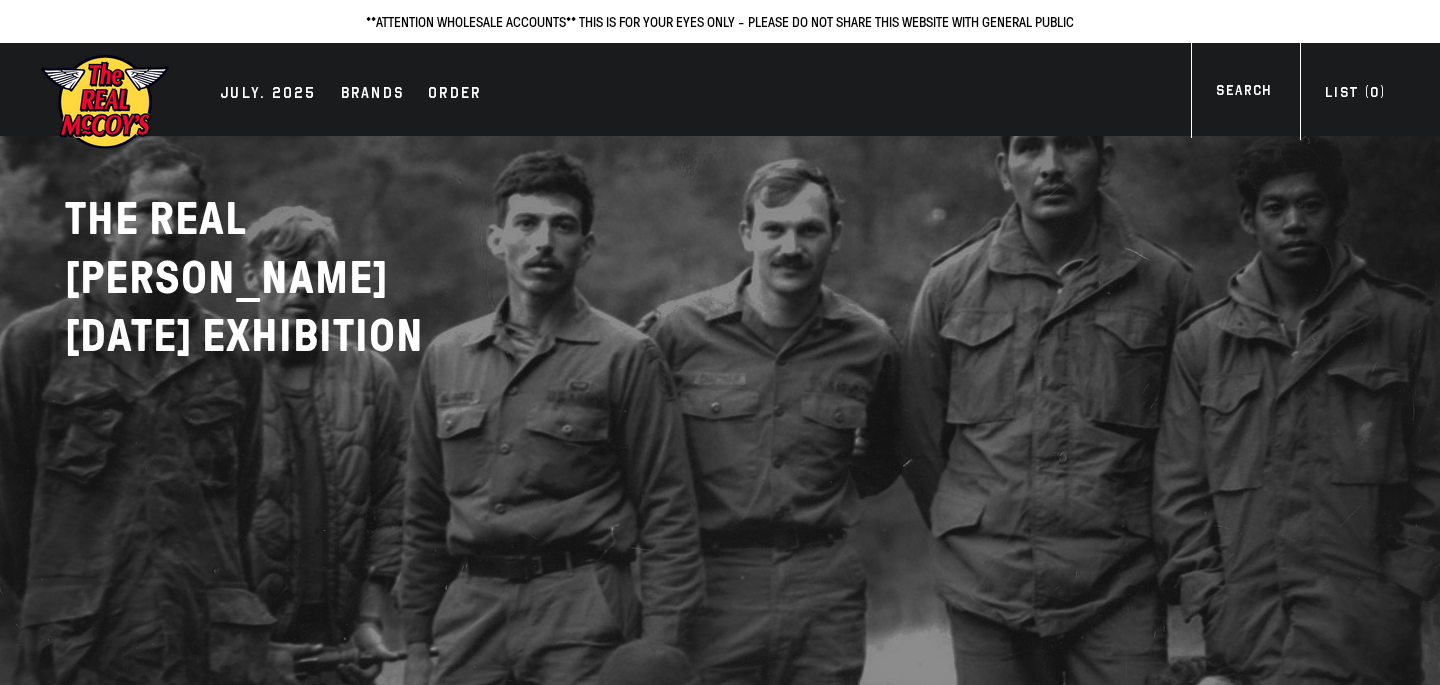 scroll, scrollTop: 0, scrollLeft: 0, axis: both 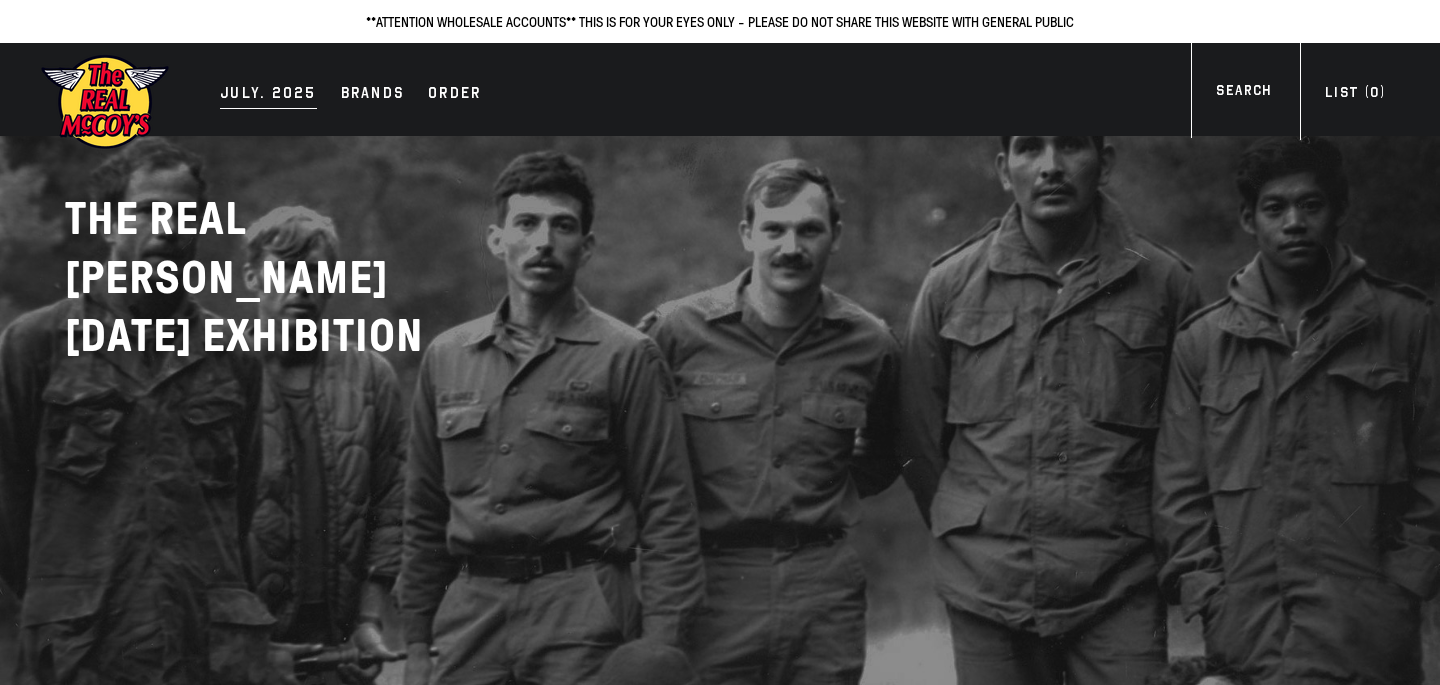 click on "JULY. 2025" at bounding box center [268, 95] 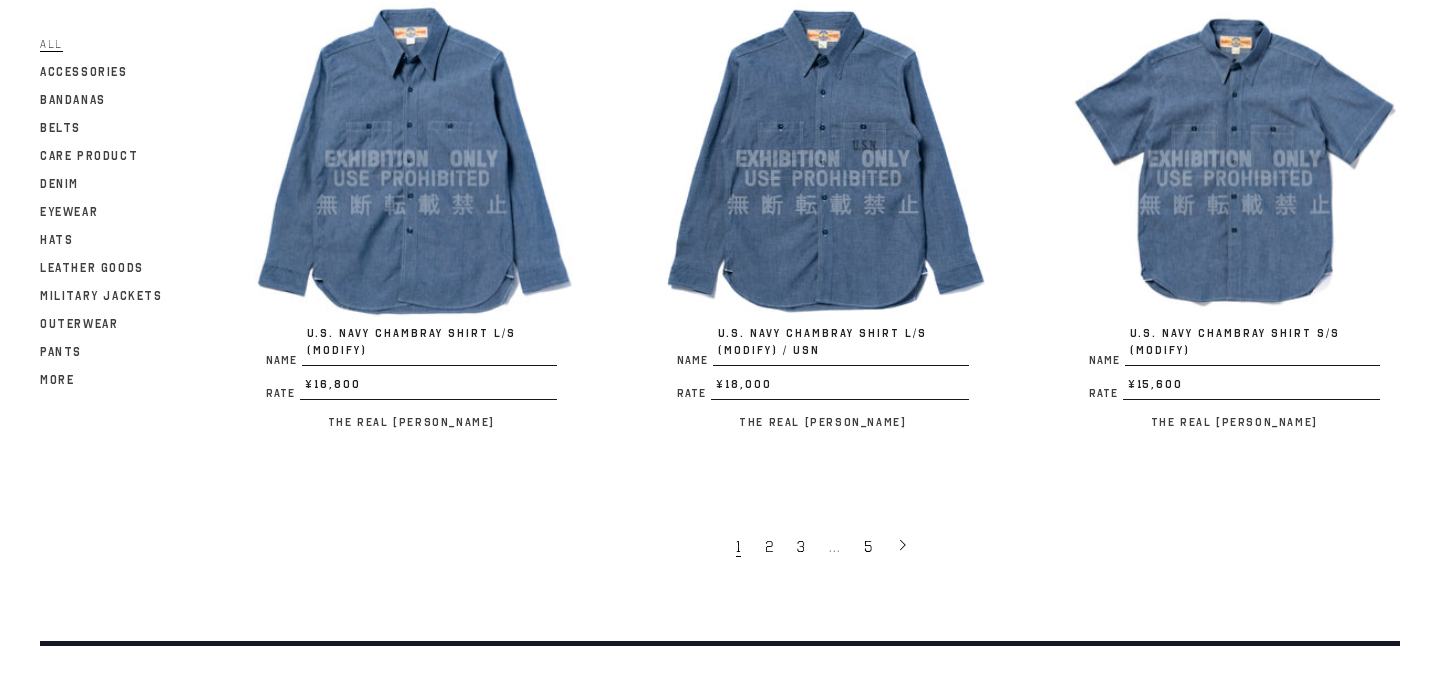 scroll, scrollTop: 3772, scrollLeft: 0, axis: vertical 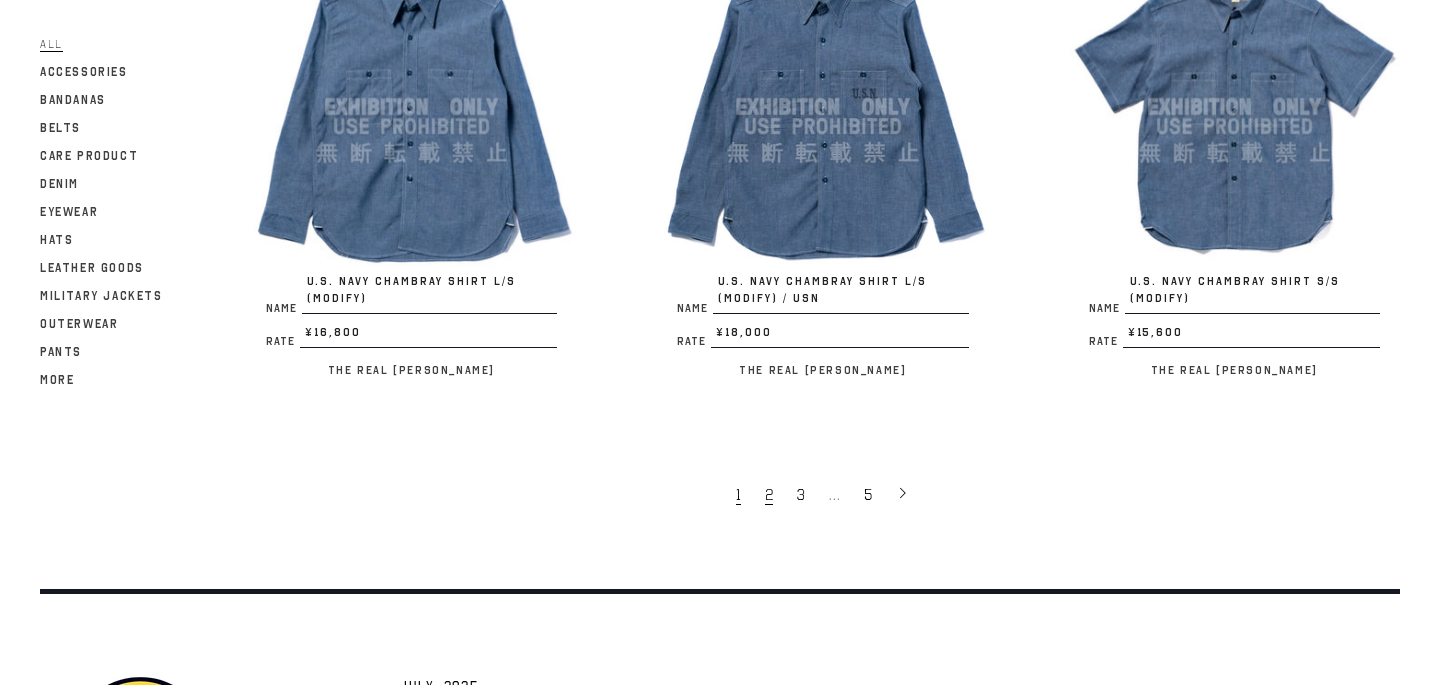 click on "2" at bounding box center [771, 494] 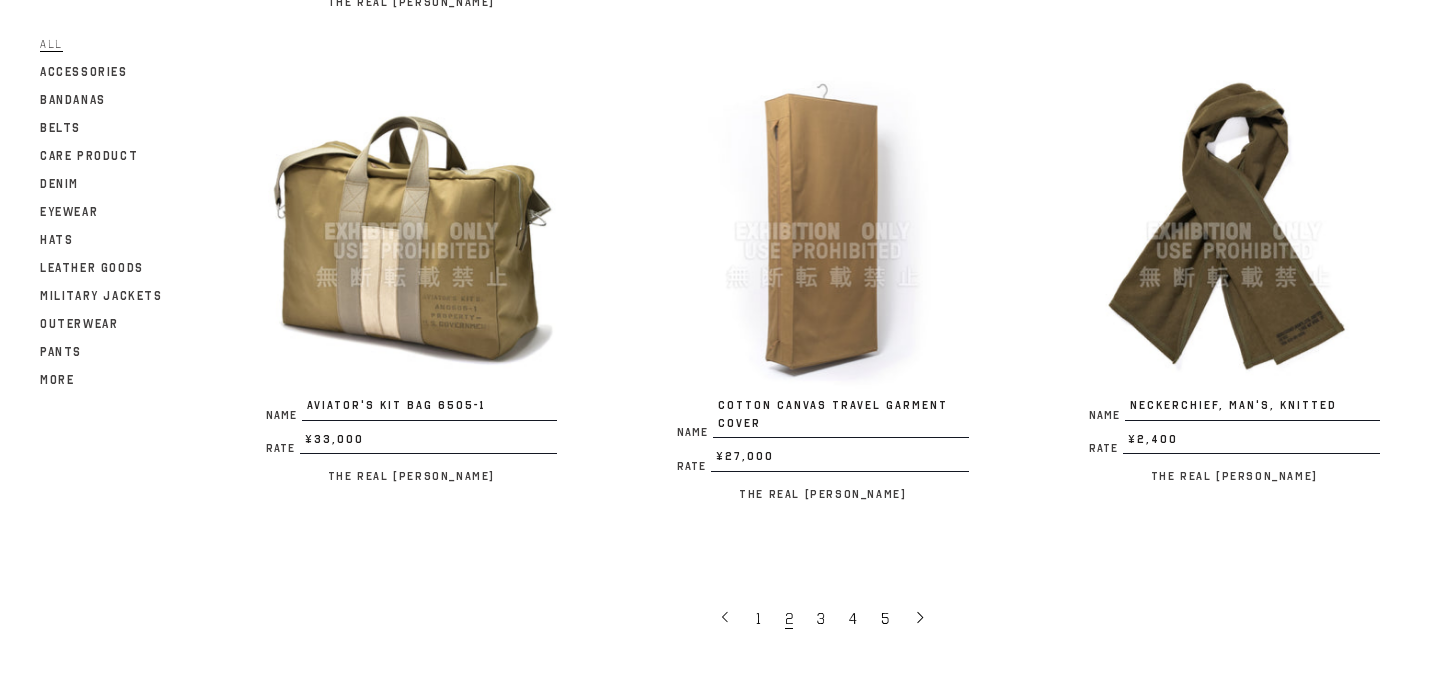 scroll, scrollTop: 3647, scrollLeft: 0, axis: vertical 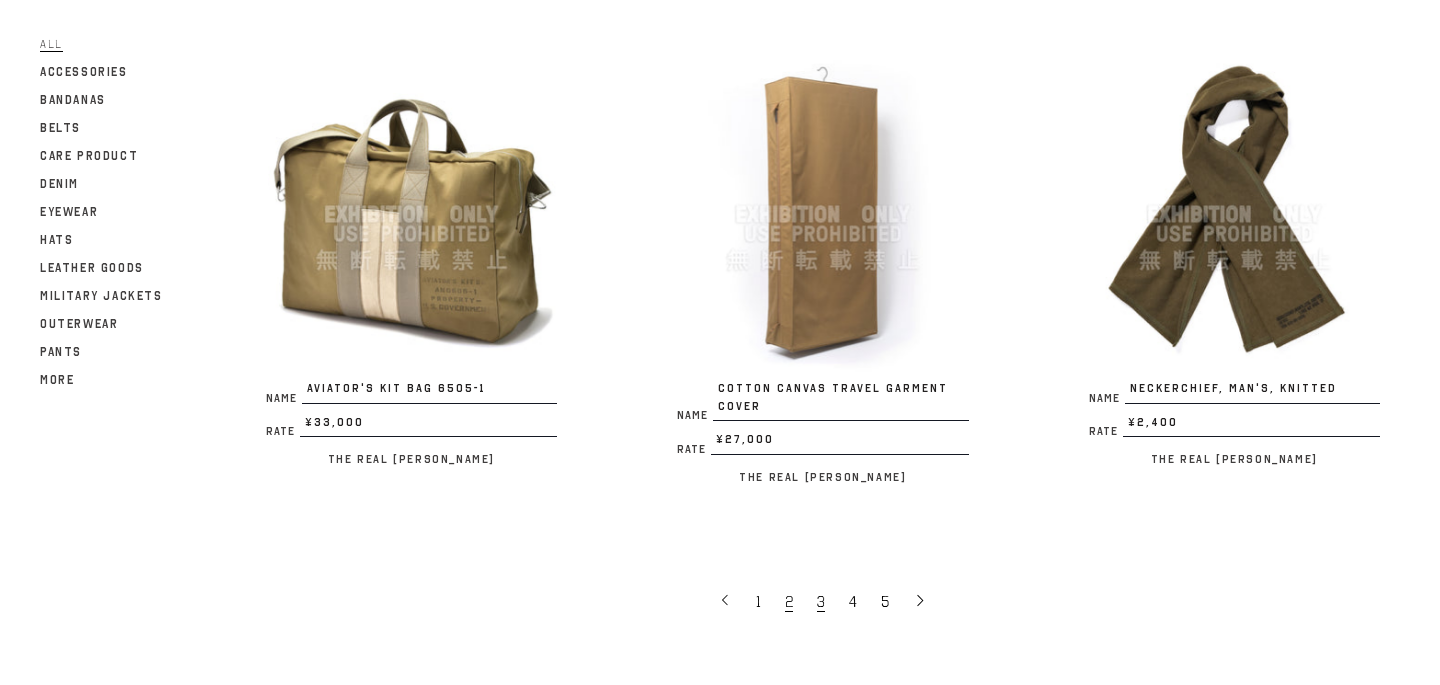 click on "3" at bounding box center [823, 601] 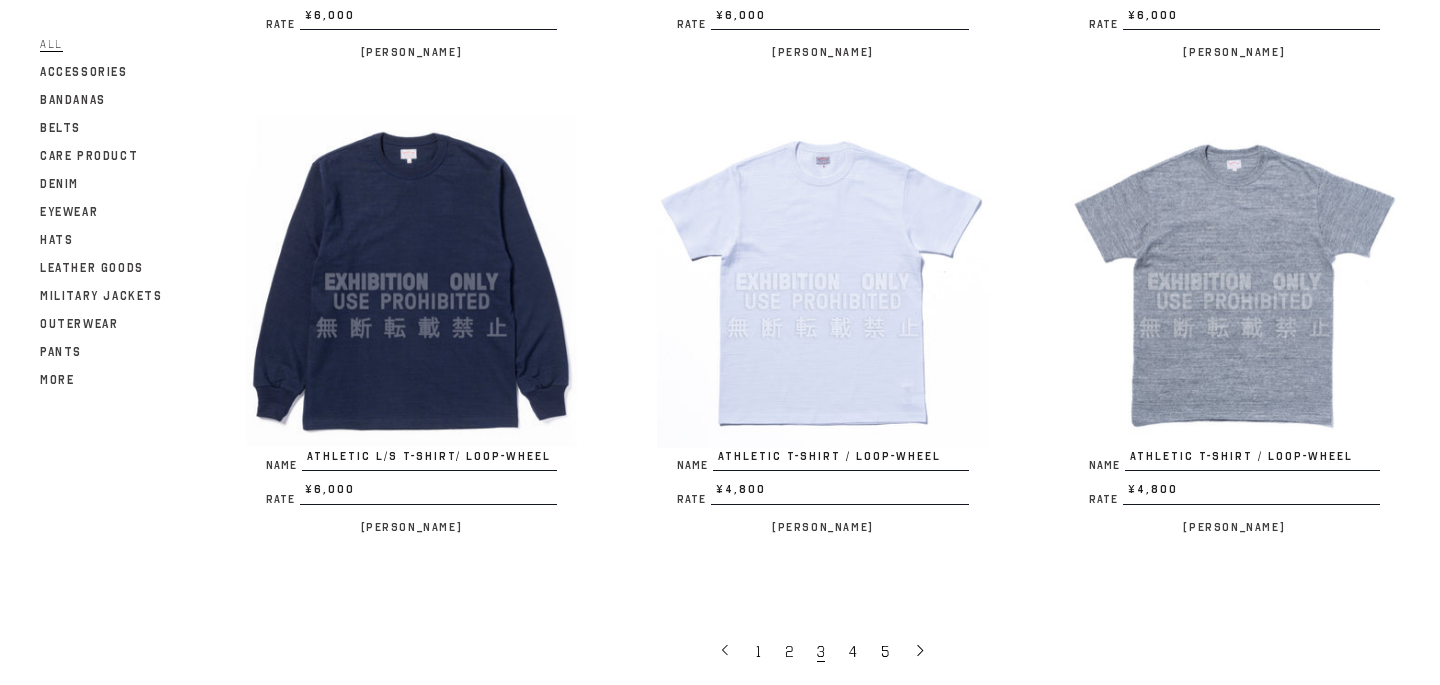 scroll, scrollTop: 3625, scrollLeft: 0, axis: vertical 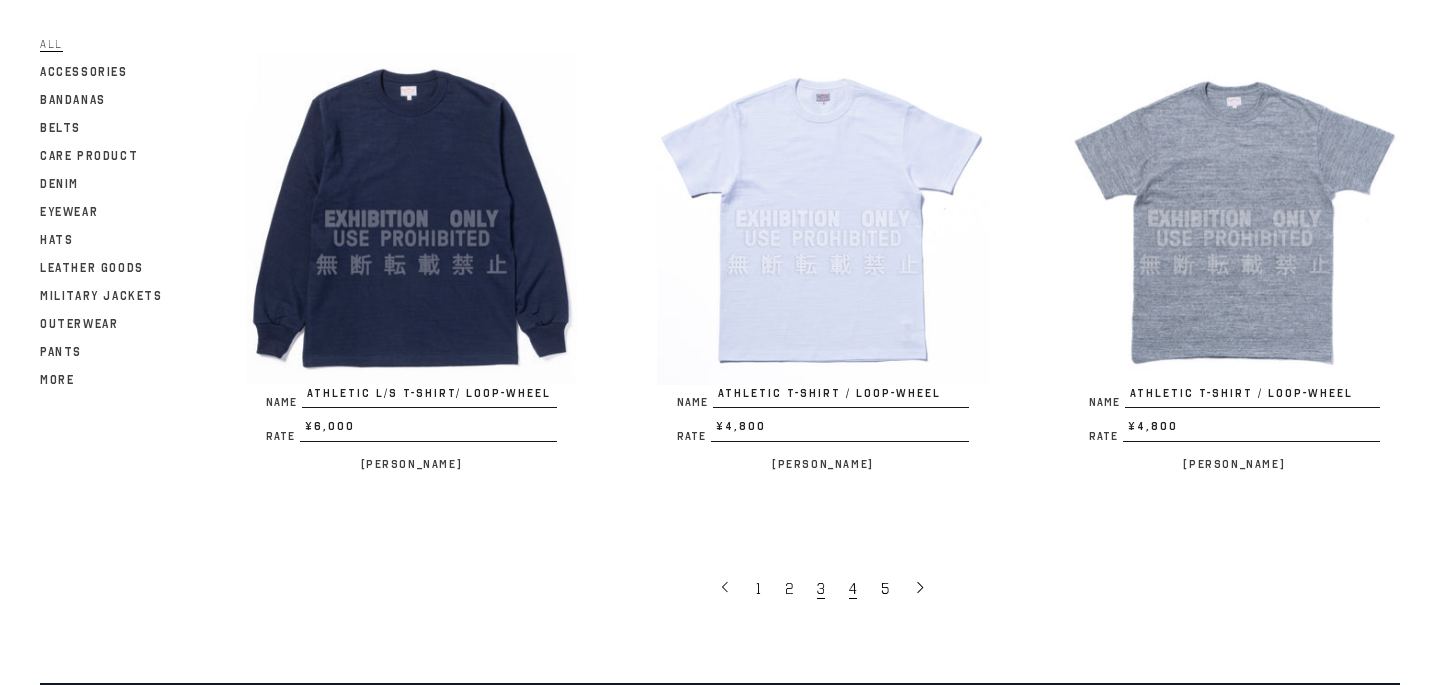 click on "4" at bounding box center (855, 588) 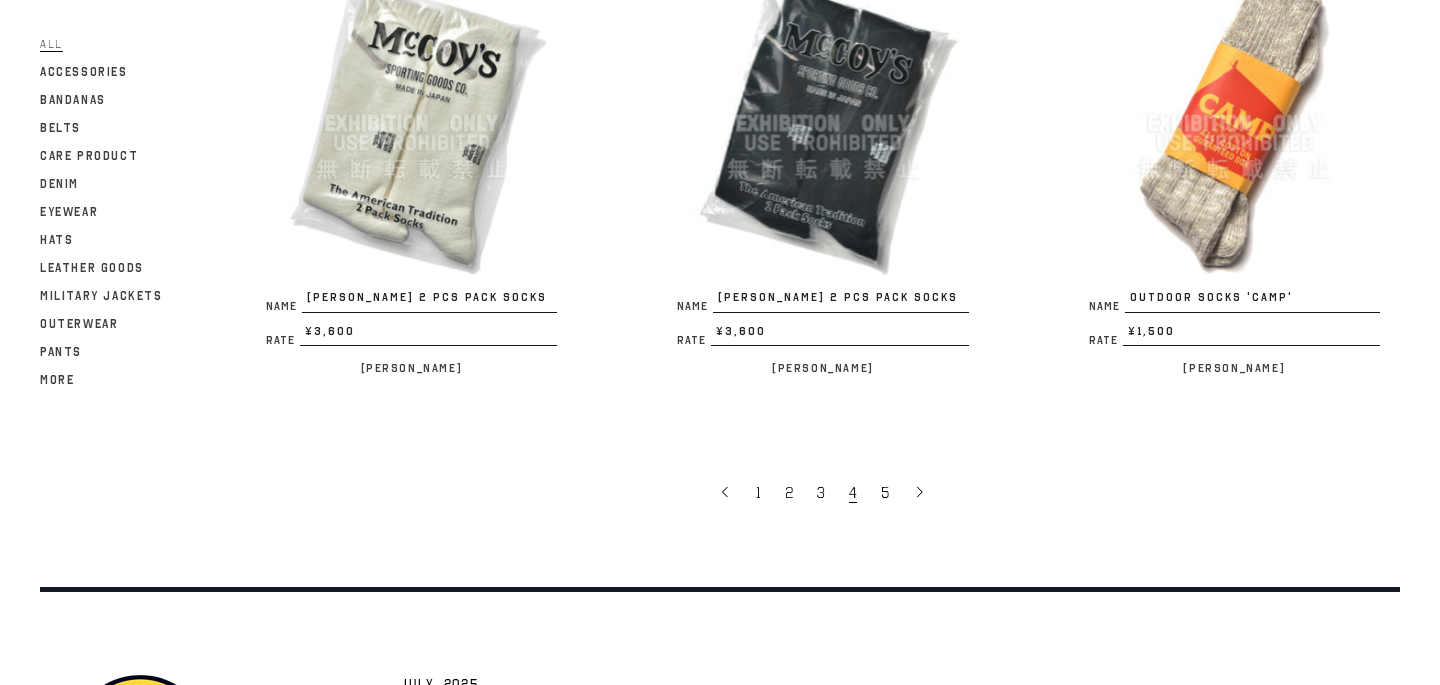 scroll, scrollTop: 3704, scrollLeft: 0, axis: vertical 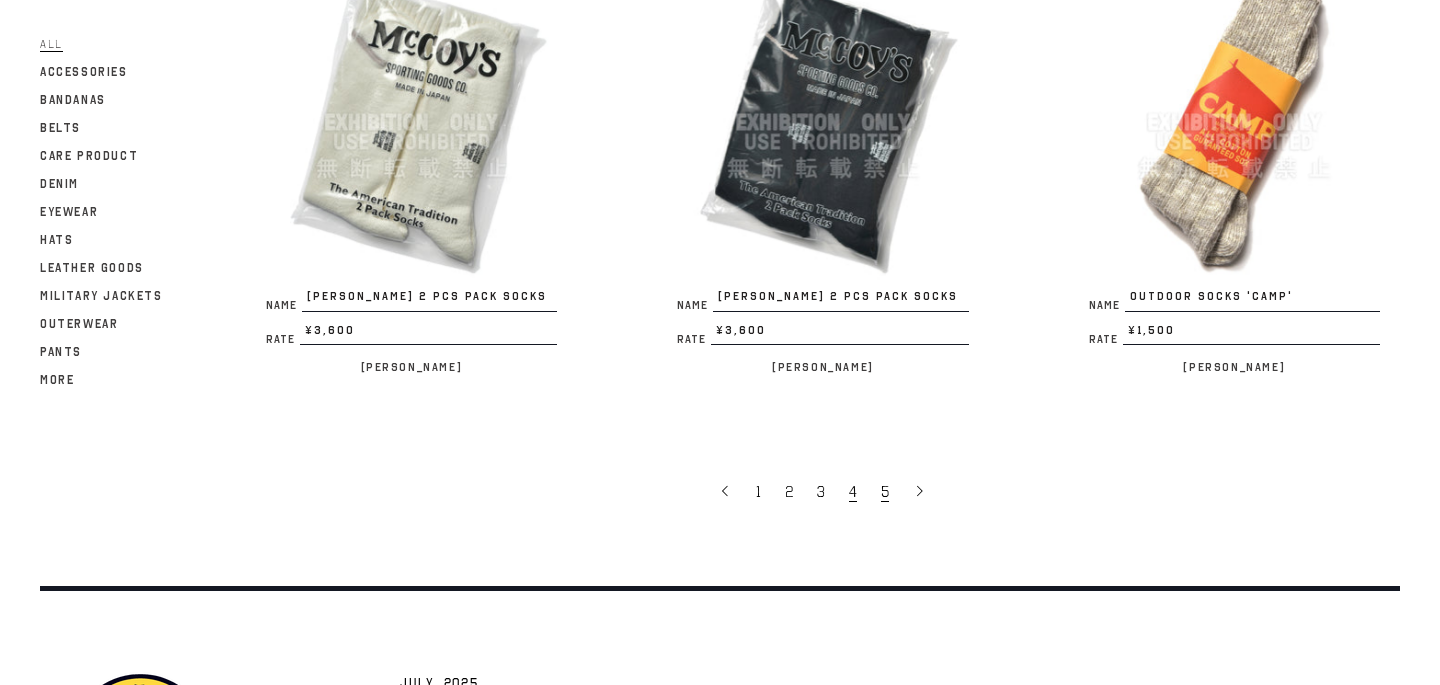 click on "5" at bounding box center (885, 492) 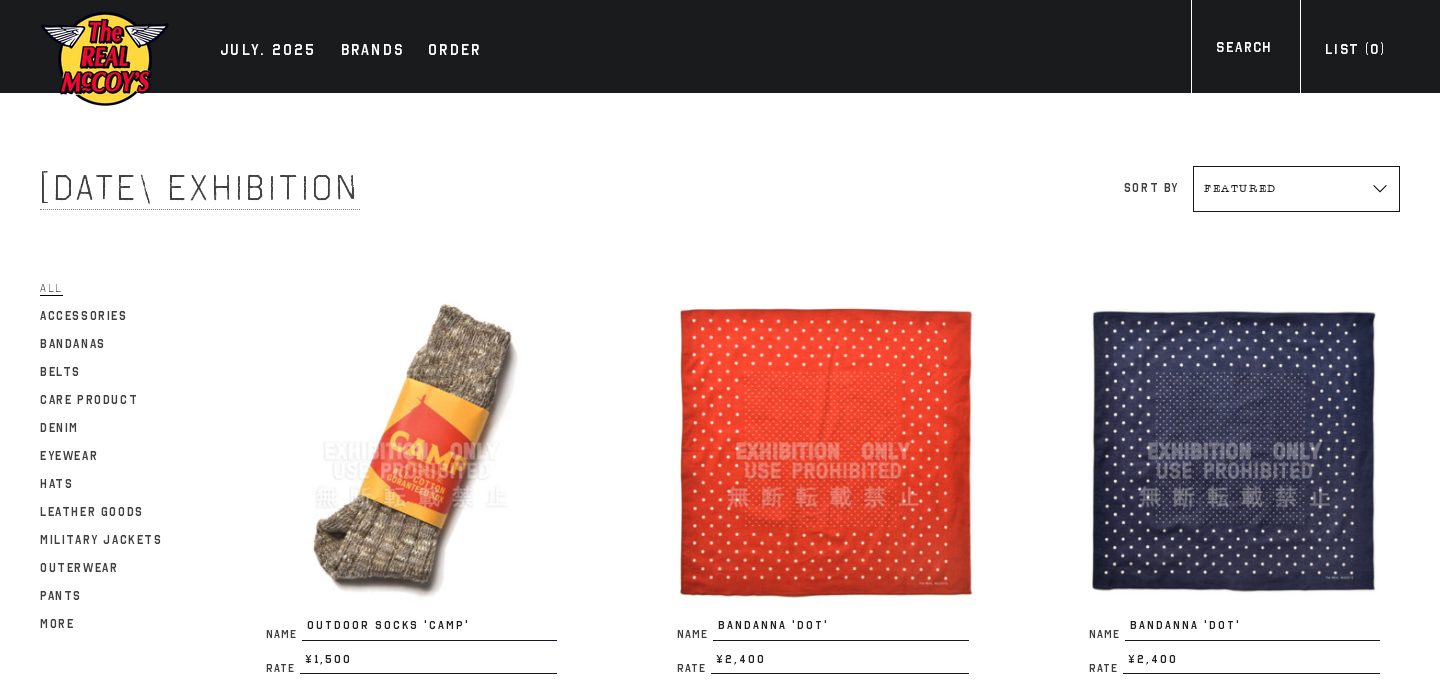 scroll, scrollTop: 0, scrollLeft: 0, axis: both 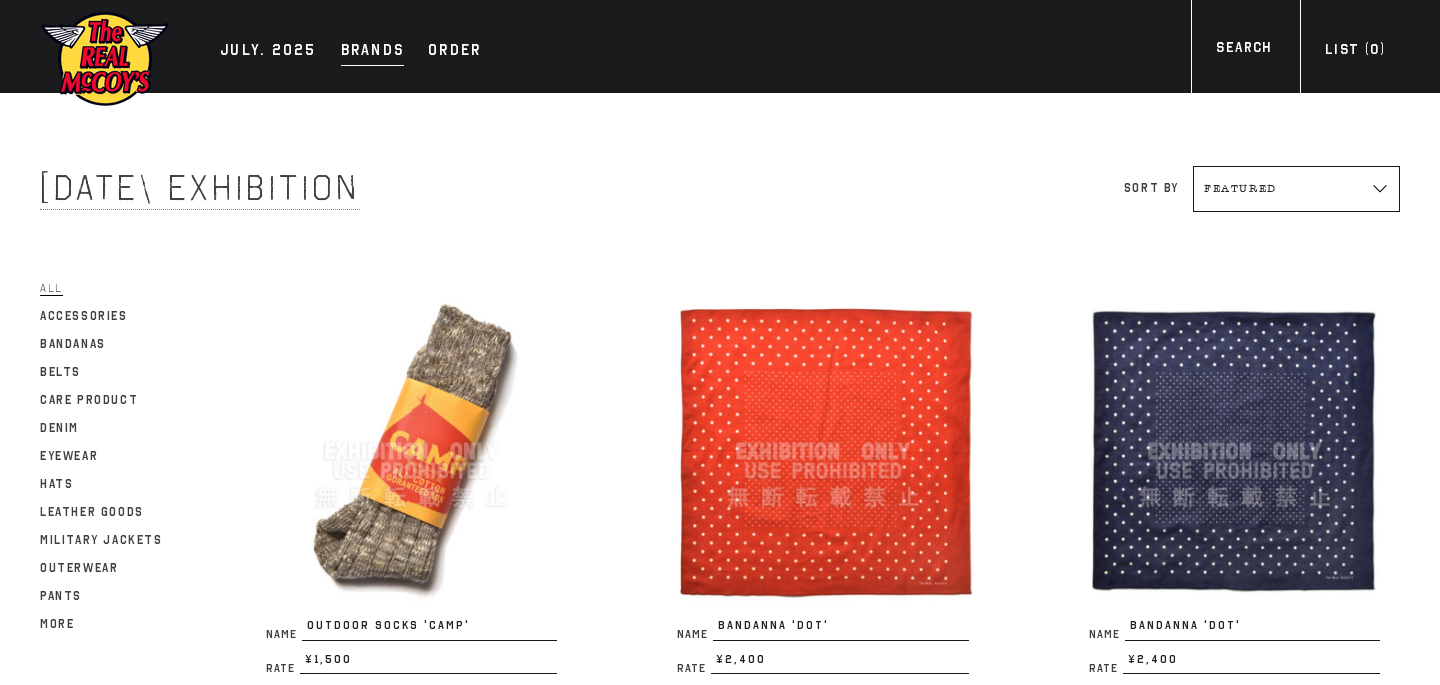 click on "Brands" at bounding box center [373, 52] 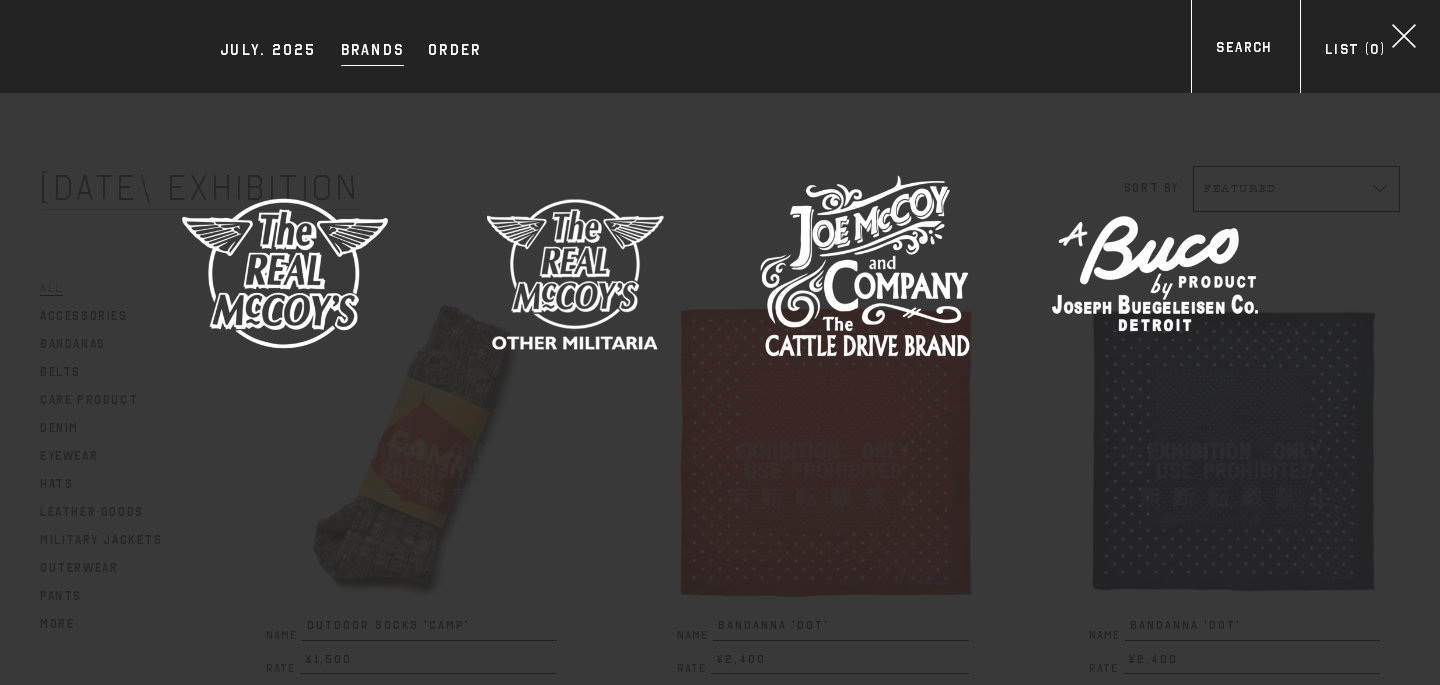 click at bounding box center (575, 273) 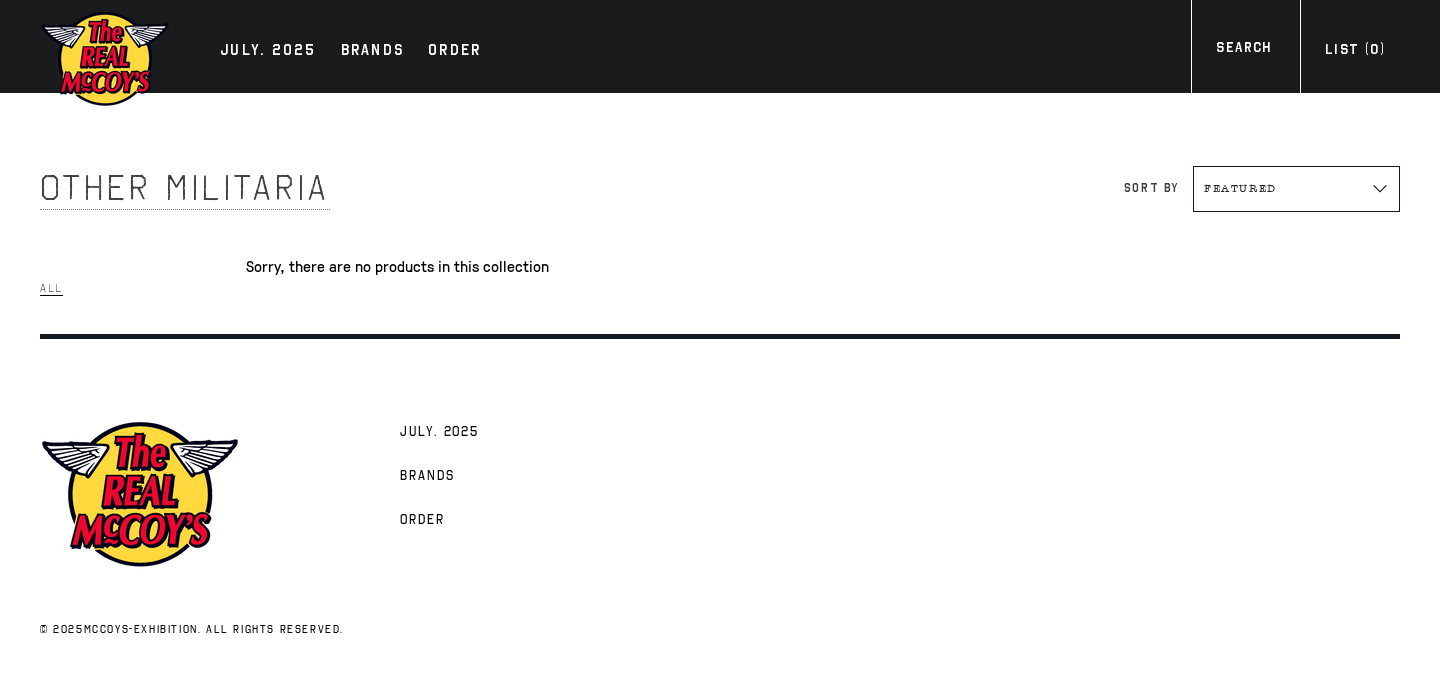 scroll, scrollTop: 0, scrollLeft: 0, axis: both 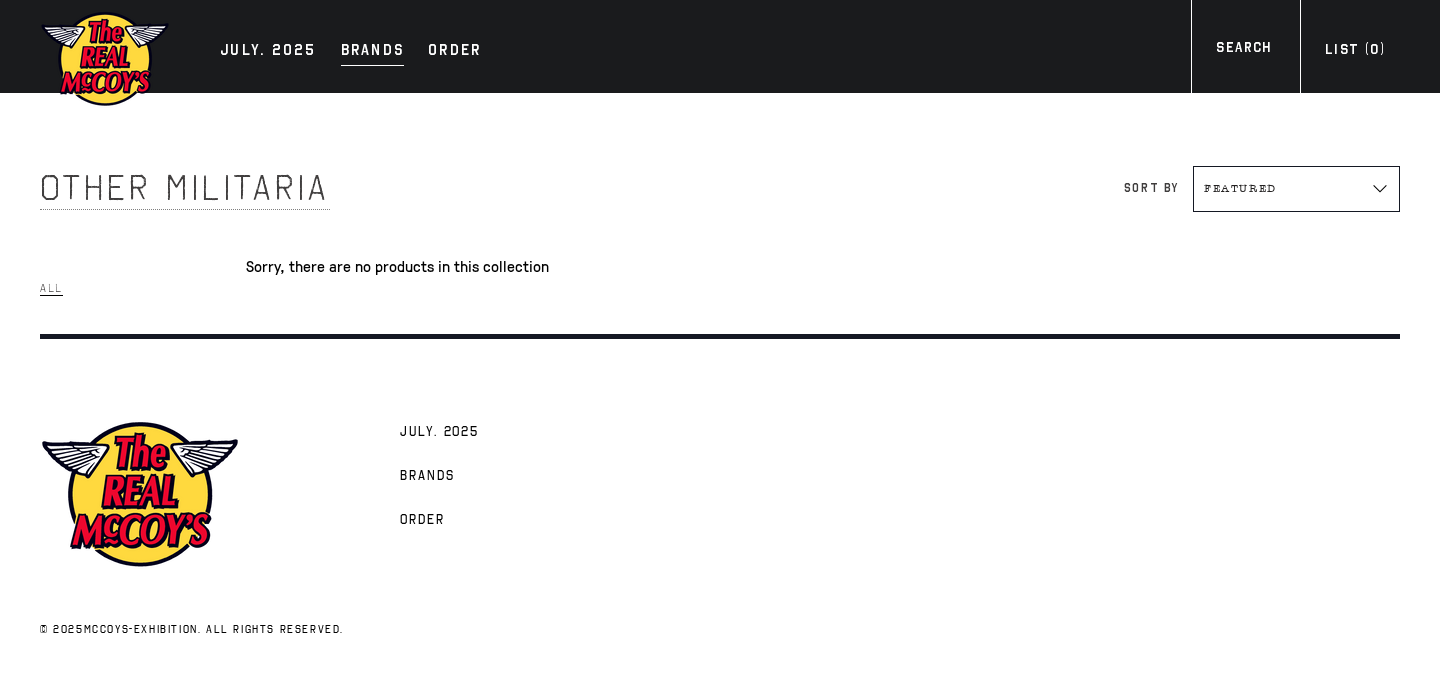 click on "Brands" at bounding box center (373, 52) 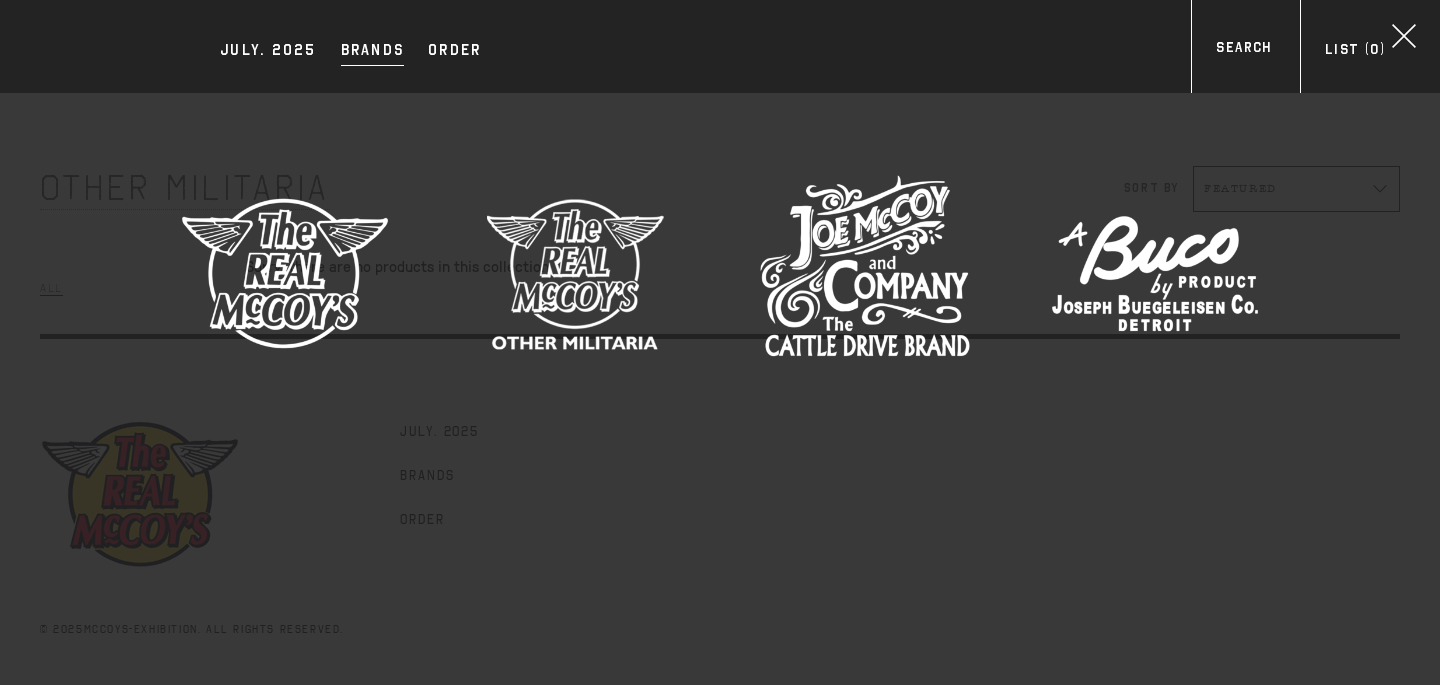 click at bounding box center (865, 273) 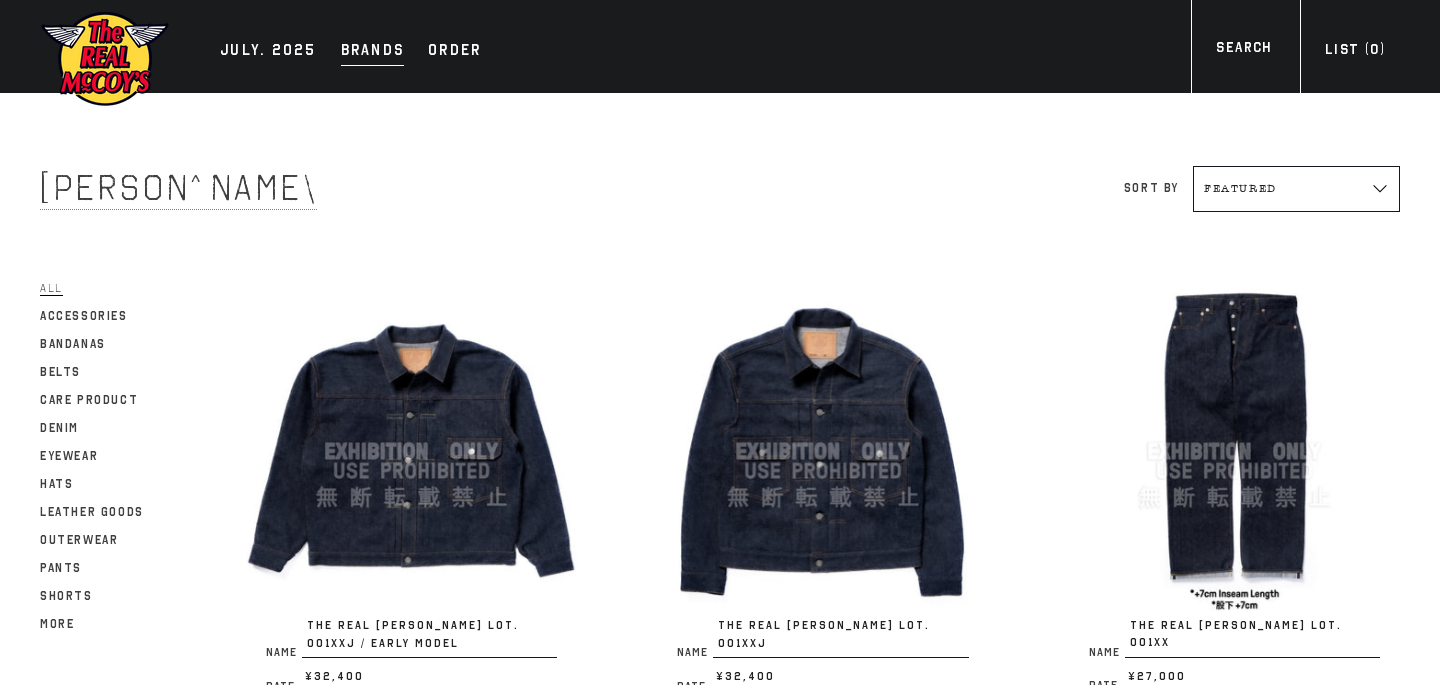 scroll, scrollTop: 0, scrollLeft: 0, axis: both 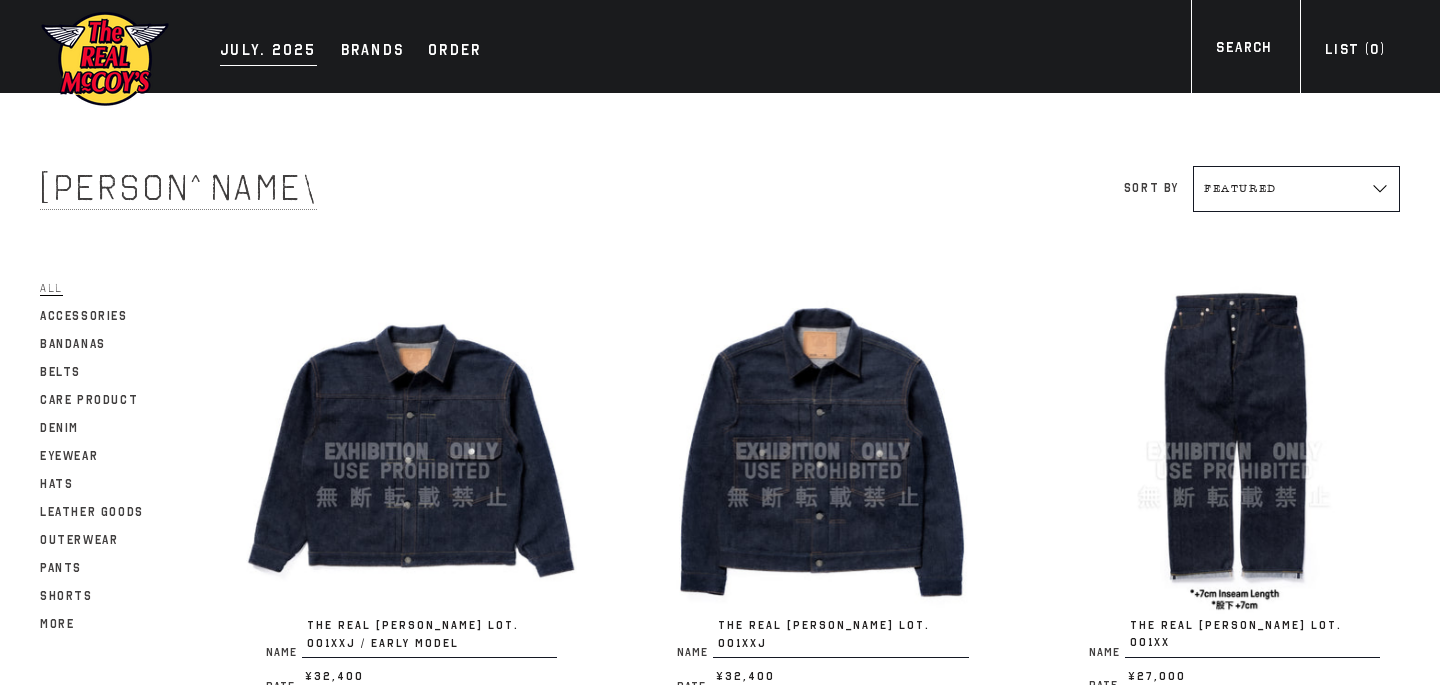 click on "JULY. 2025" at bounding box center [268, 52] 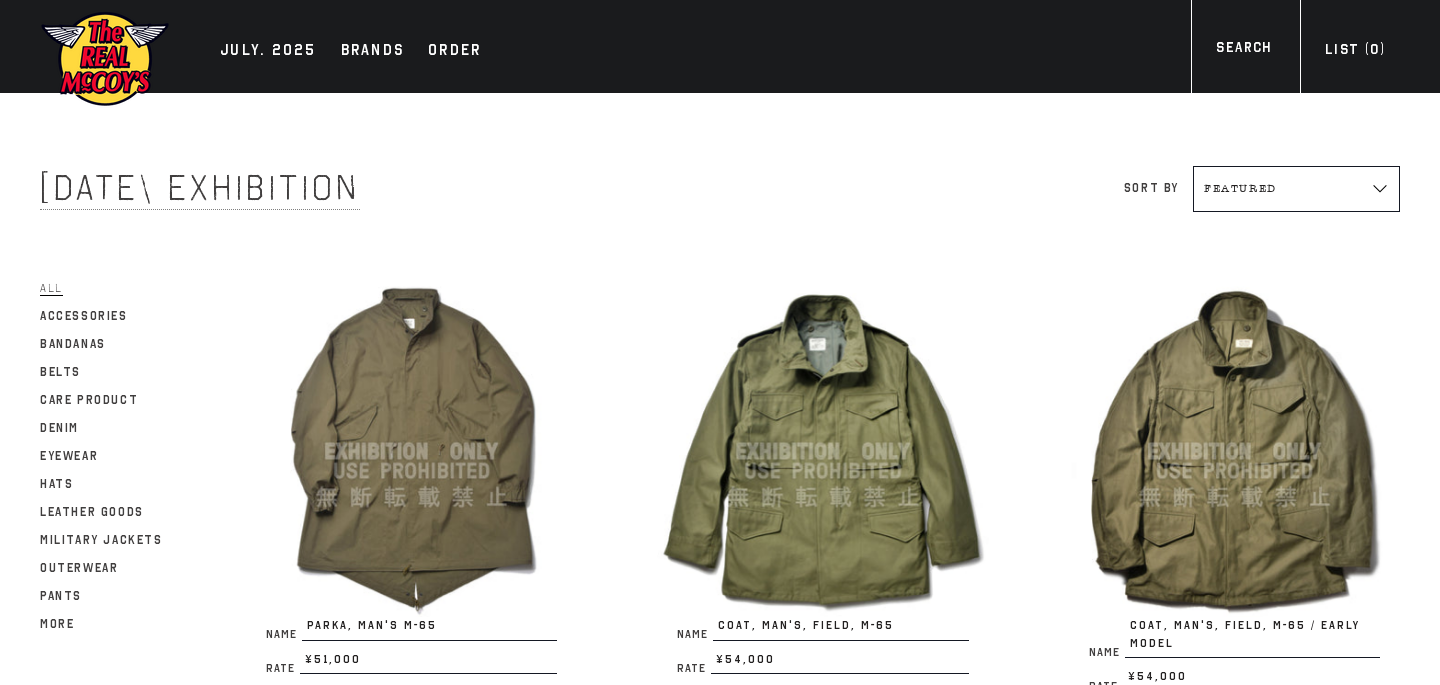 scroll, scrollTop: 0, scrollLeft: 0, axis: both 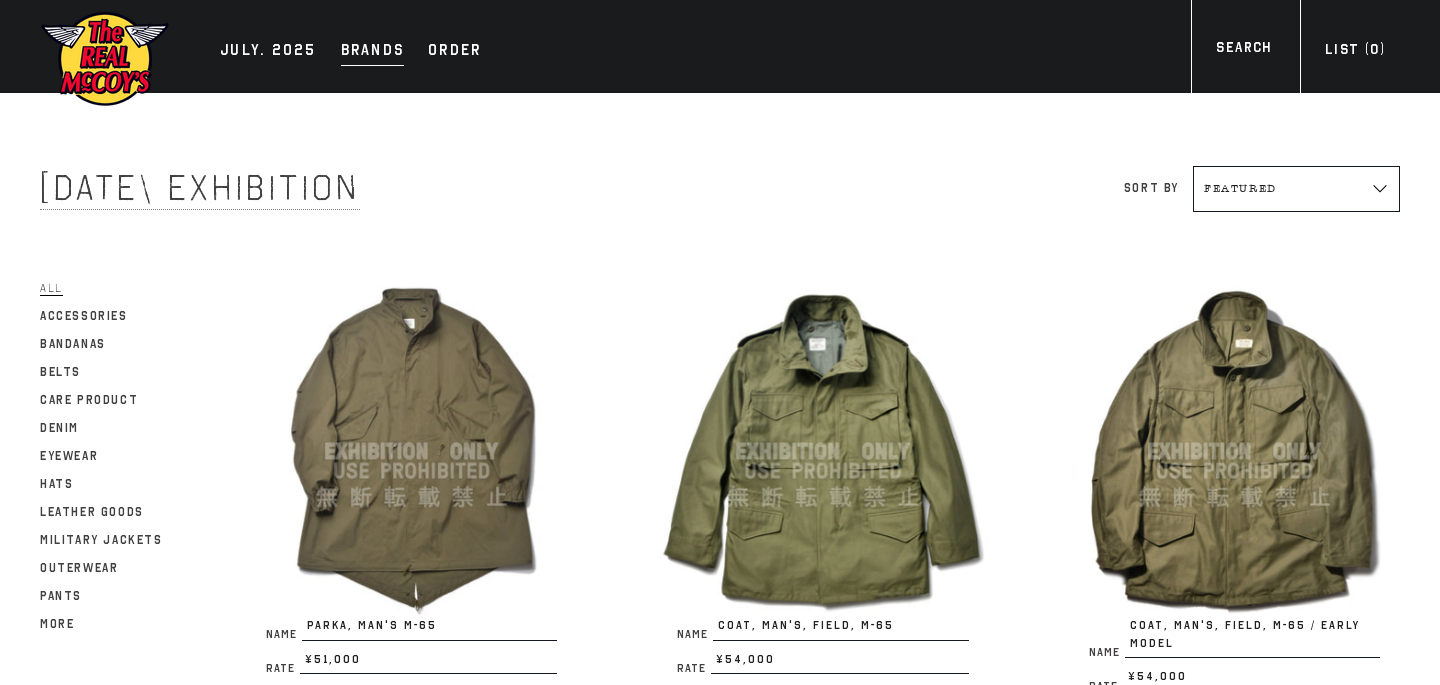 click on "Brands" at bounding box center [373, 52] 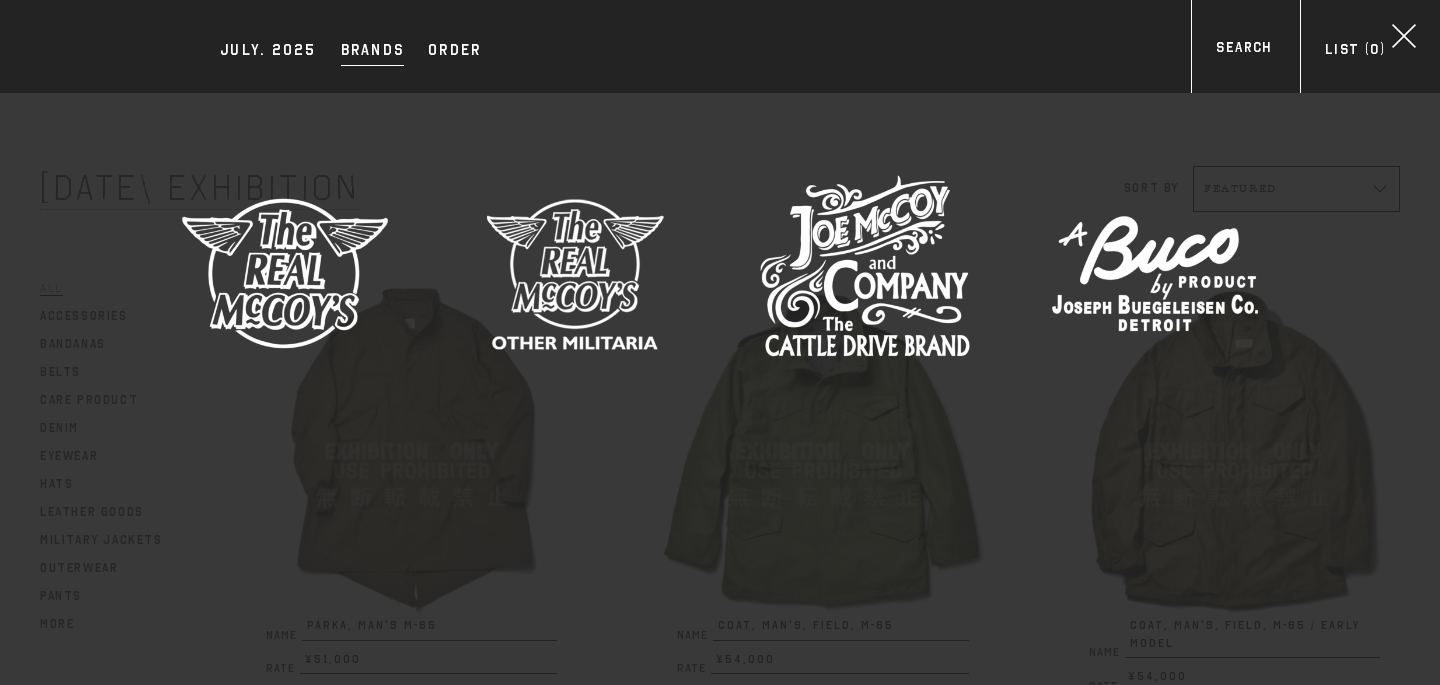 click at bounding box center (1155, 273) 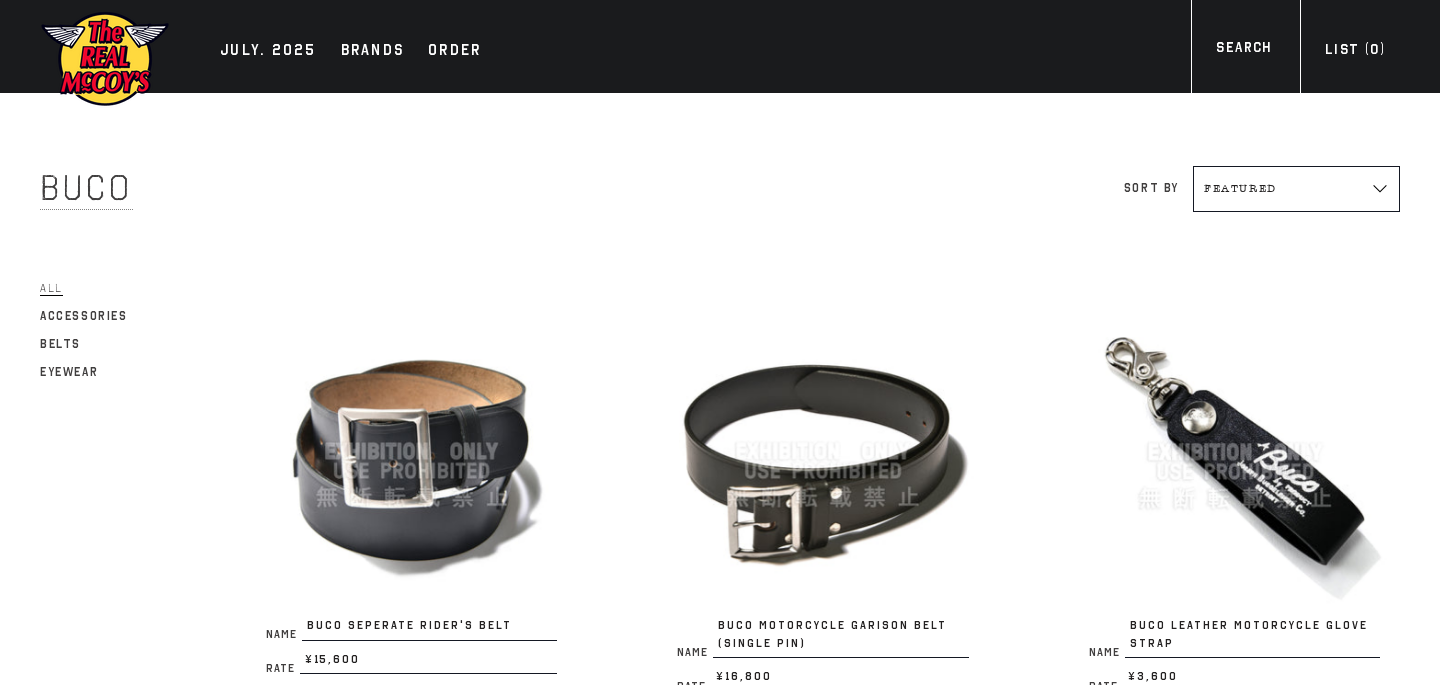 scroll, scrollTop: 0, scrollLeft: 0, axis: both 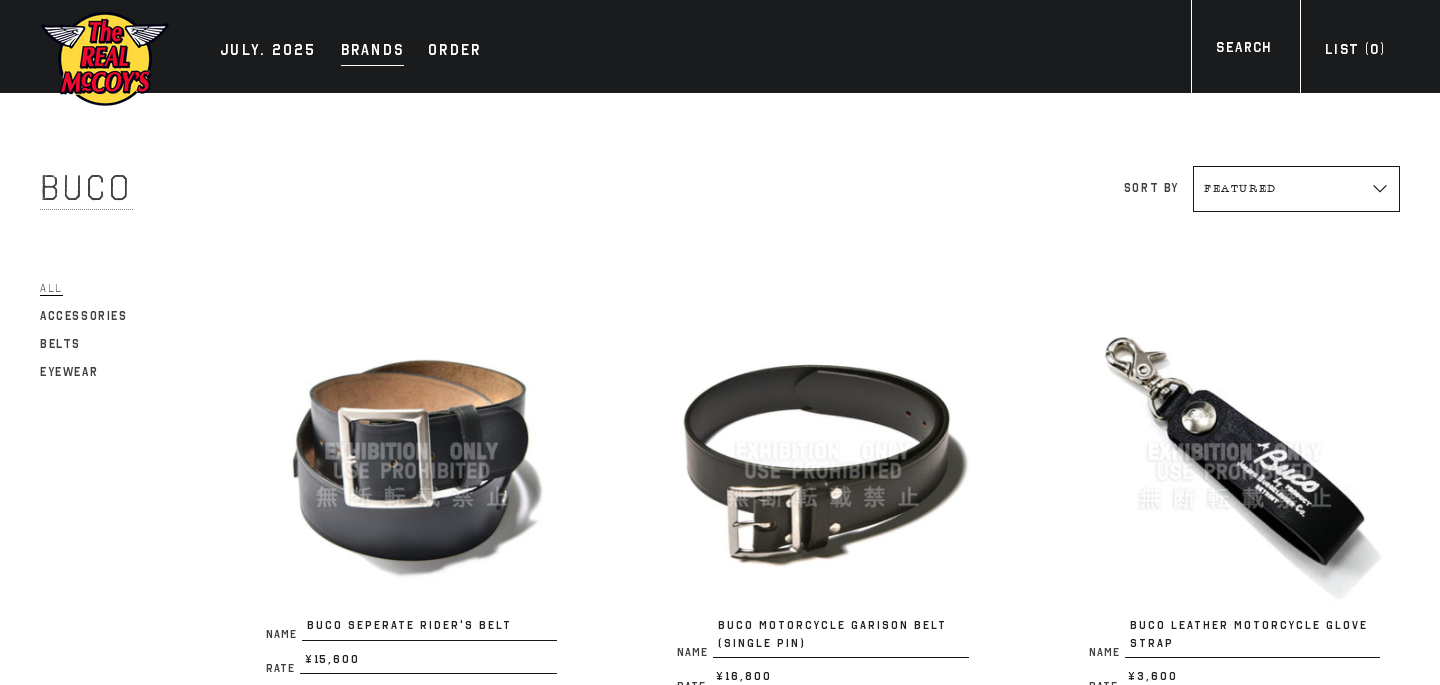 click on "Brands" at bounding box center (373, 52) 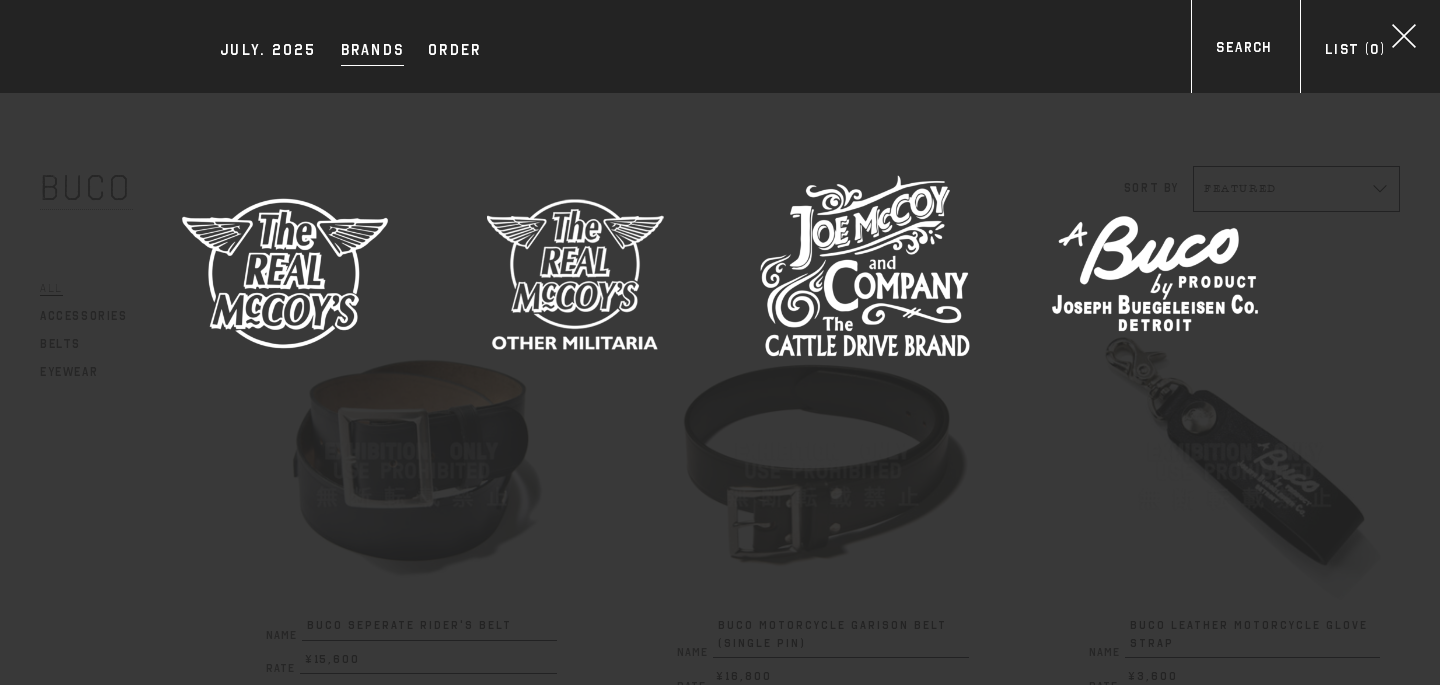 click at bounding box center [285, 273] 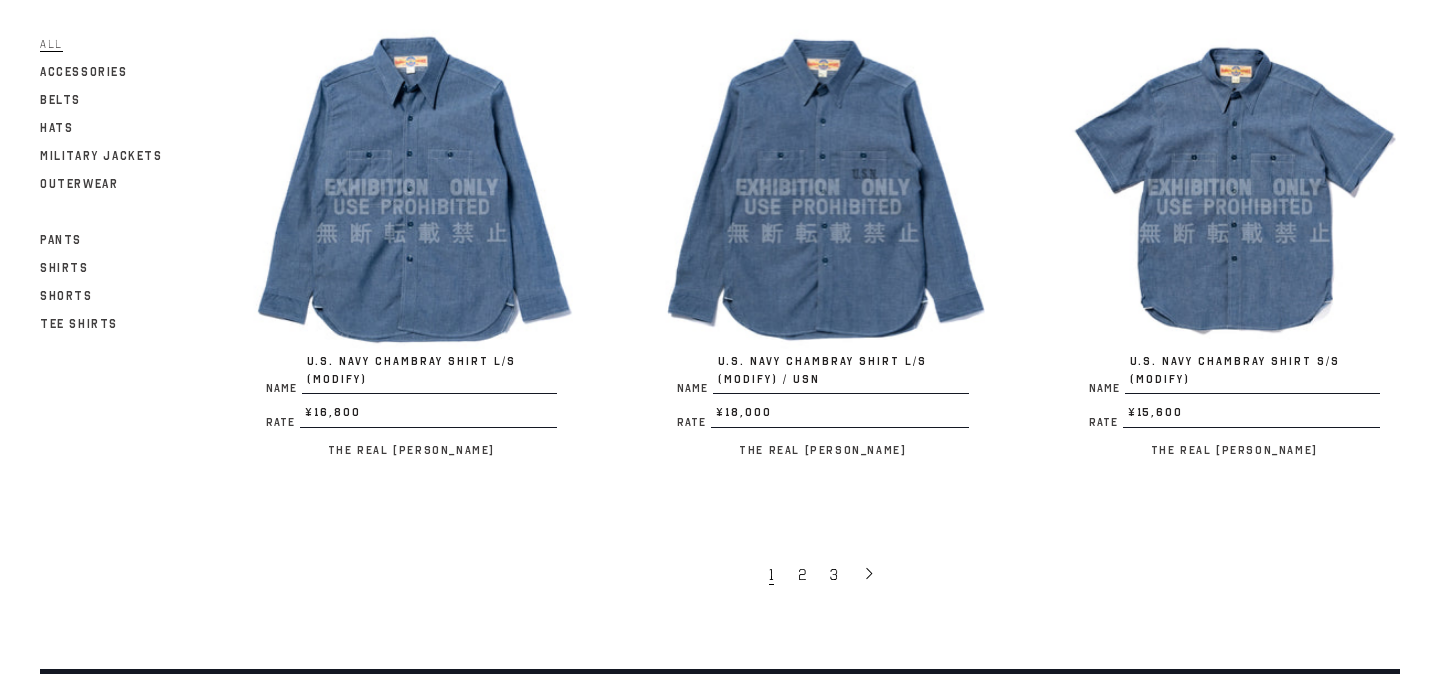 scroll, scrollTop: 3767, scrollLeft: 0, axis: vertical 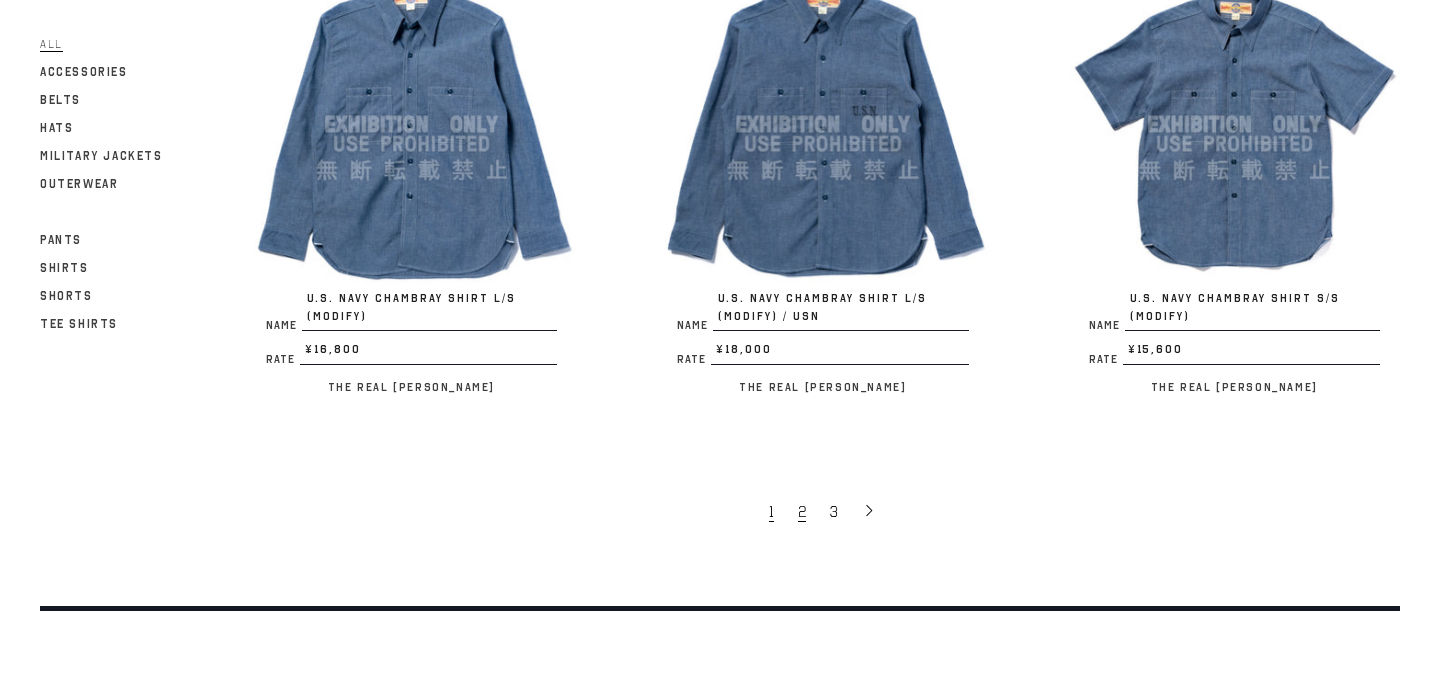 click on "2" at bounding box center (804, 511) 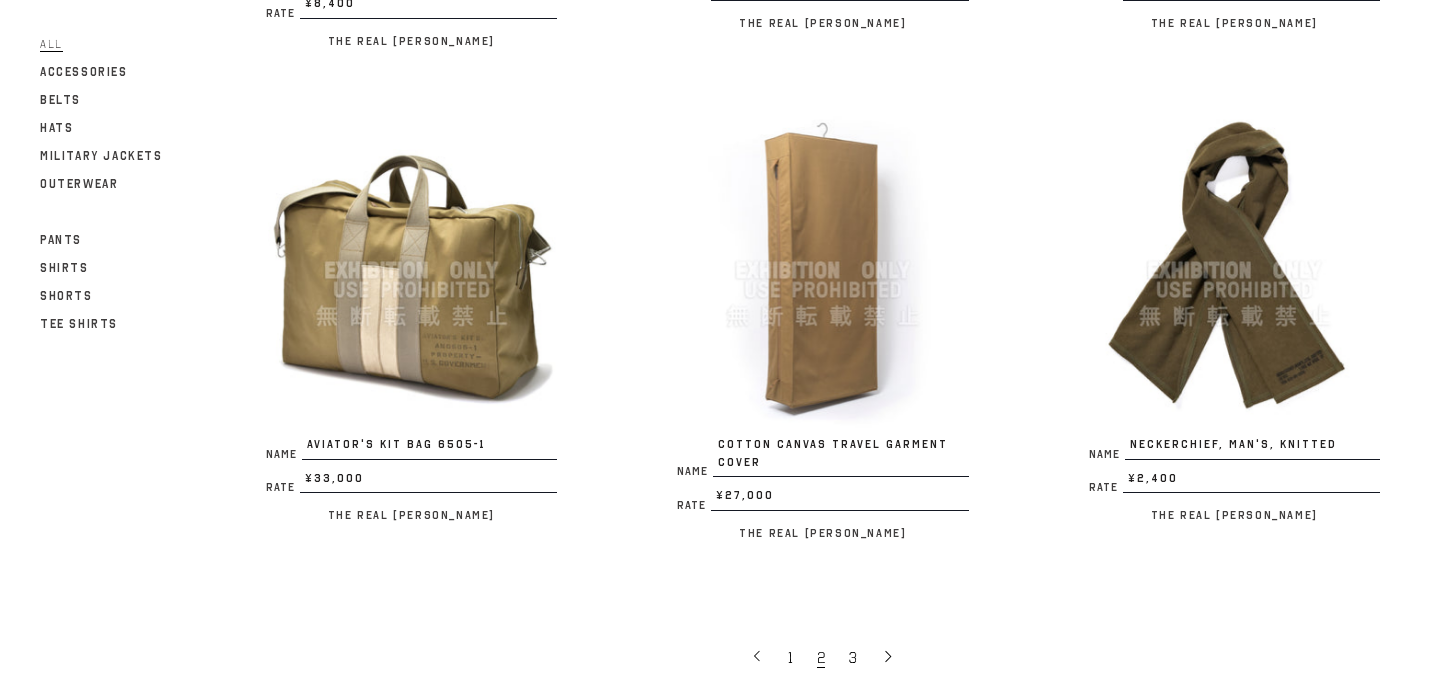 scroll, scrollTop: 3713, scrollLeft: 0, axis: vertical 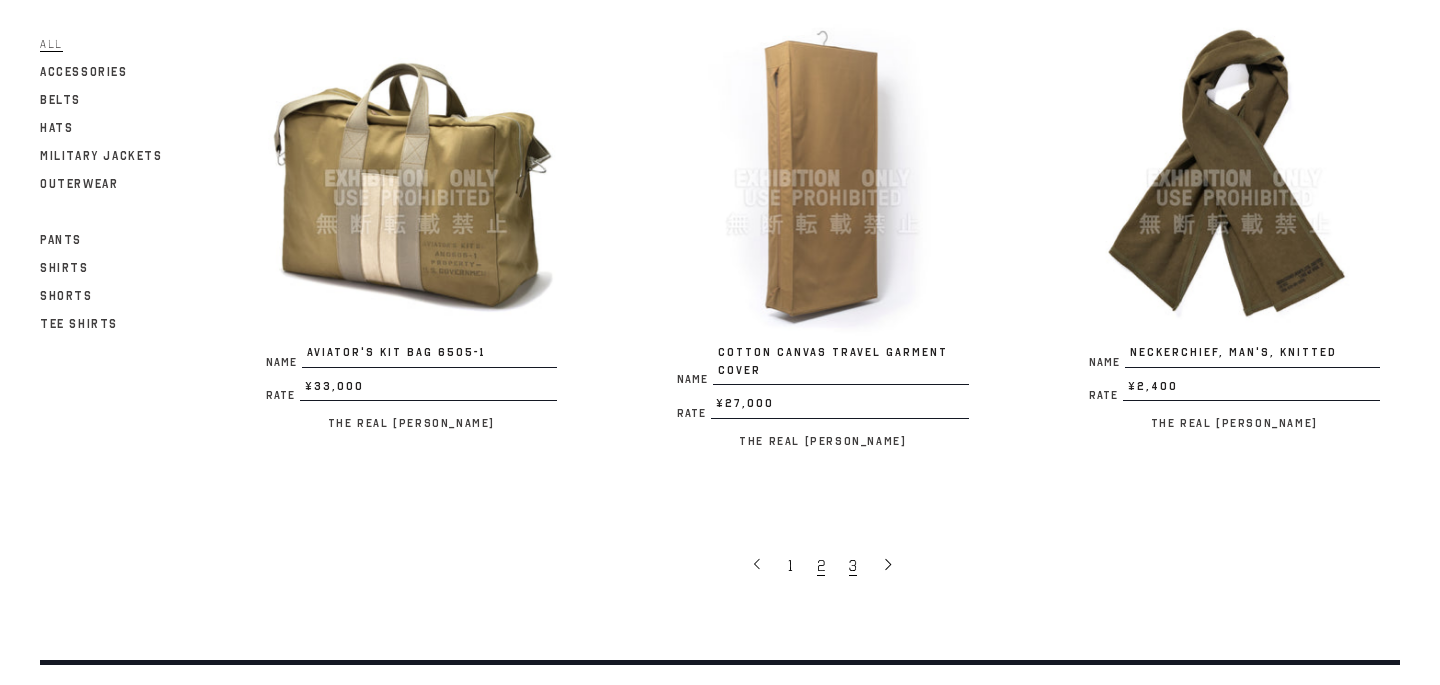 click on "3" at bounding box center [853, 566] 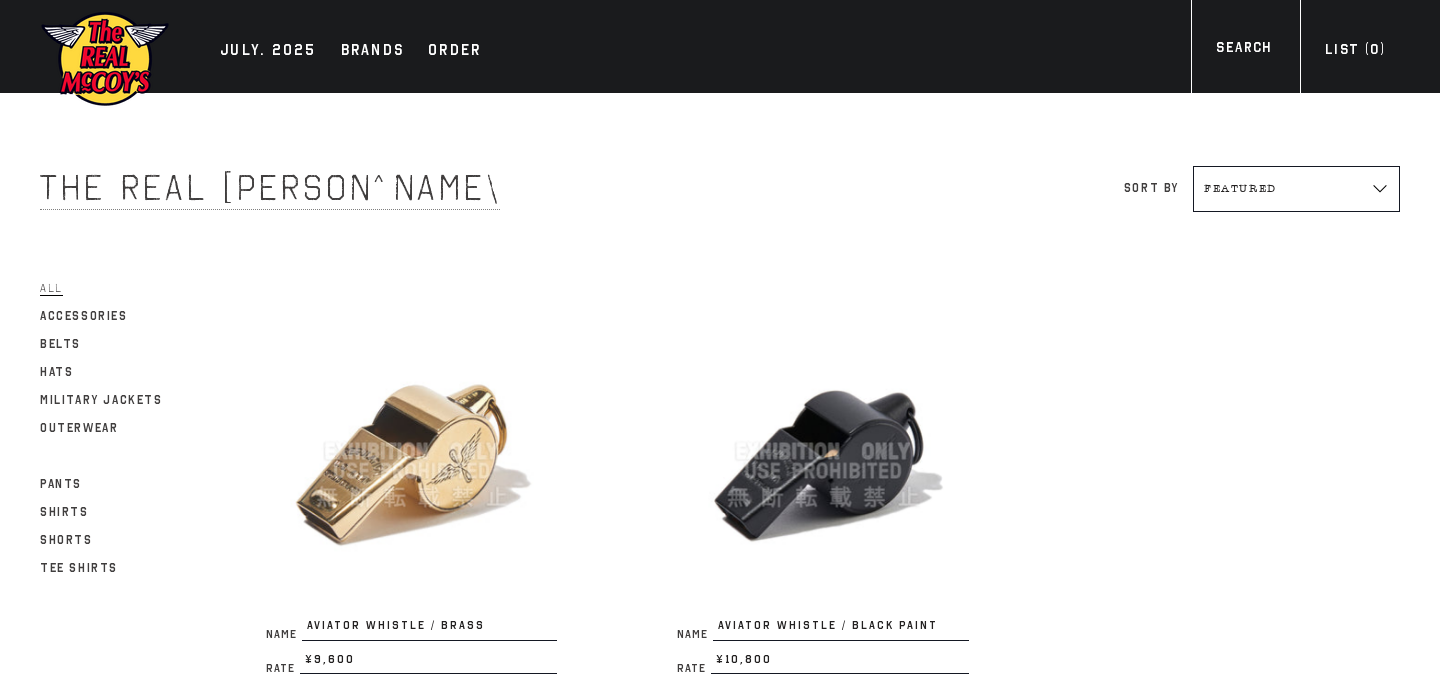 scroll, scrollTop: 0, scrollLeft: 0, axis: both 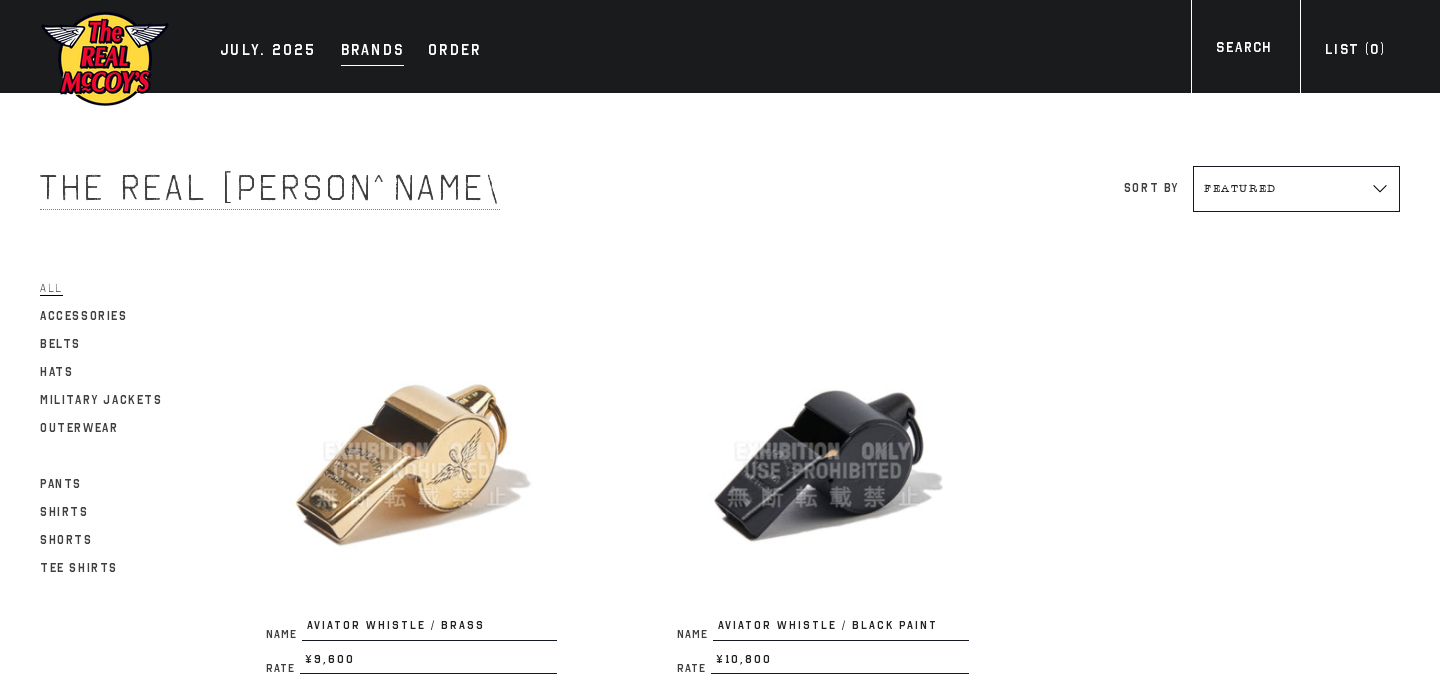 click on "Brands" at bounding box center [373, 52] 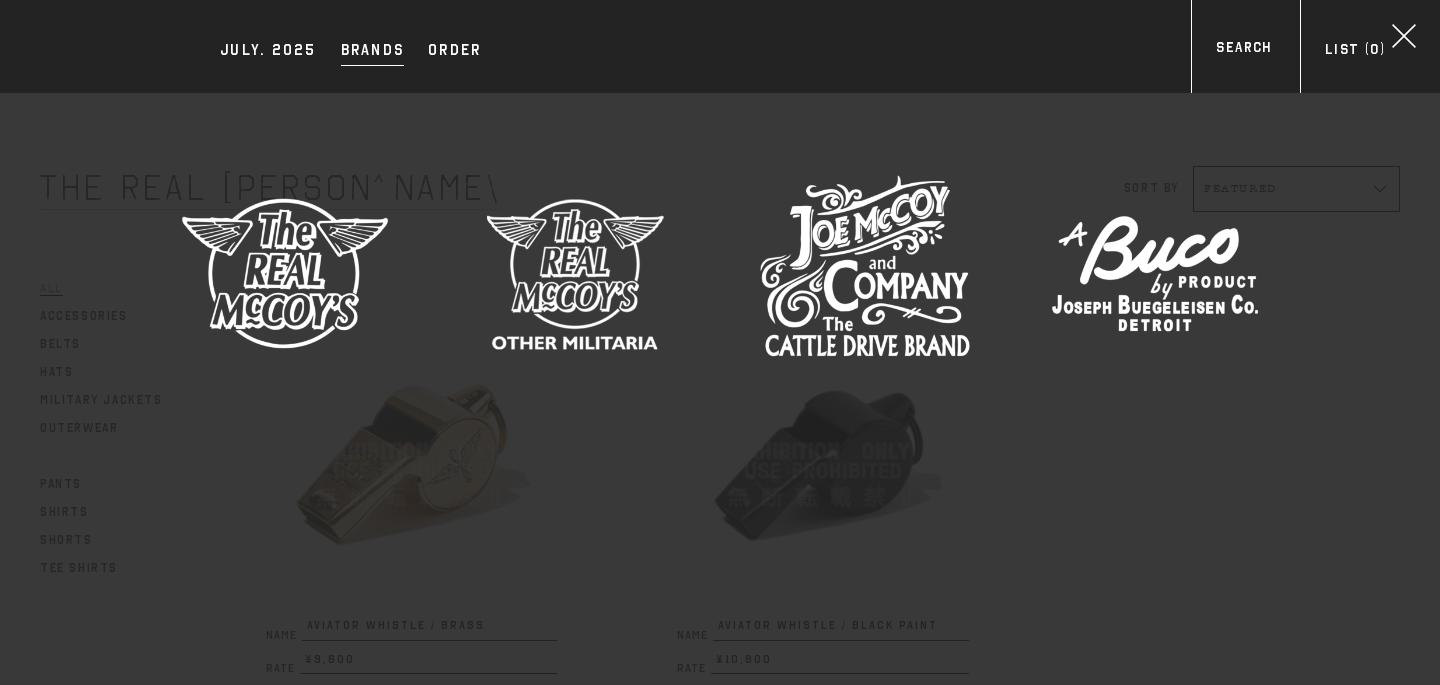 click at bounding box center (865, 273) 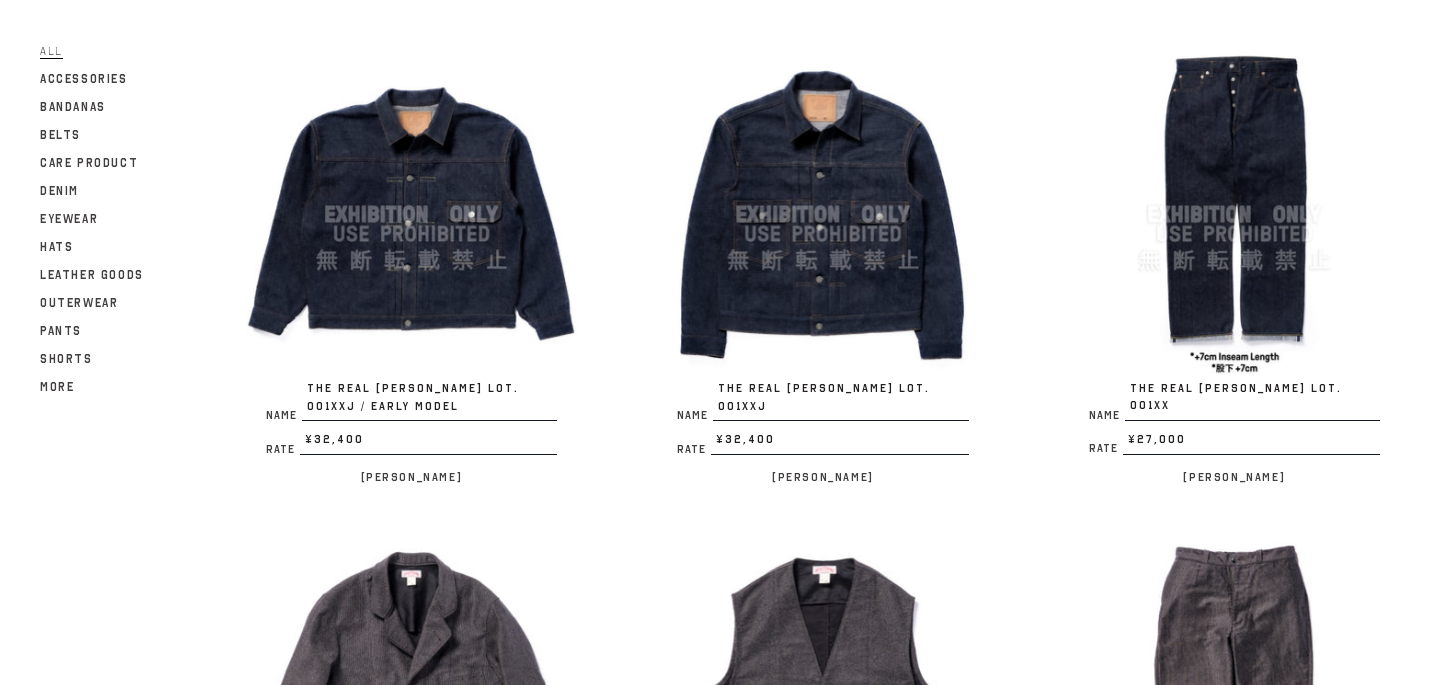 scroll, scrollTop: 158, scrollLeft: 0, axis: vertical 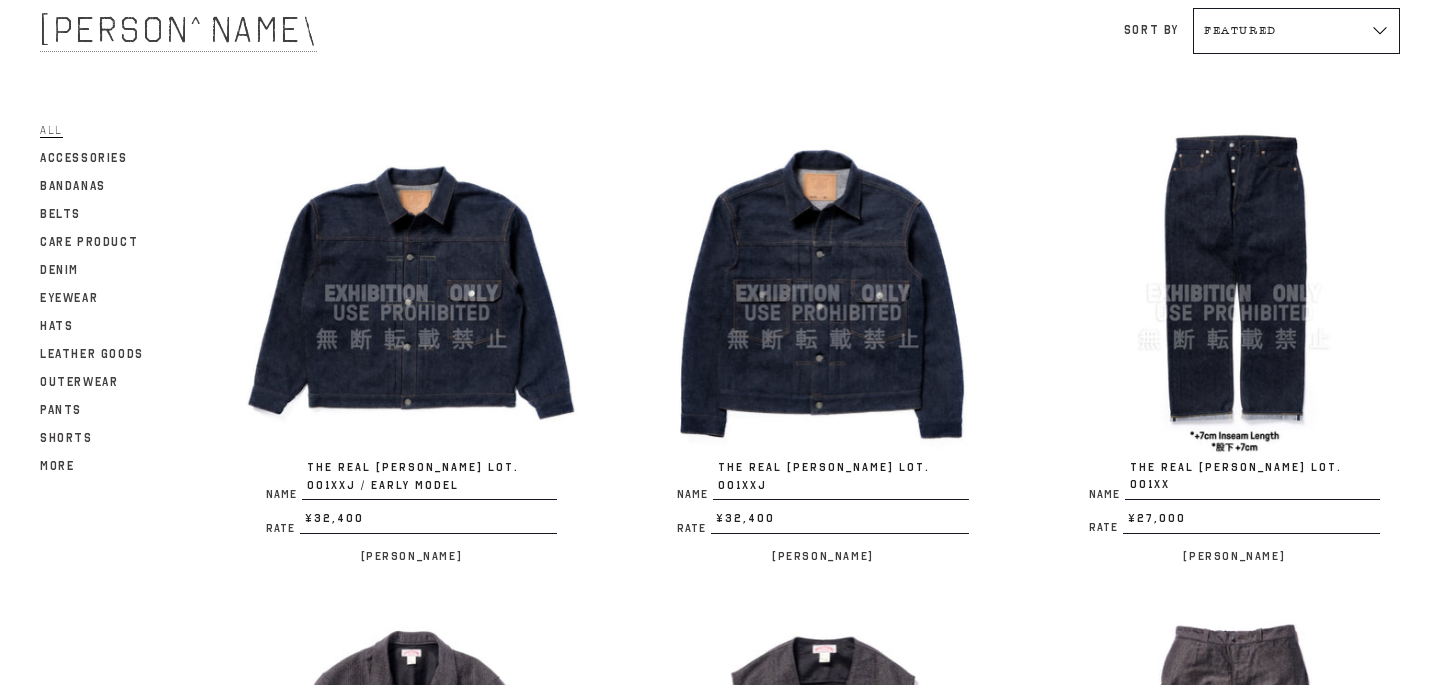 click at bounding box center (1234, 293) 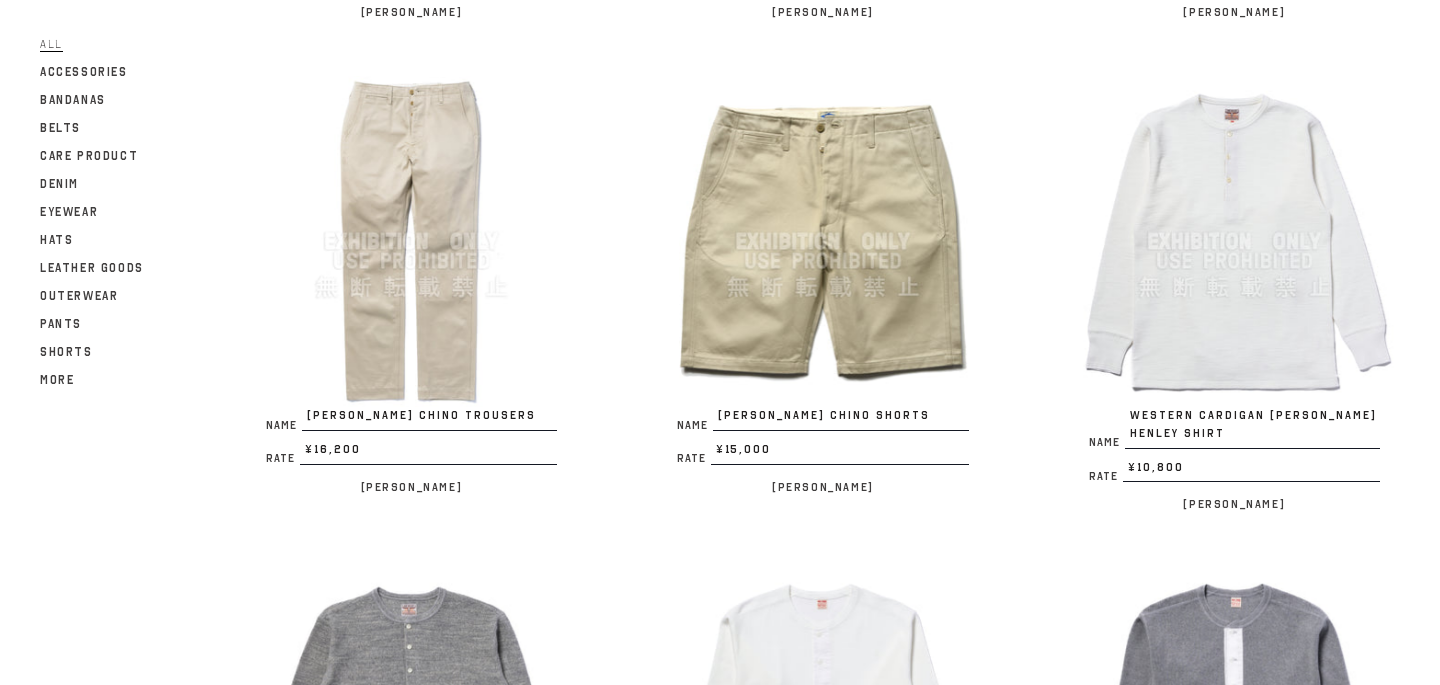 scroll, scrollTop: 1196, scrollLeft: 0, axis: vertical 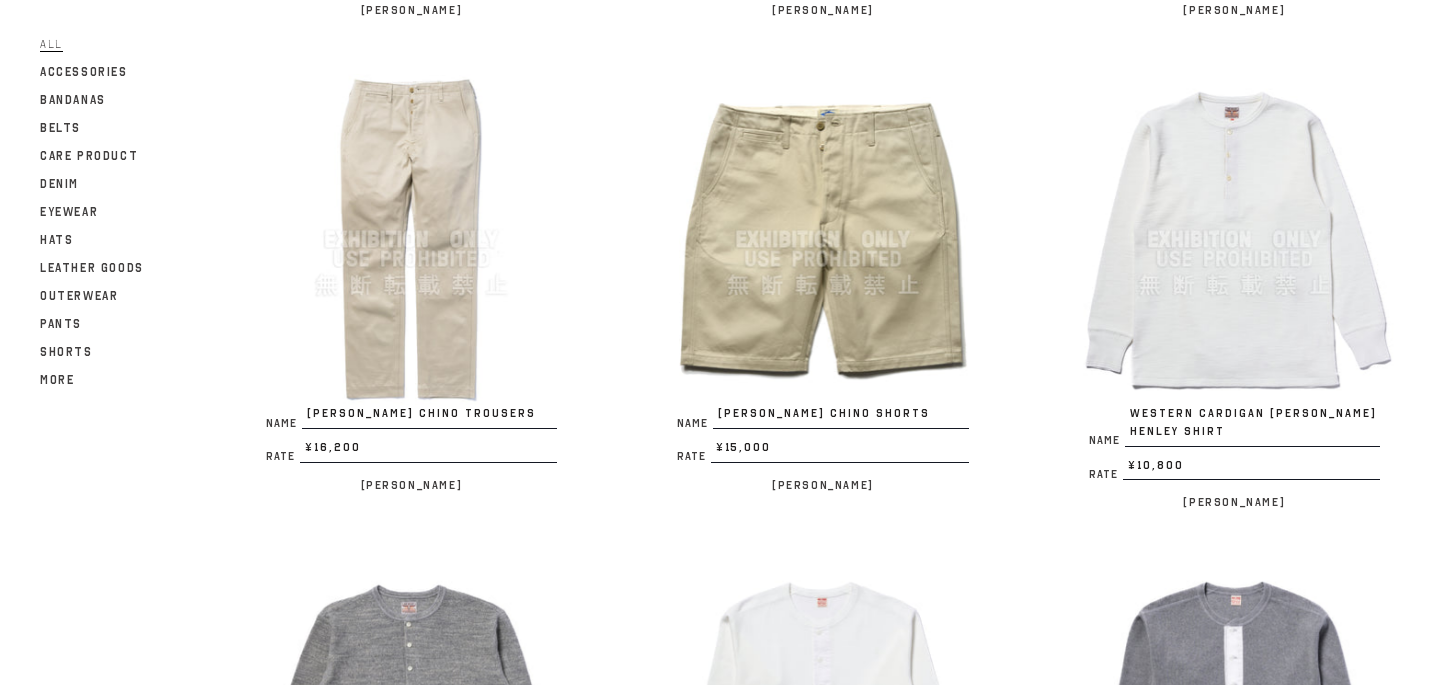 click at bounding box center [822, 239] 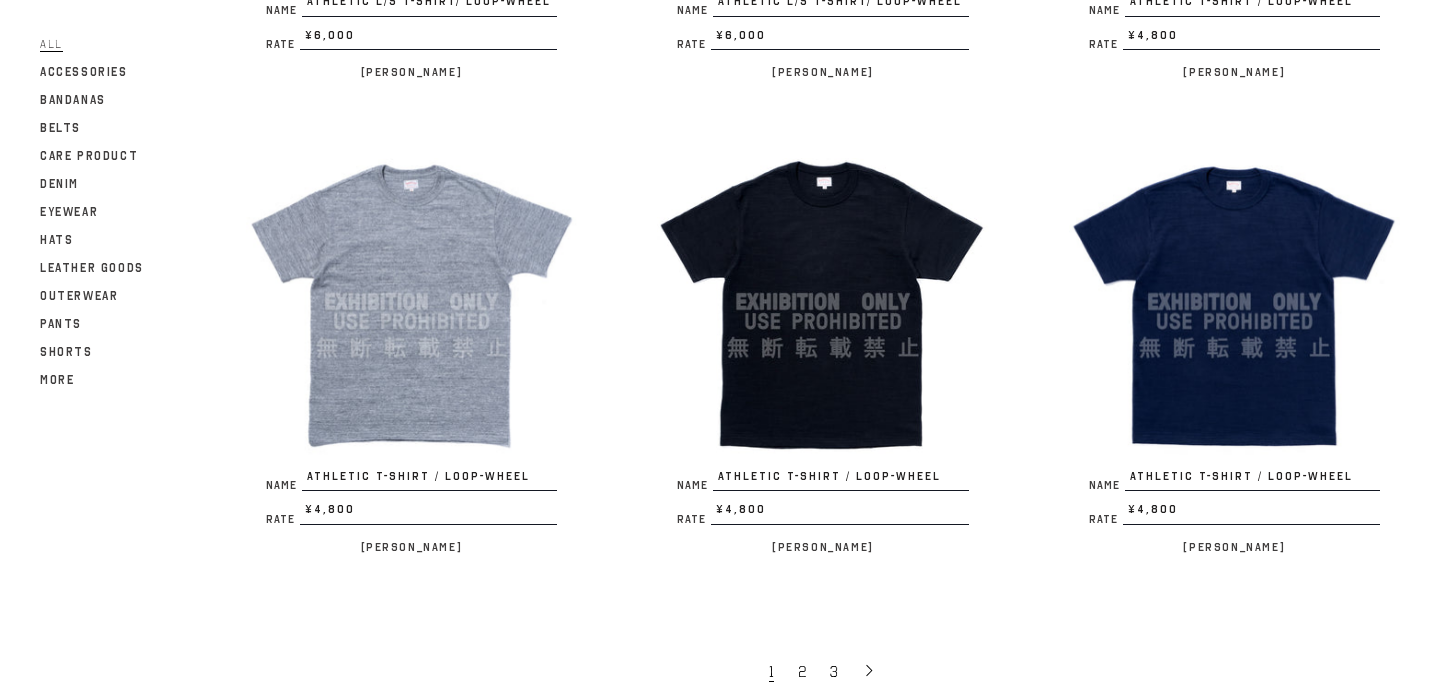 scroll, scrollTop: 3682, scrollLeft: 0, axis: vertical 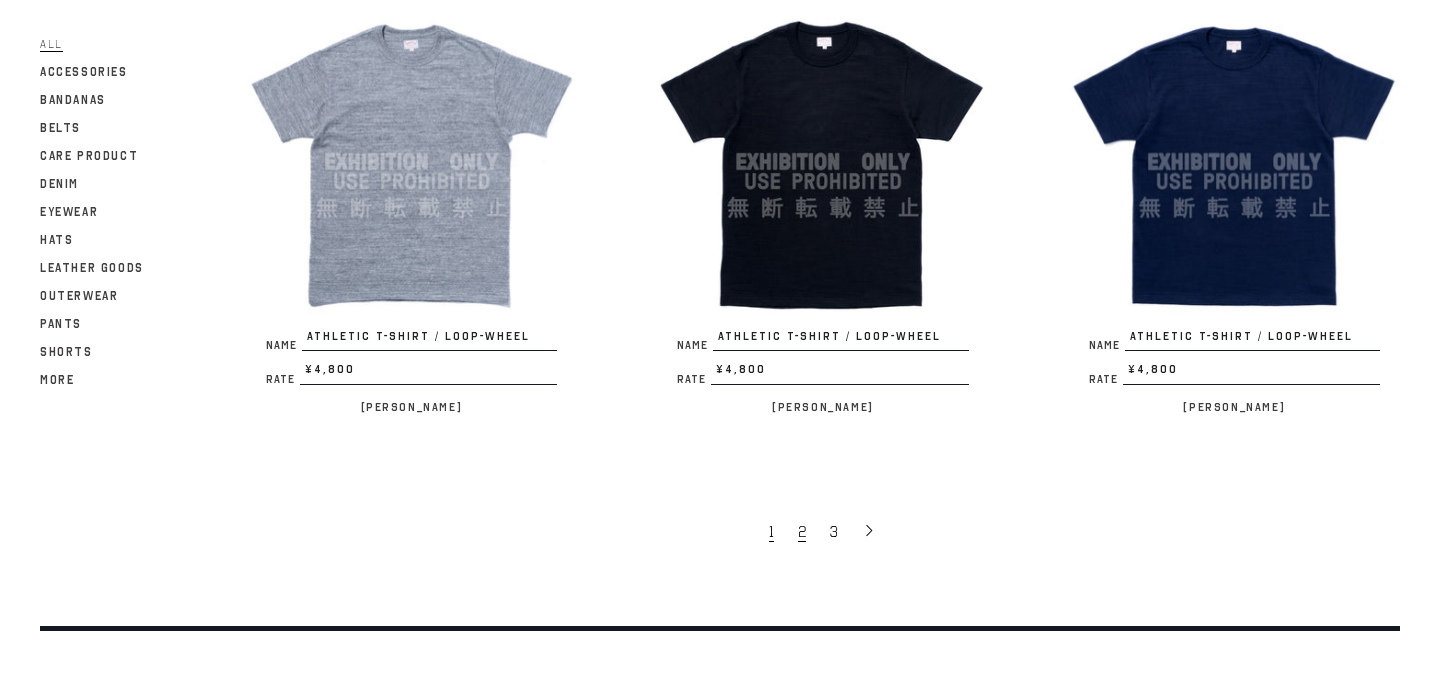 click on "2" at bounding box center (804, 531) 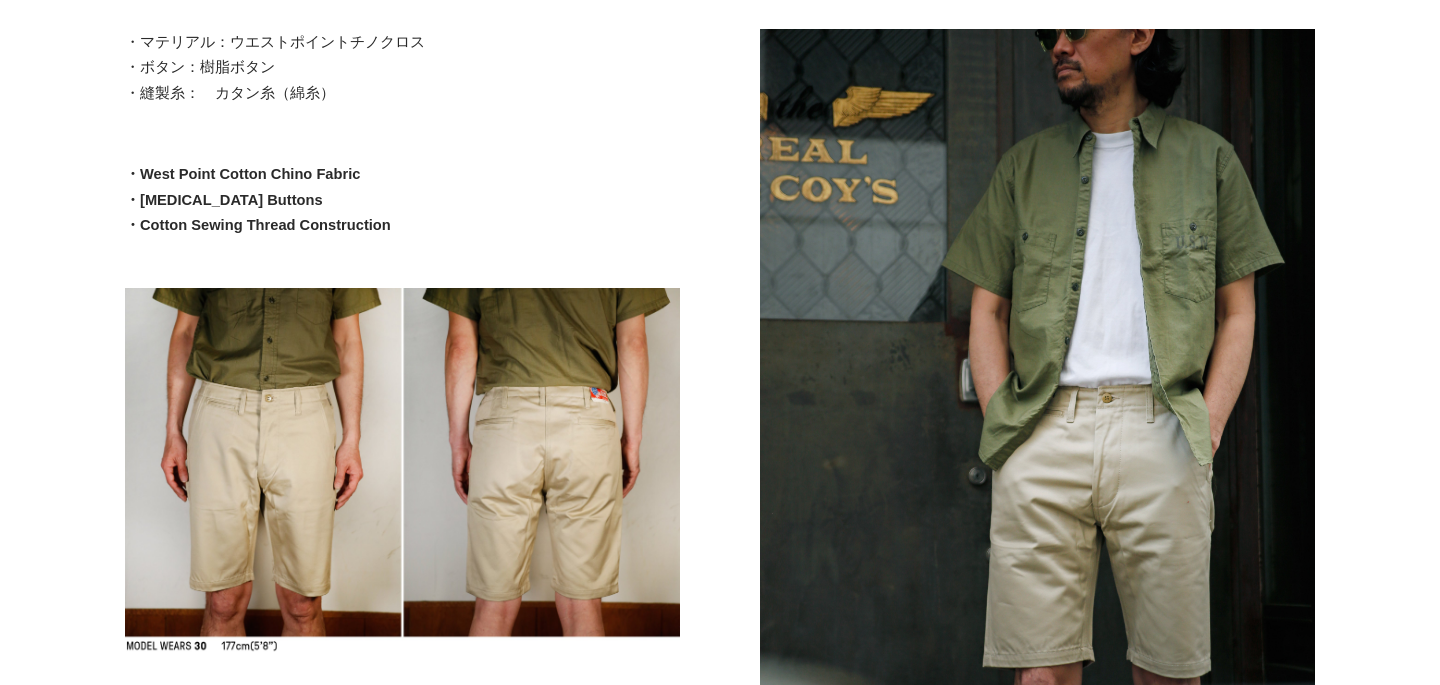 scroll, scrollTop: 688, scrollLeft: 0, axis: vertical 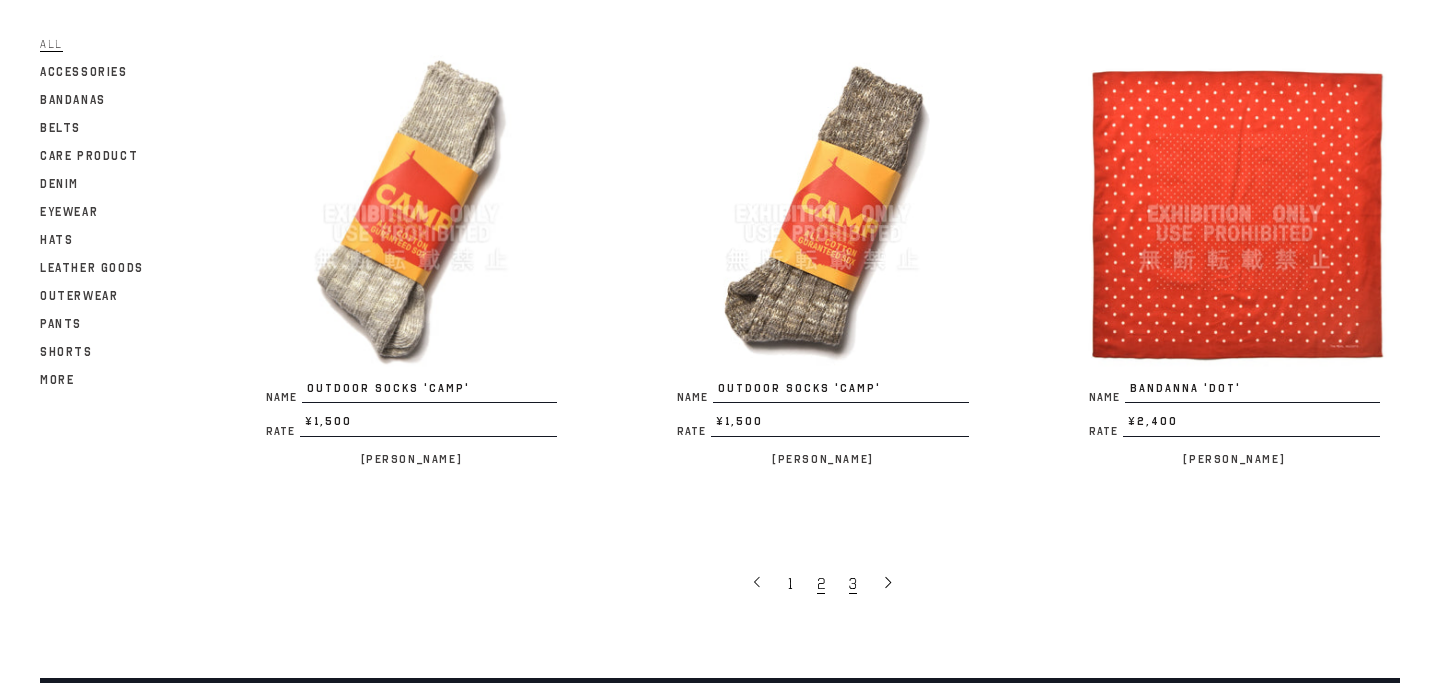 click on "3" at bounding box center (855, 583) 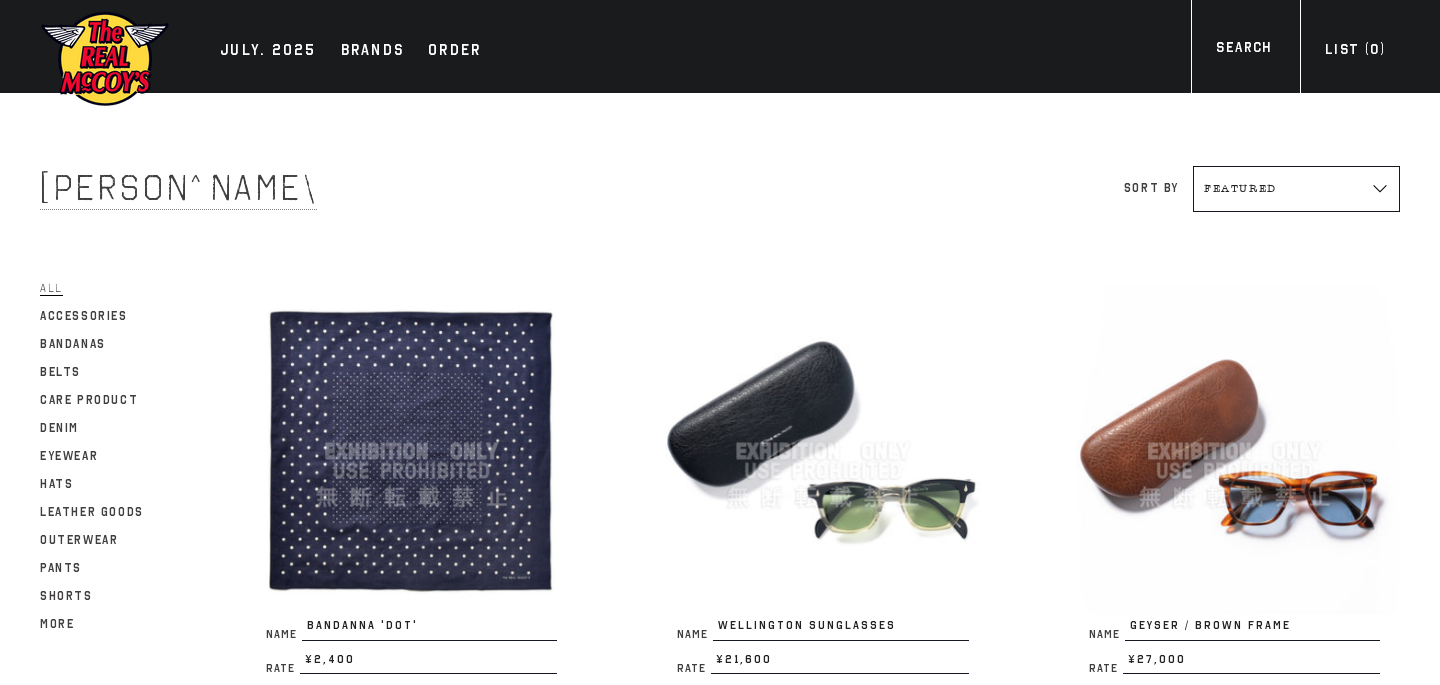scroll, scrollTop: 0, scrollLeft: 0, axis: both 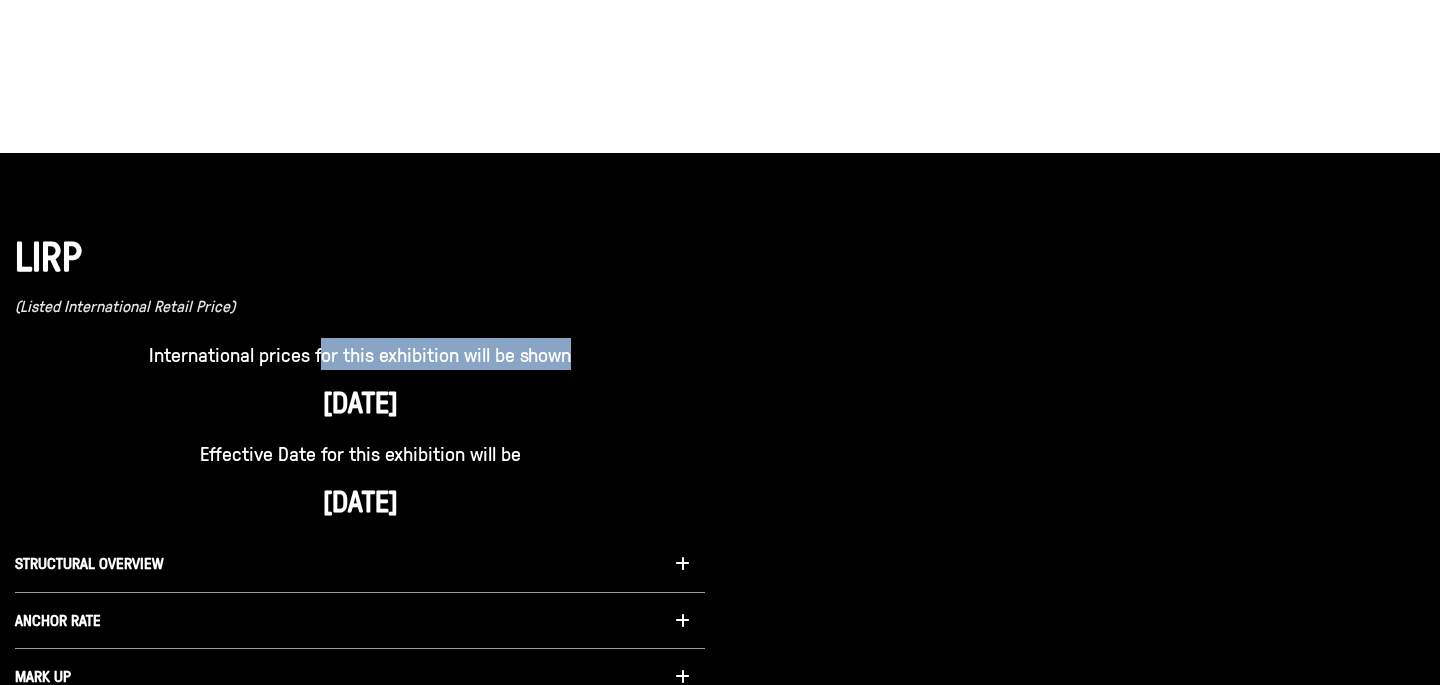 drag, startPoint x: 322, startPoint y: 340, endPoint x: 607, endPoint y: 361, distance: 285.77264 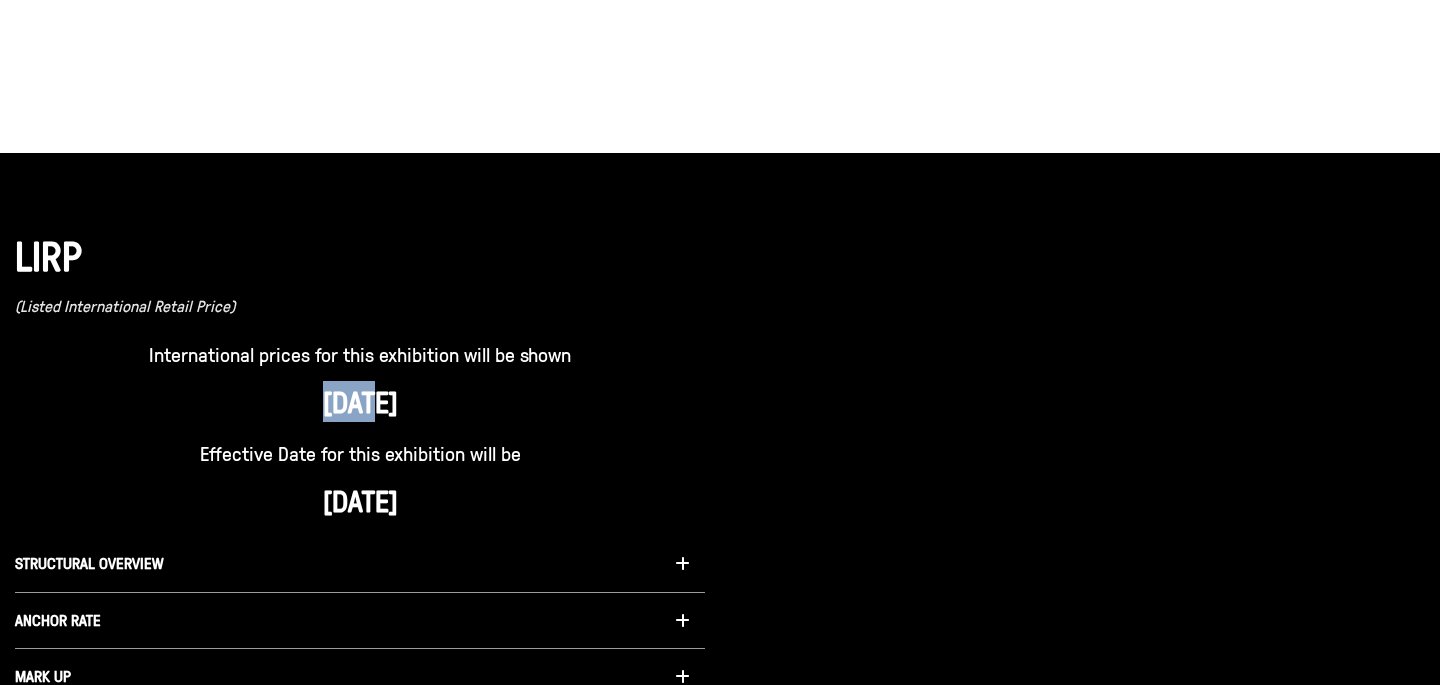 drag, startPoint x: 240, startPoint y: 388, endPoint x: 325, endPoint y: 388, distance: 85 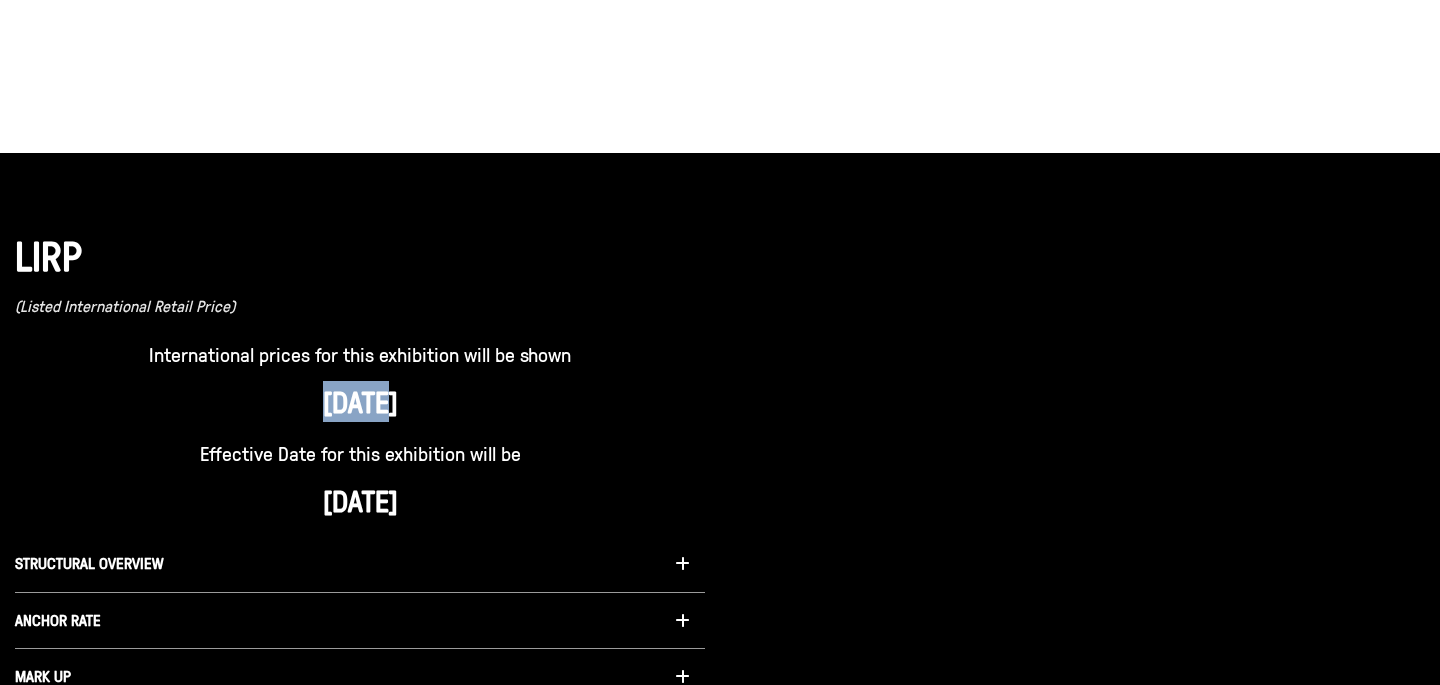 click on "July 25th 2025" at bounding box center [360, 401] 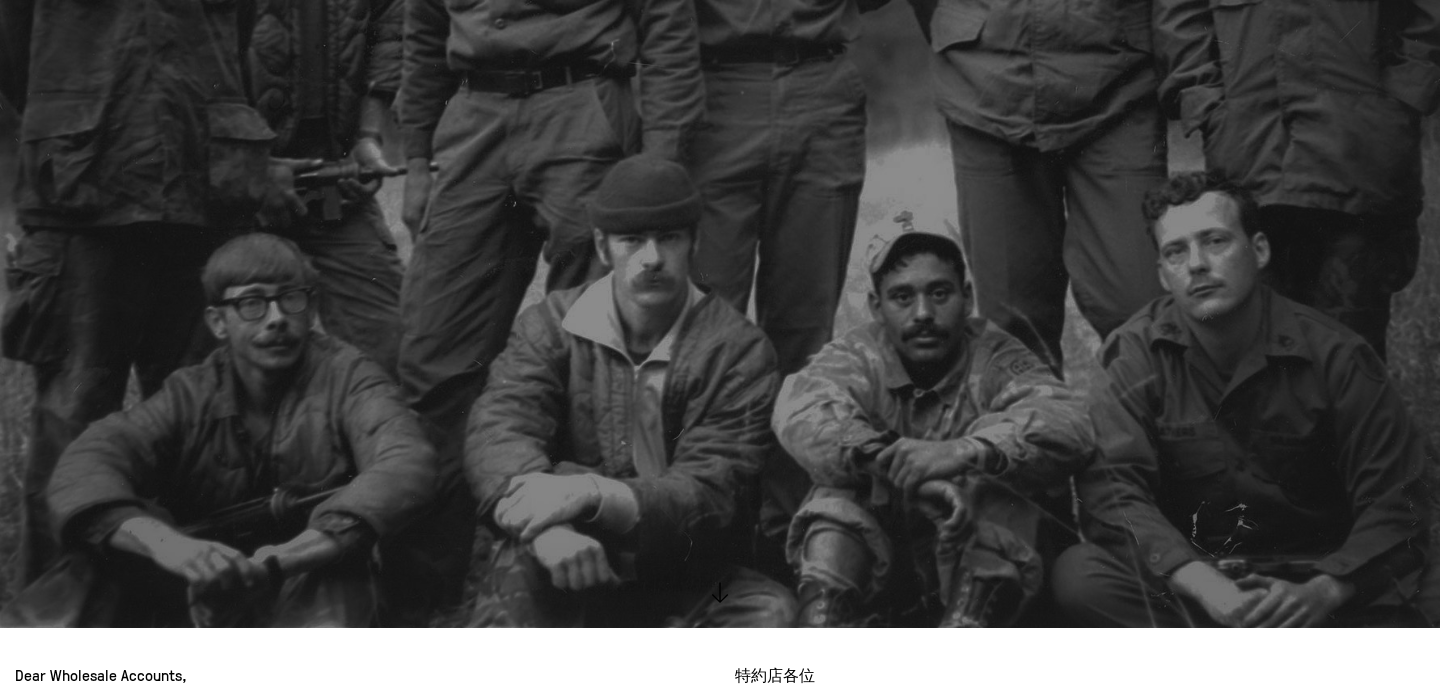 scroll, scrollTop: 0, scrollLeft: 0, axis: both 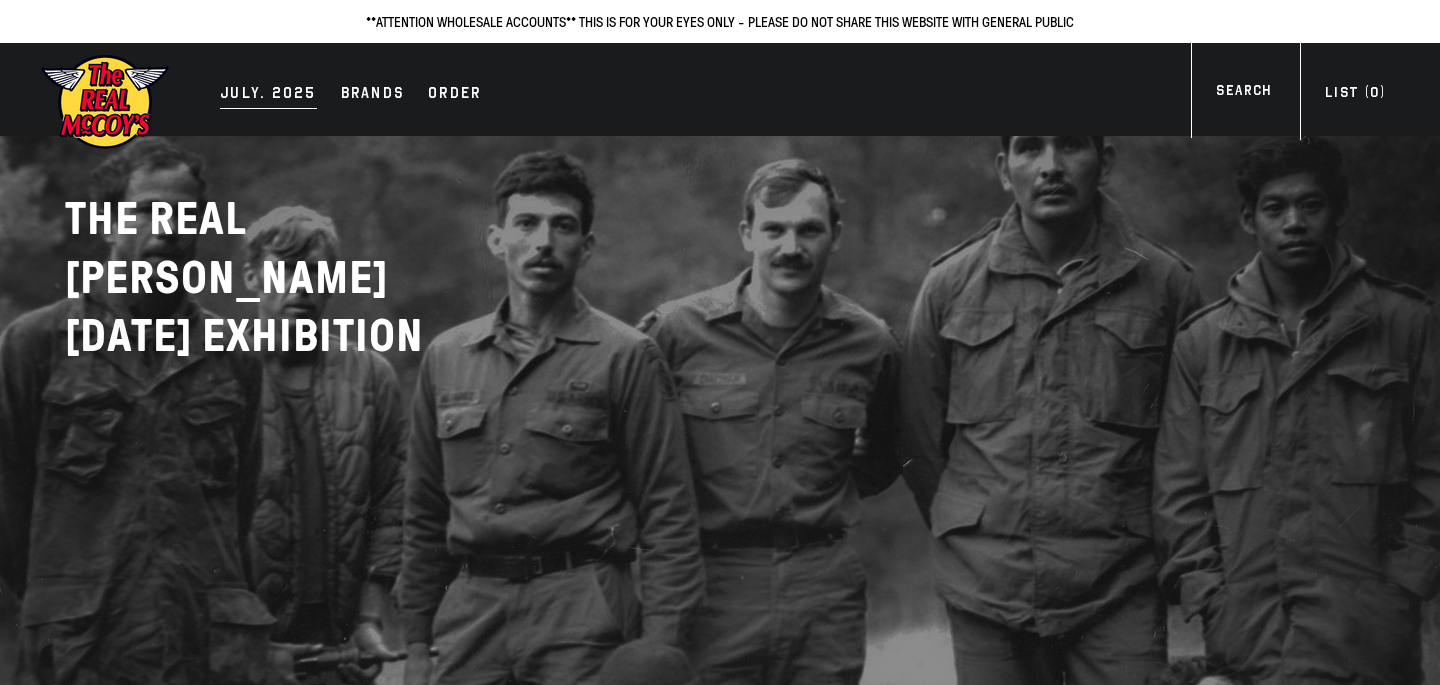 click on "JULY. 2025" at bounding box center [268, 95] 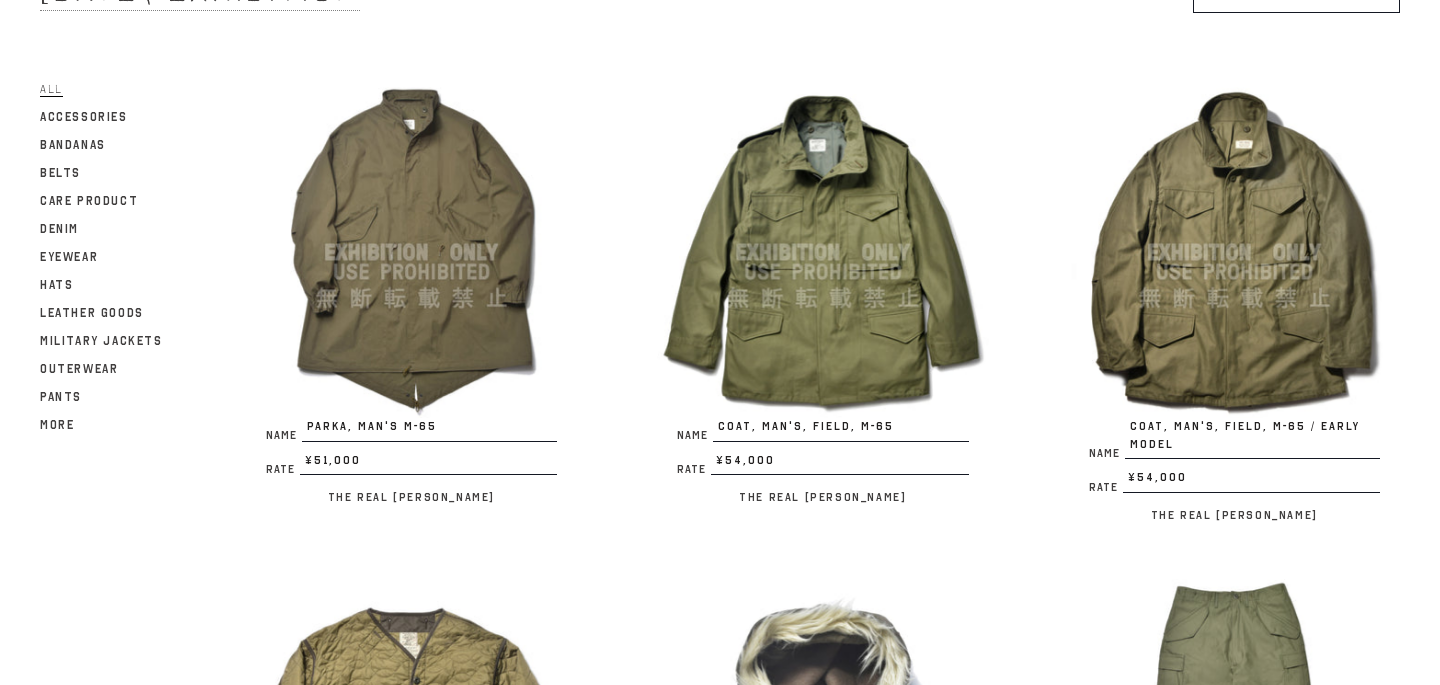 scroll, scrollTop: 198, scrollLeft: 0, axis: vertical 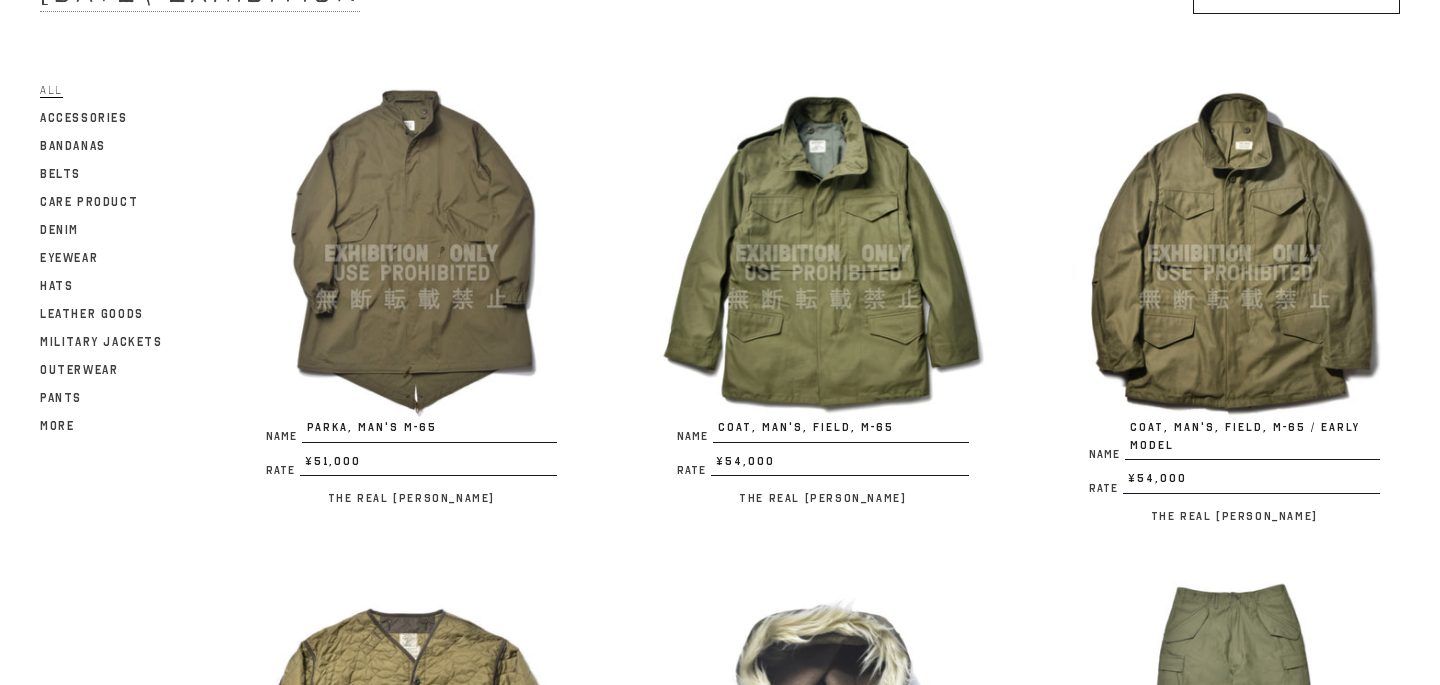 click at bounding box center (822, 253) 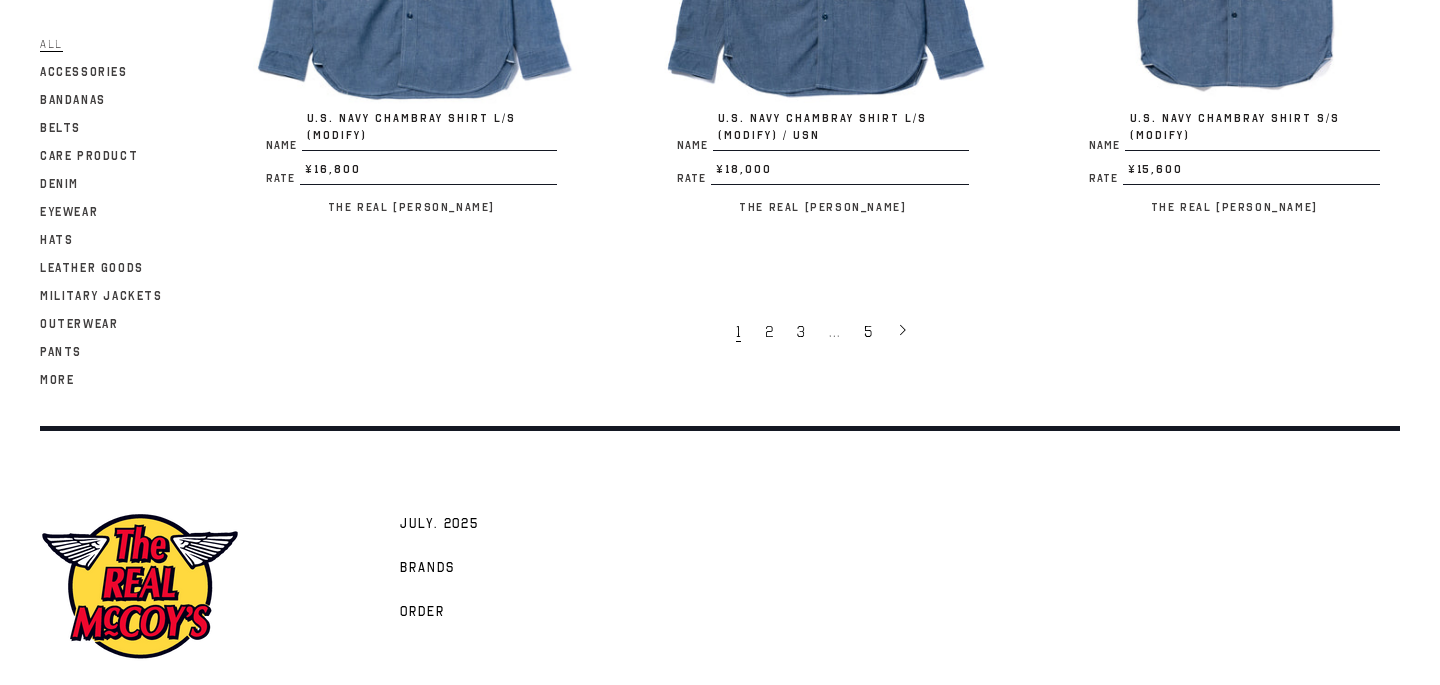 click on "1
2
3
…
5" at bounding box center [823, 291] 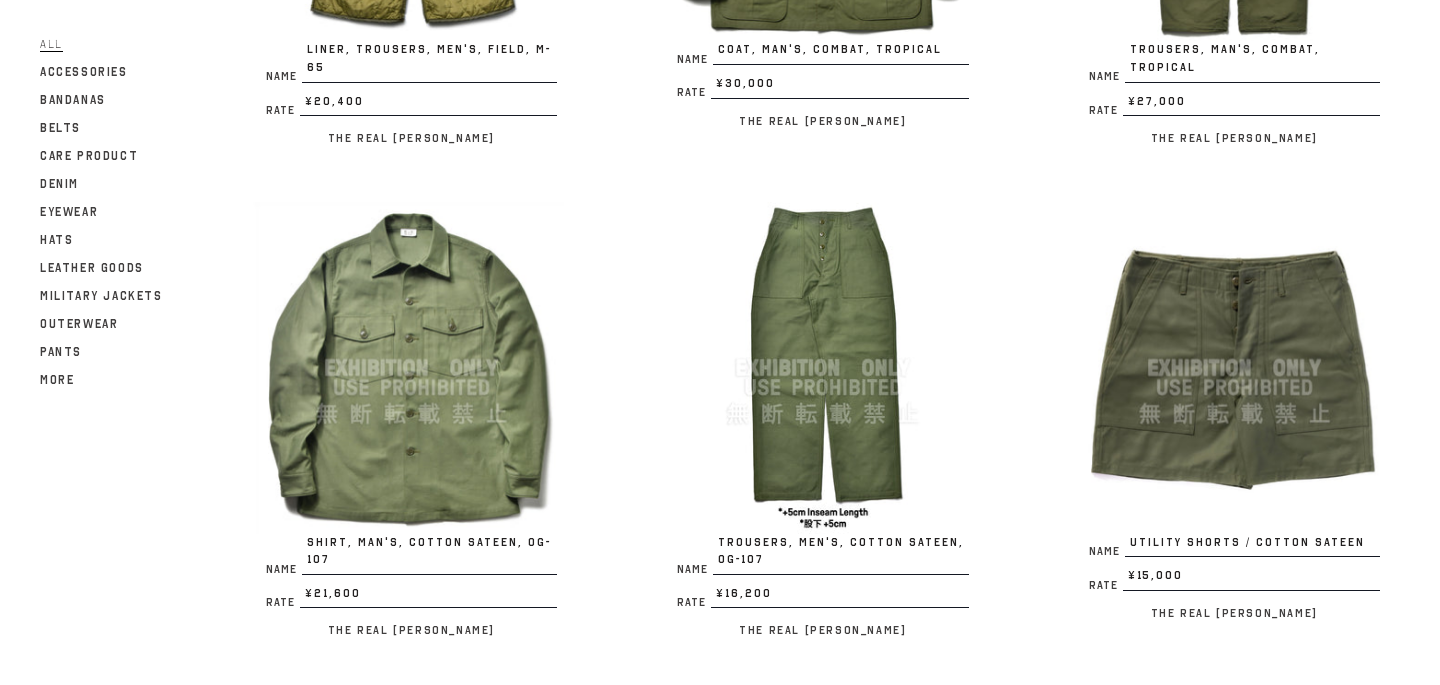 scroll, scrollTop: 1553, scrollLeft: 0, axis: vertical 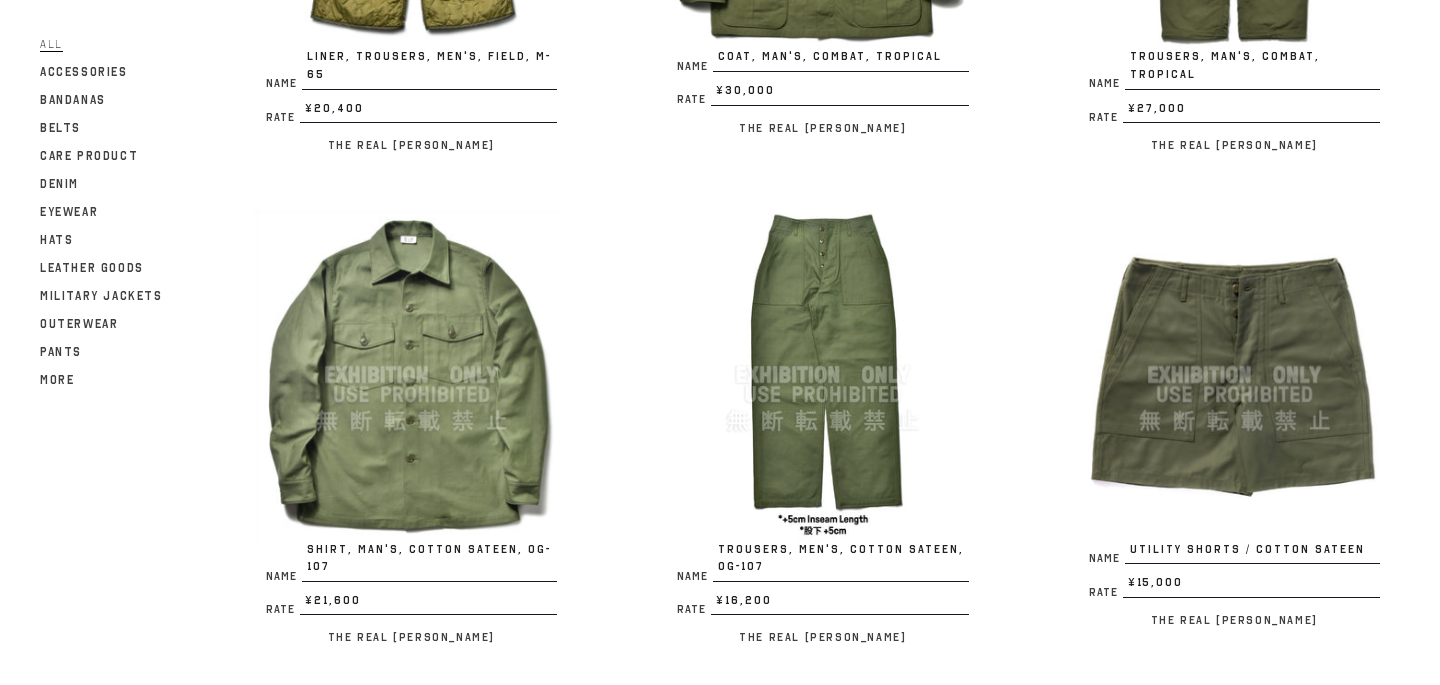 click at bounding box center (822, 374) 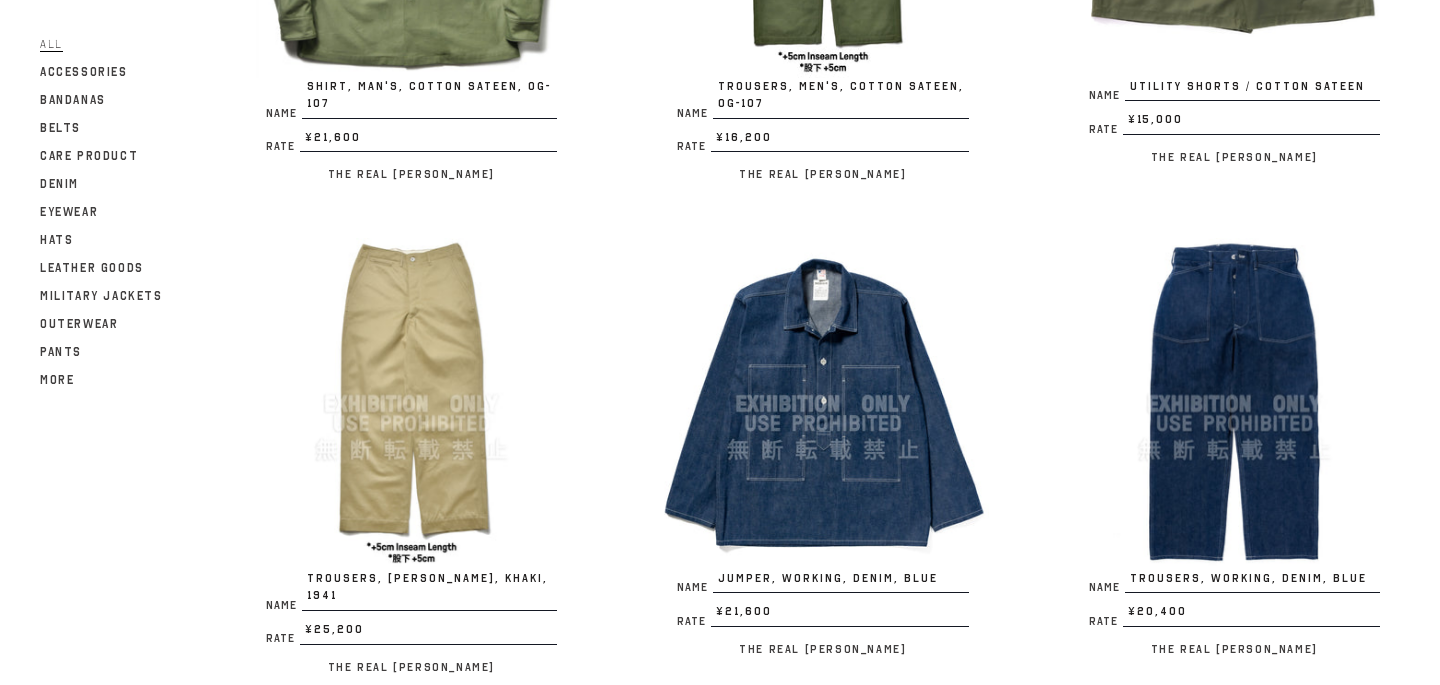 scroll, scrollTop: 2050, scrollLeft: 0, axis: vertical 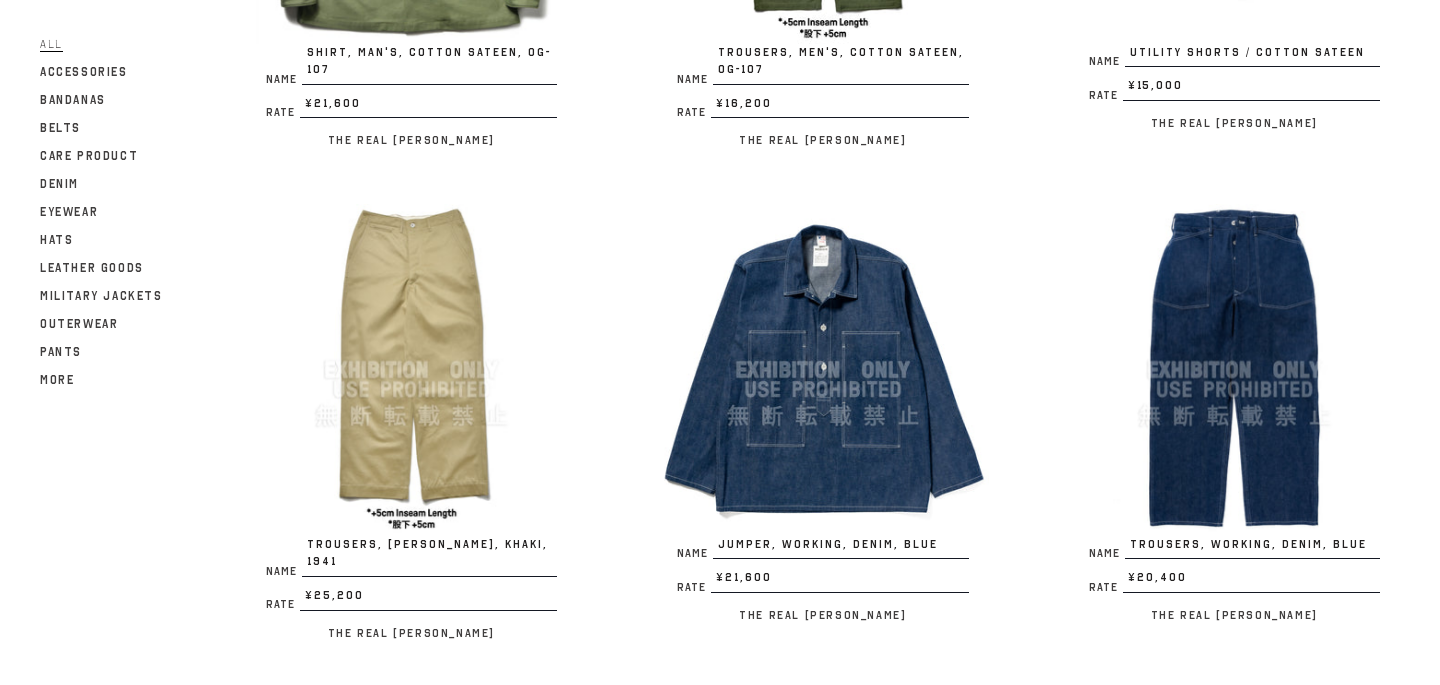 click at bounding box center [411, 369] 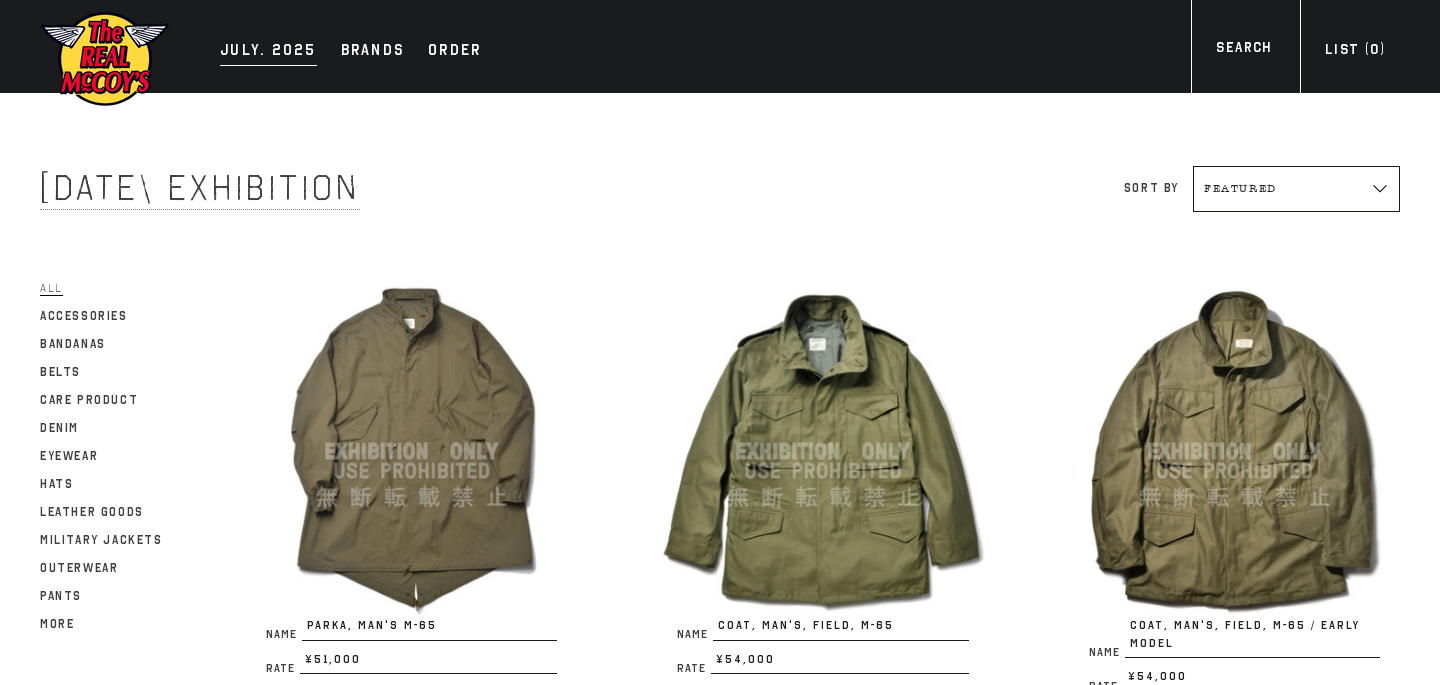 scroll, scrollTop: 0, scrollLeft: 0, axis: both 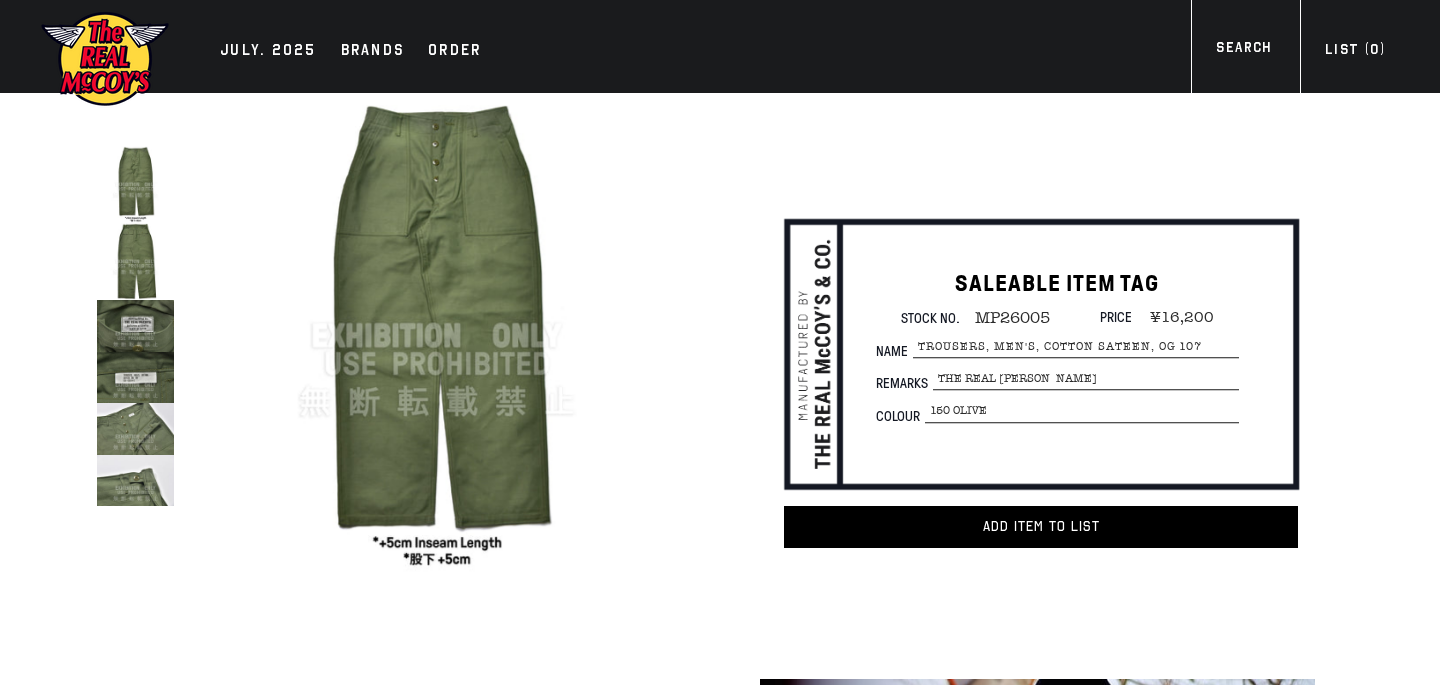drag, startPoint x: 388, startPoint y: 546, endPoint x: 472, endPoint y: 546, distance: 84 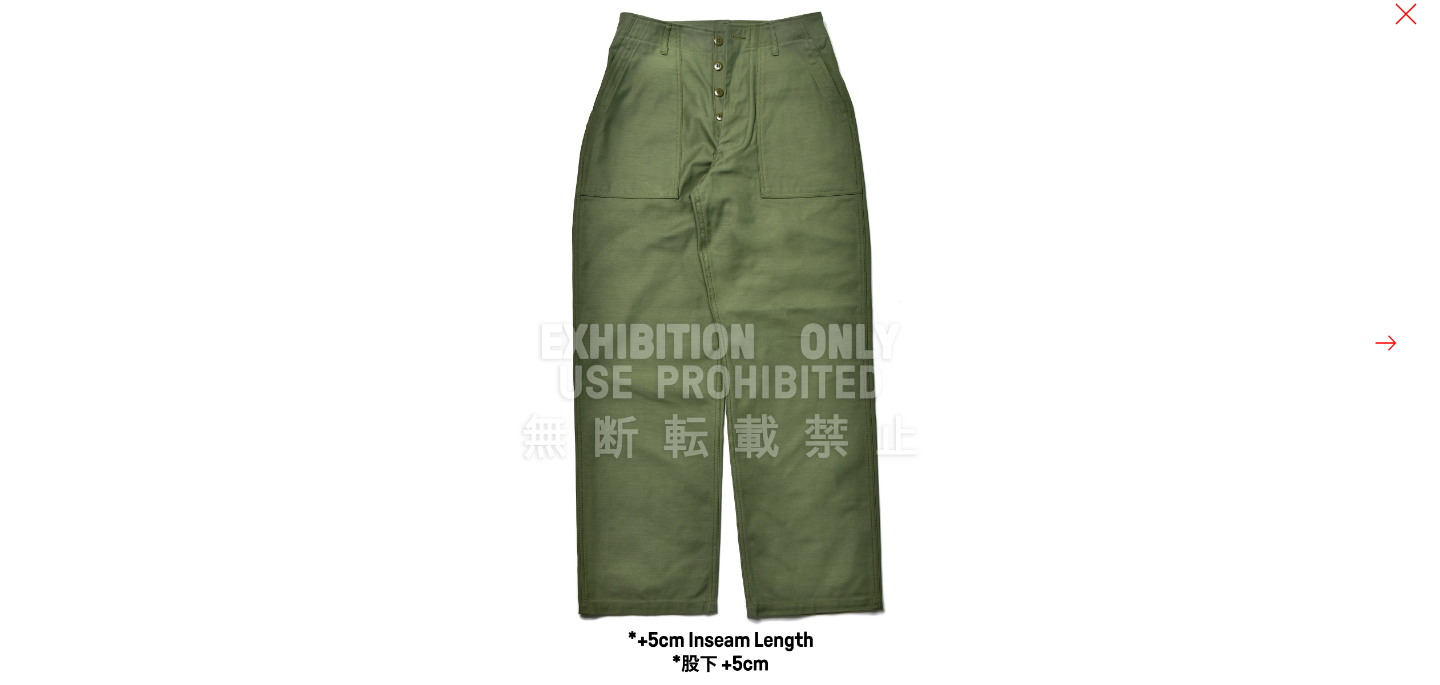 click at bounding box center [720, 342] 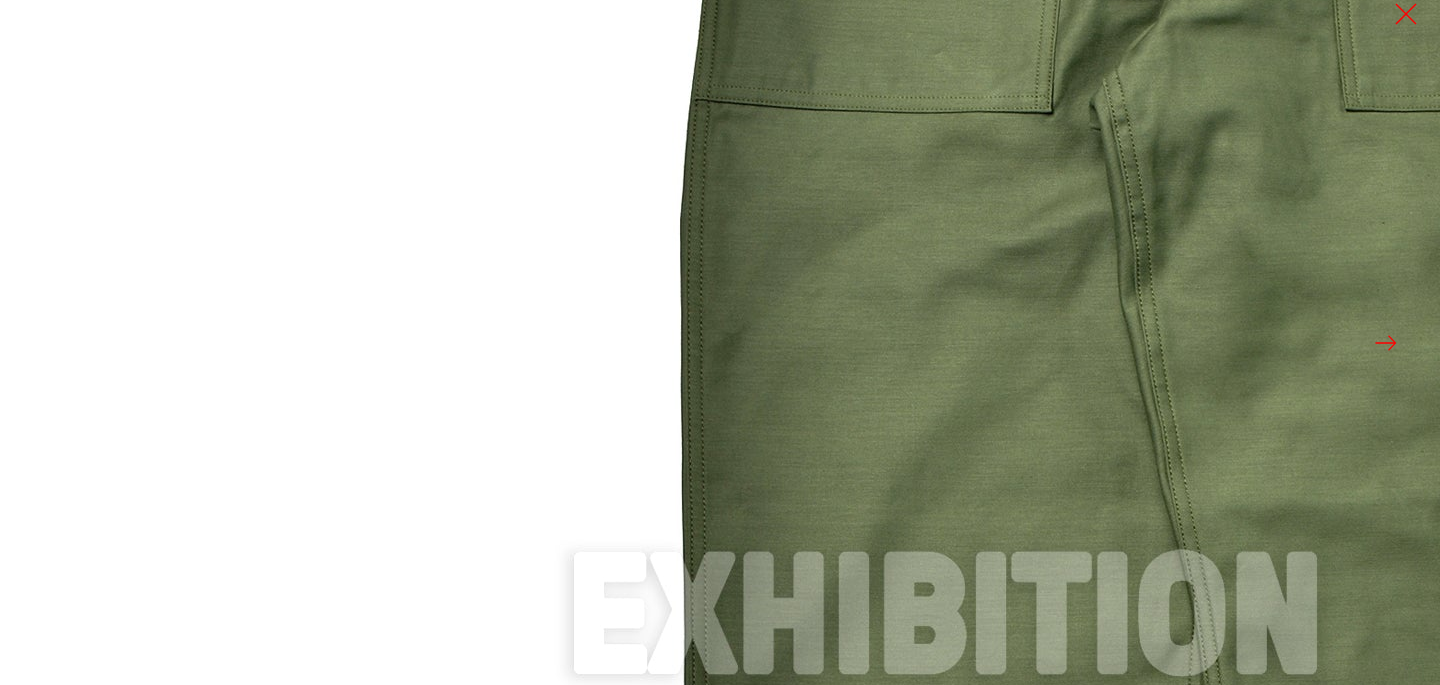 click at bounding box center [1200, 617] 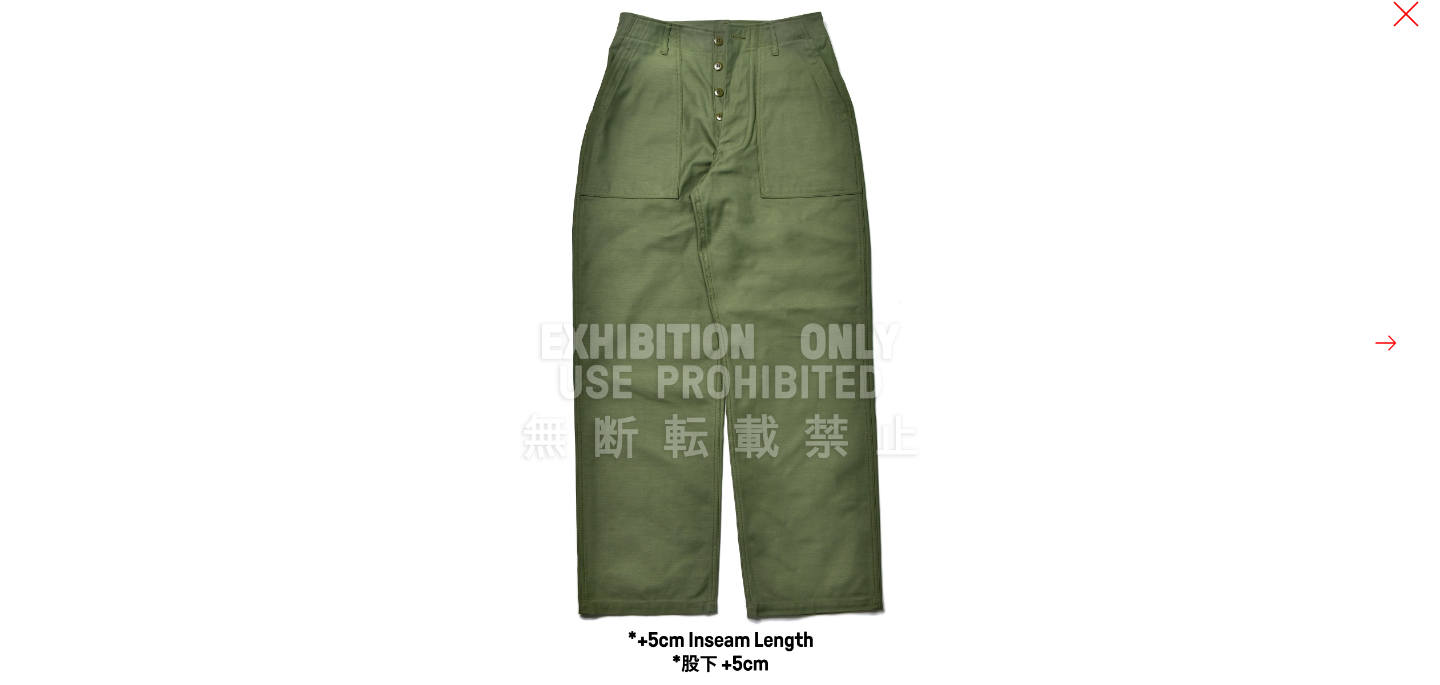 click at bounding box center (1406, 14) 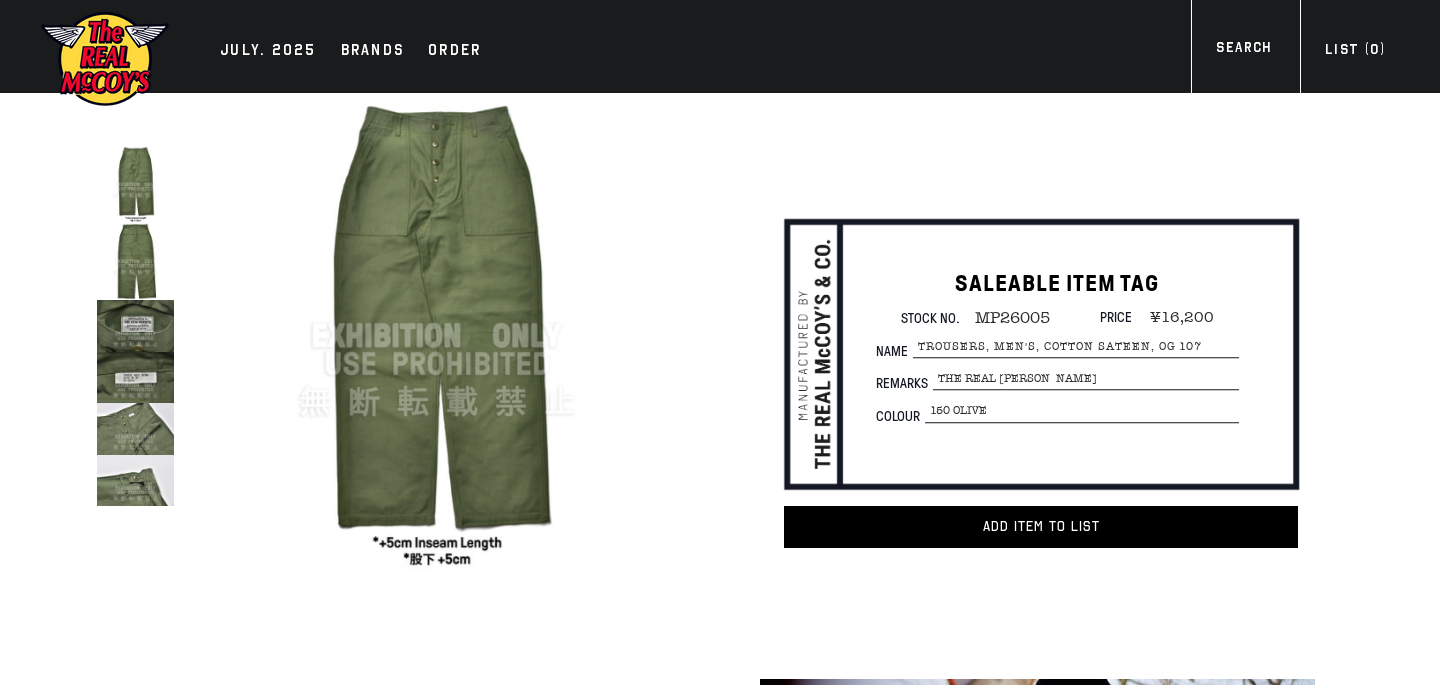 click at bounding box center [135, 261] 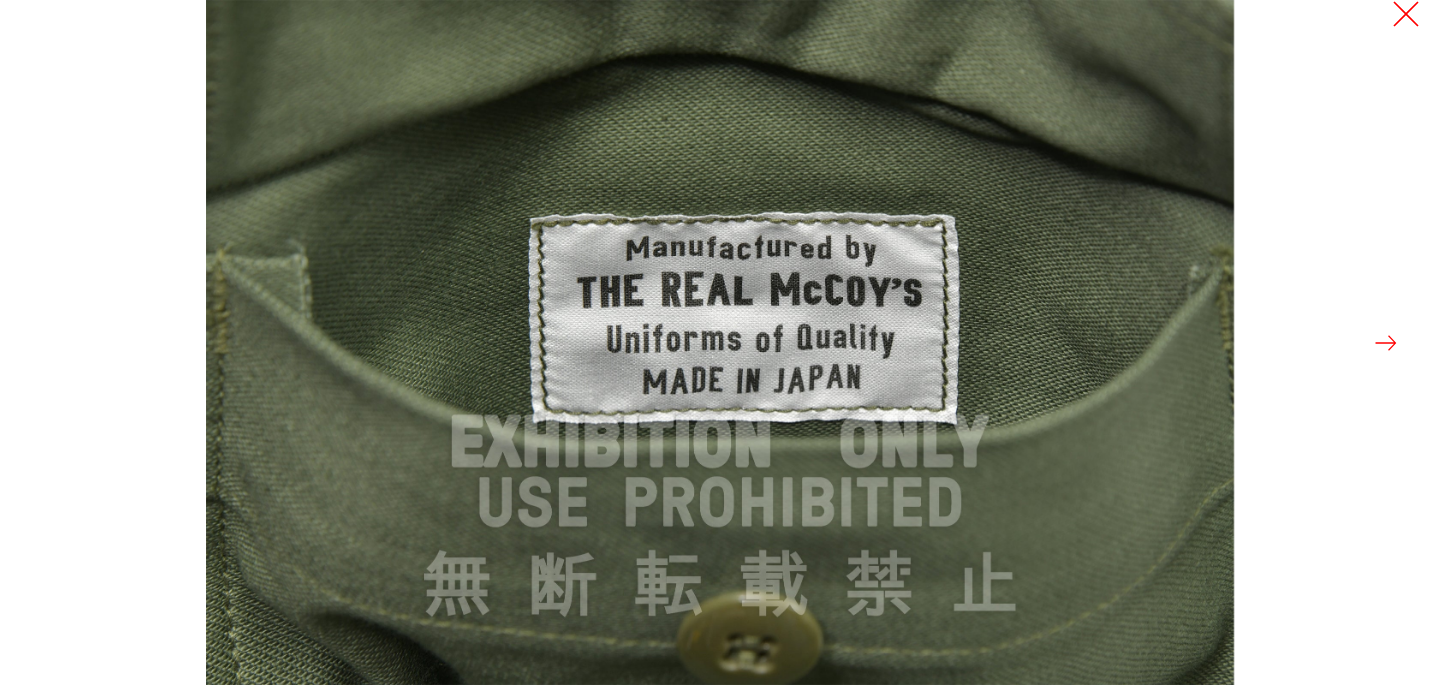 click at bounding box center [1406, 14] 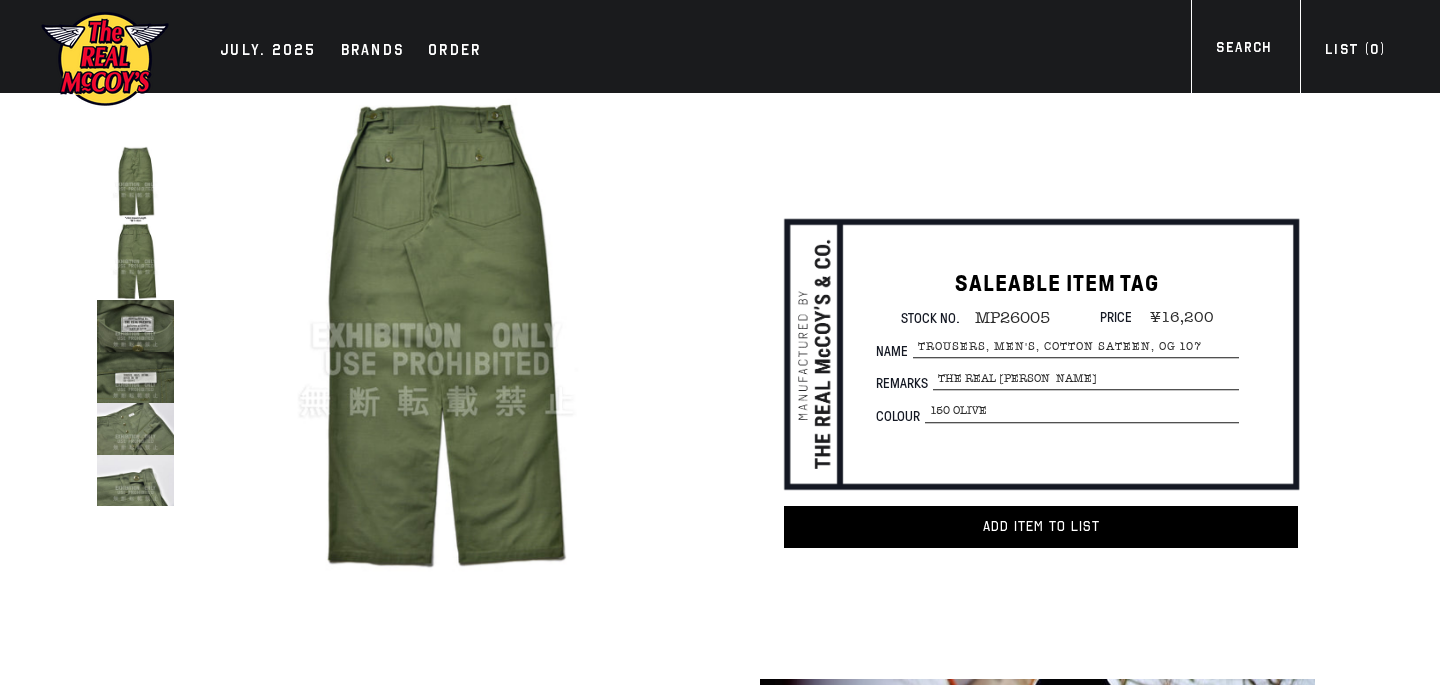 click at bounding box center (135, 377) 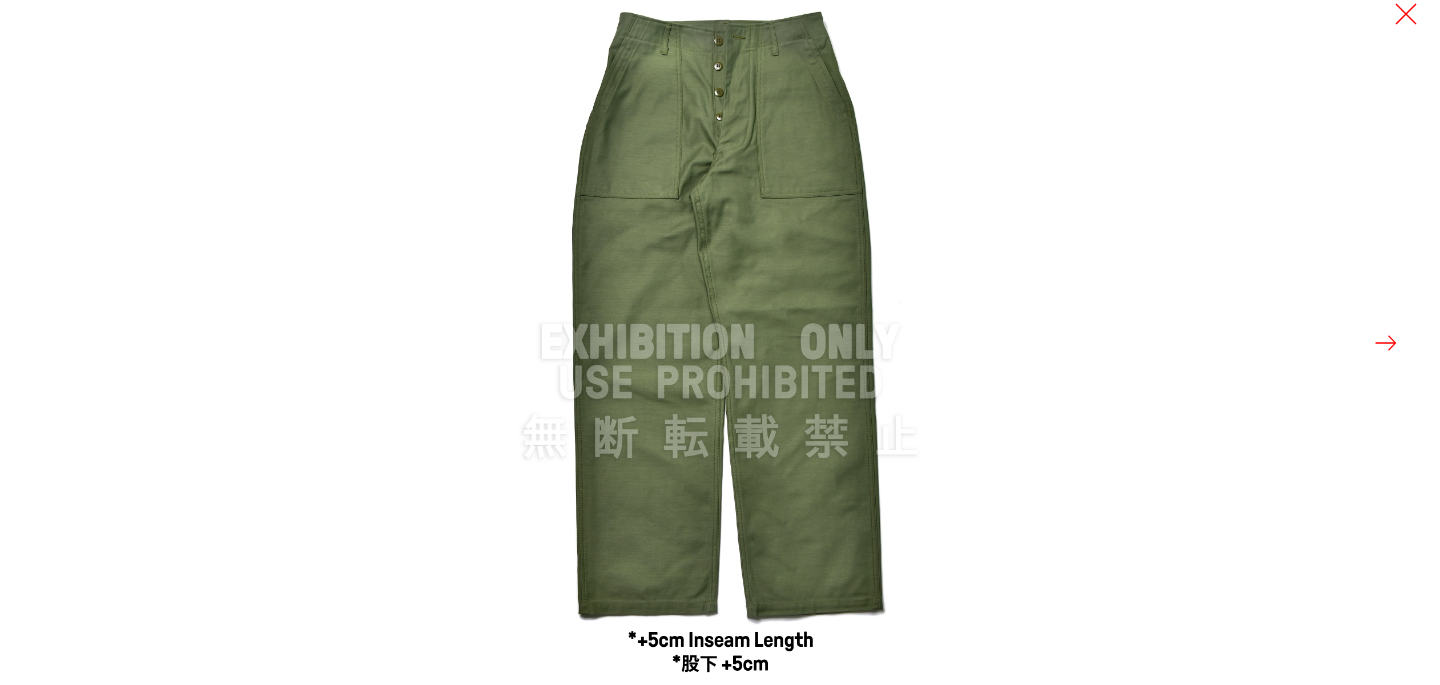 click at bounding box center (1098, 342) 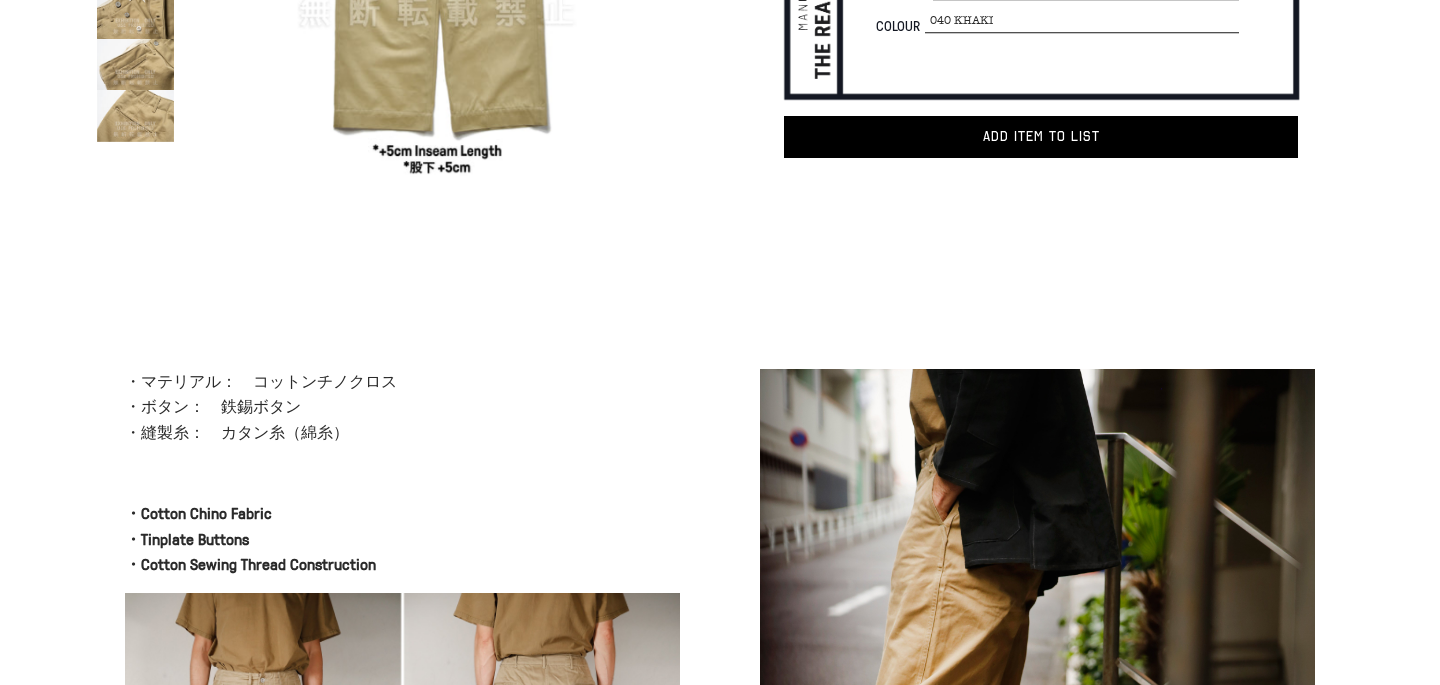 scroll, scrollTop: 736, scrollLeft: 0, axis: vertical 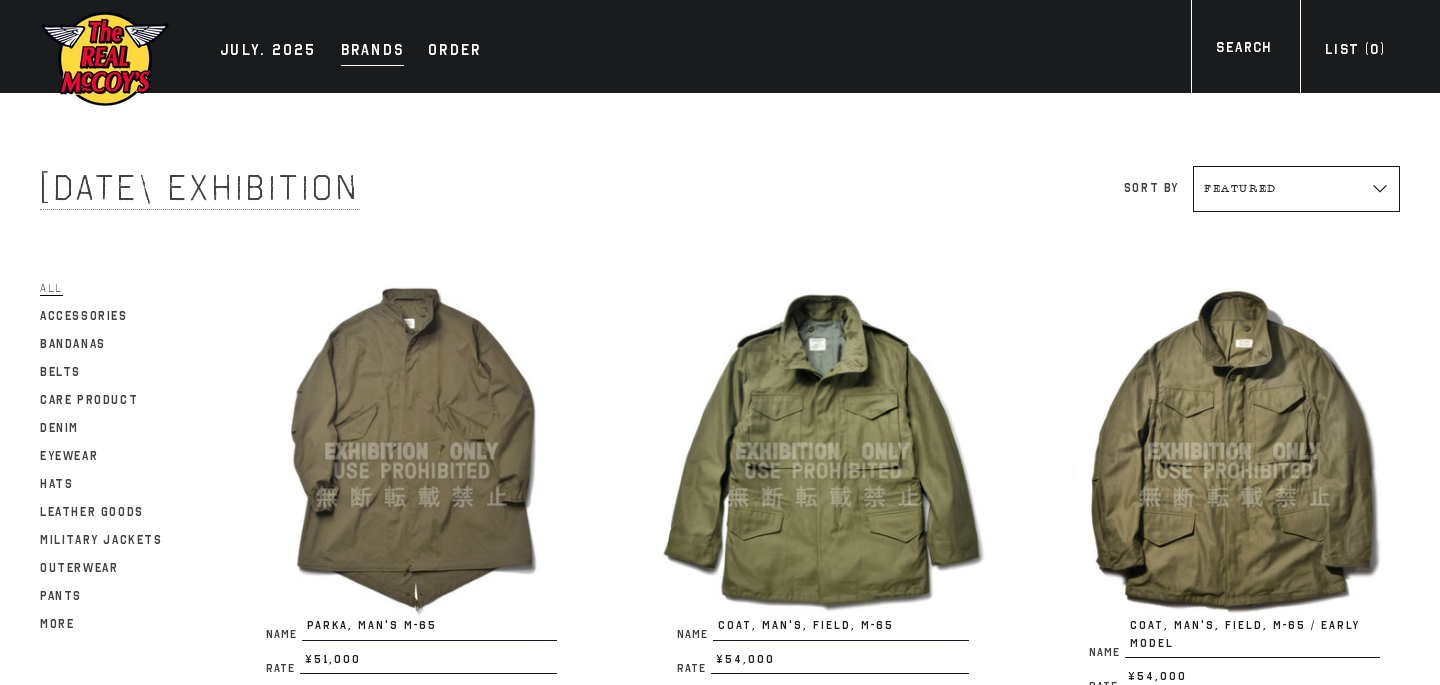 click on "Brands" at bounding box center [373, 52] 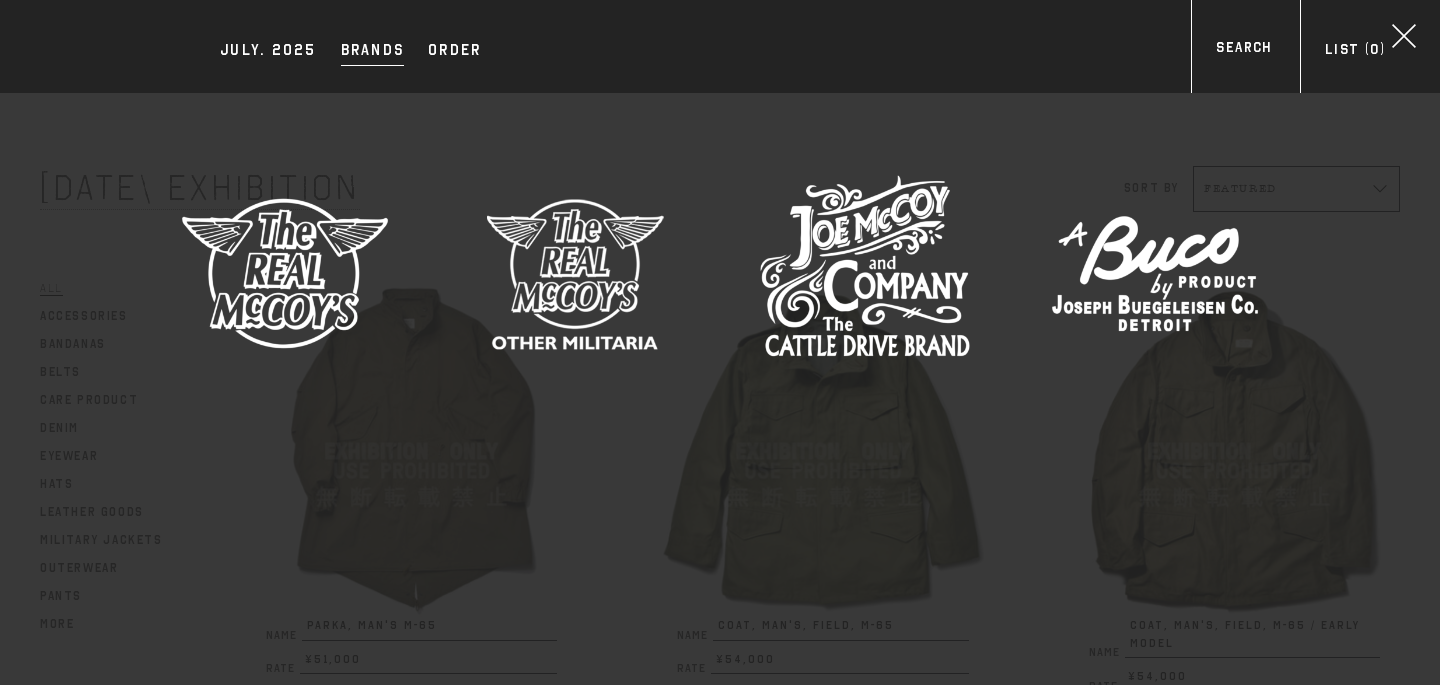click at bounding box center (865, 273) 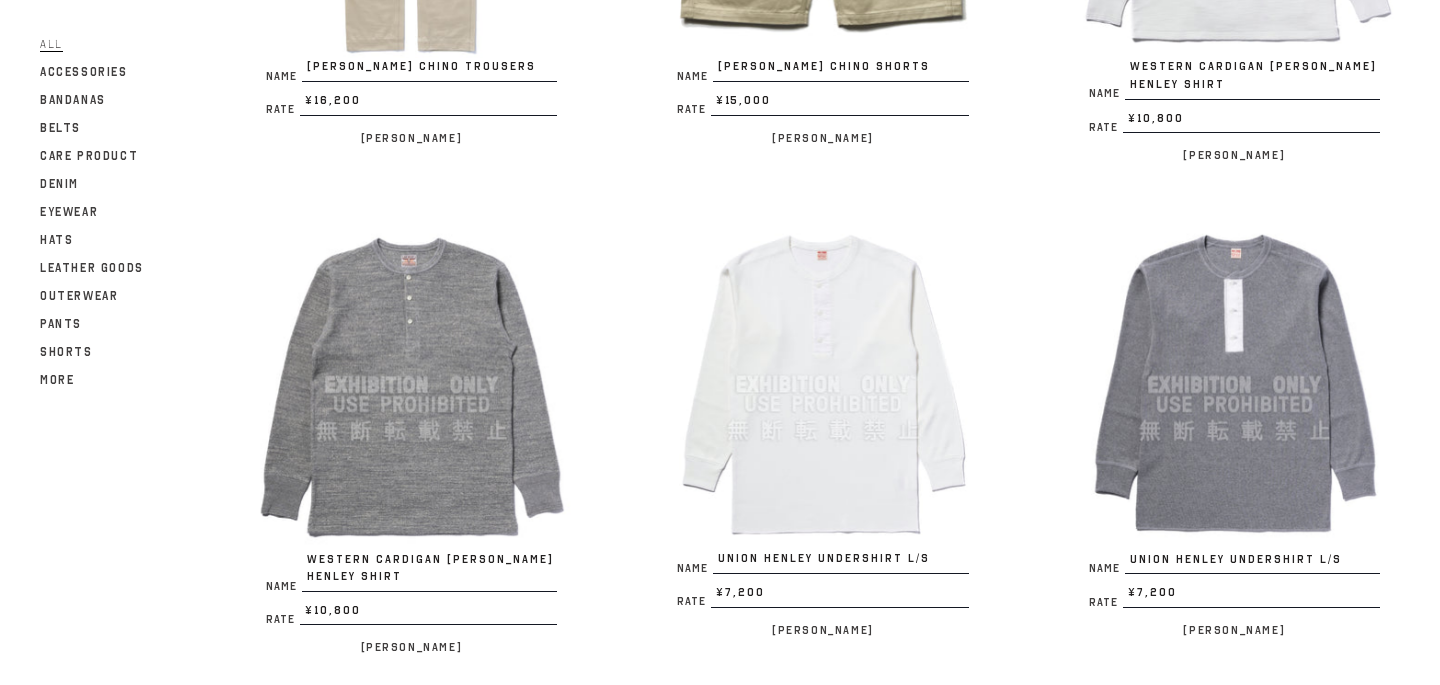scroll, scrollTop: 1100, scrollLeft: 0, axis: vertical 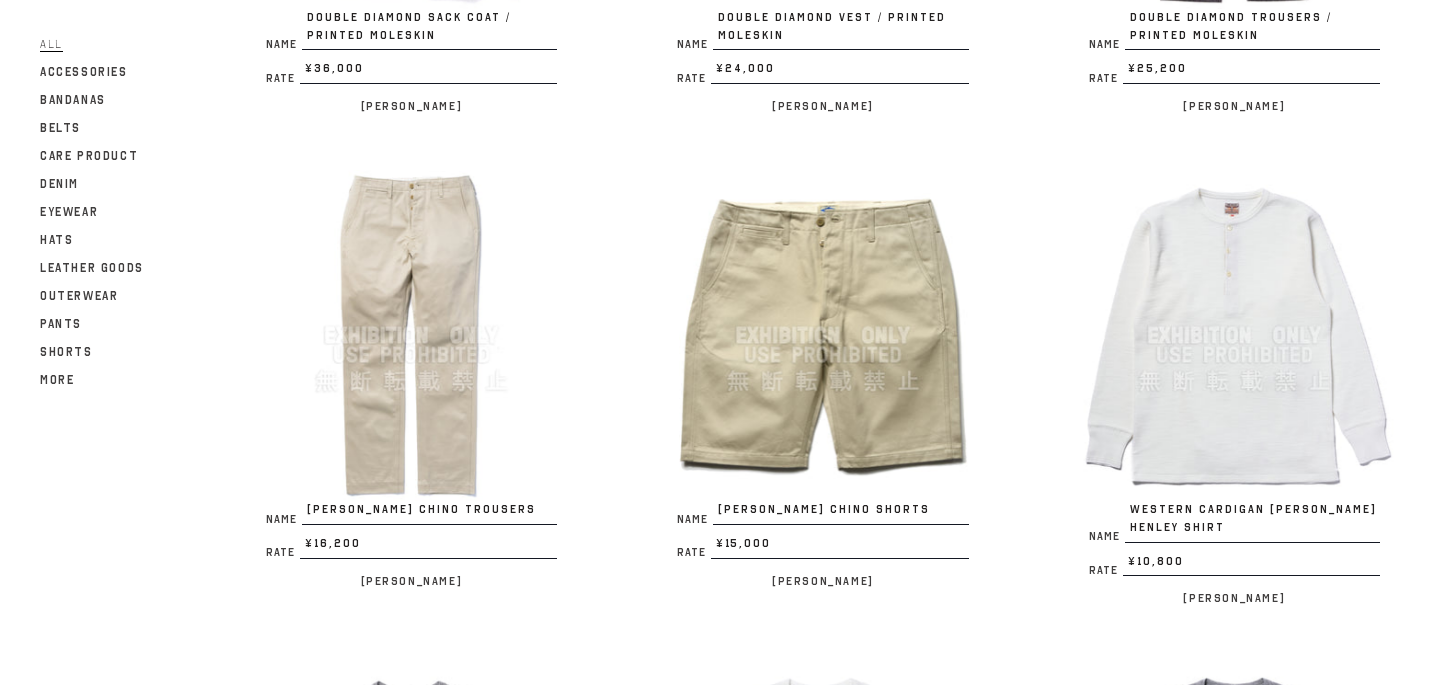 click at bounding box center (411, 335) 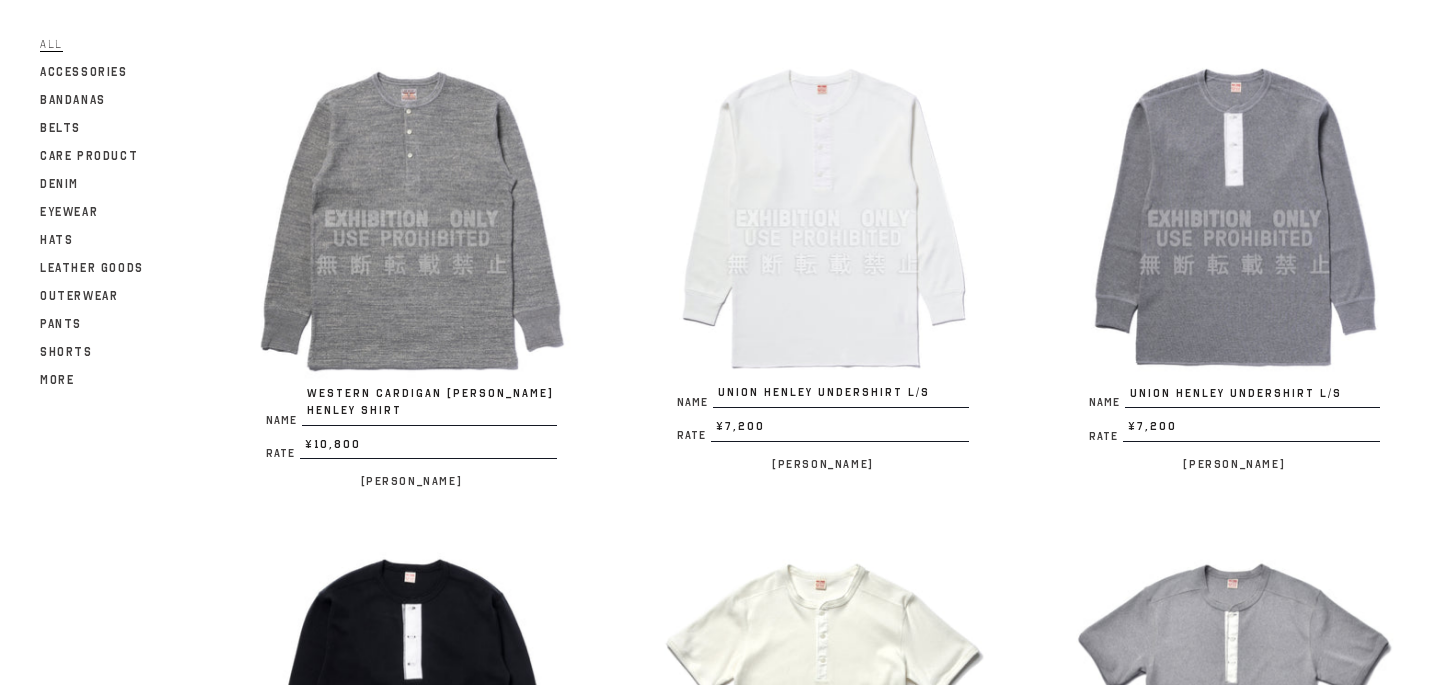scroll, scrollTop: 1122, scrollLeft: 0, axis: vertical 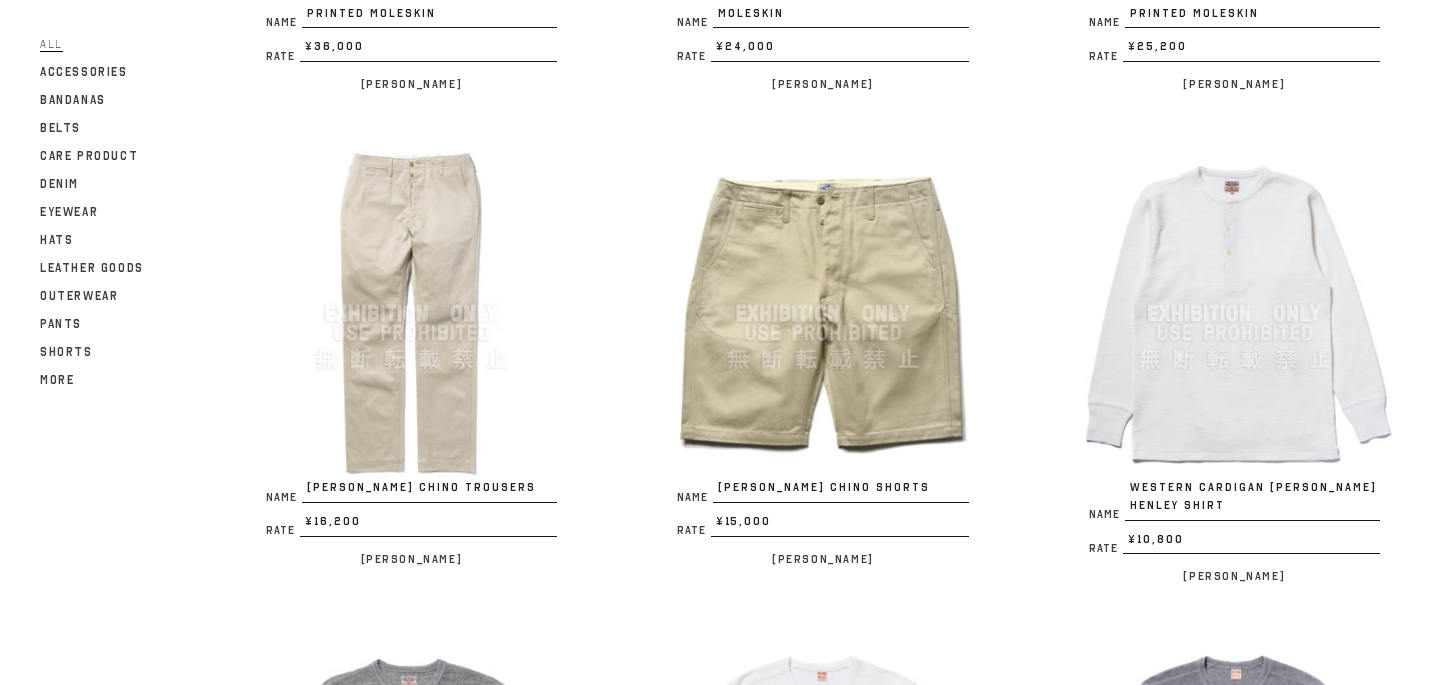 click at bounding box center [411, 313] 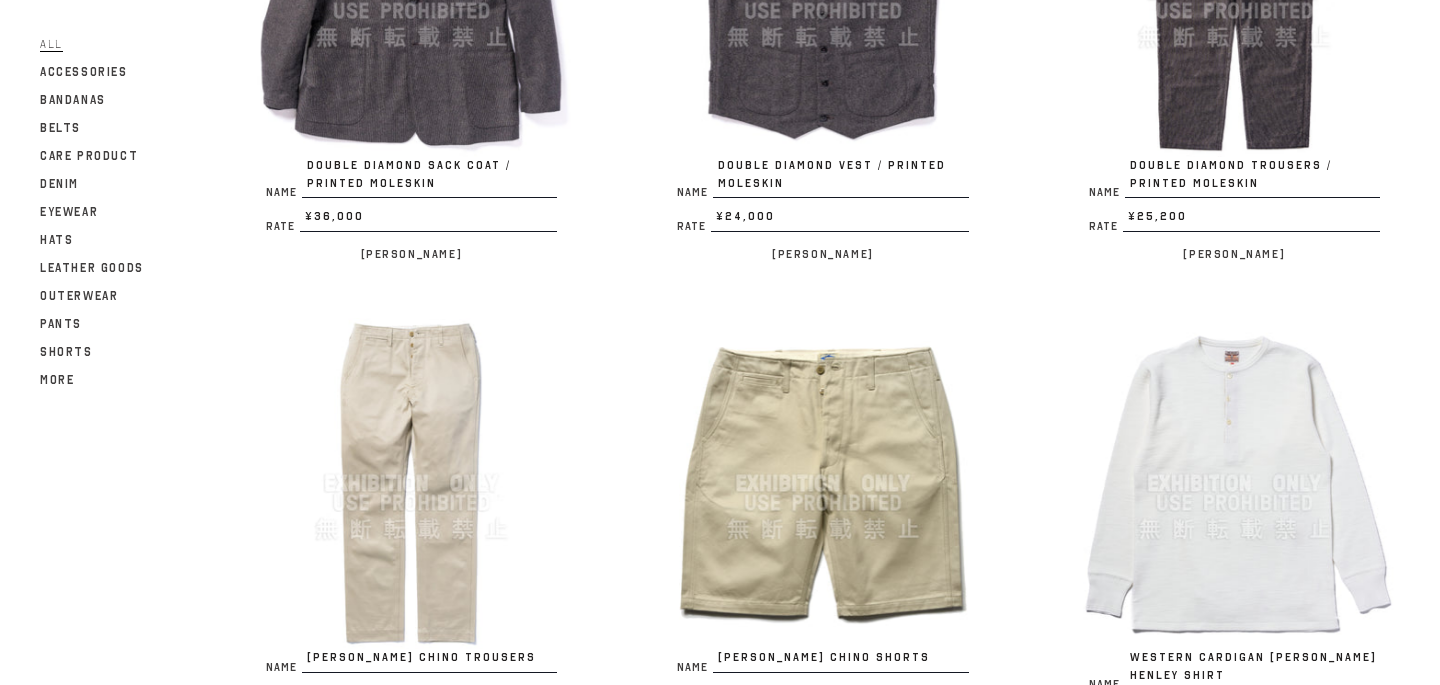scroll, scrollTop: 1250, scrollLeft: 0, axis: vertical 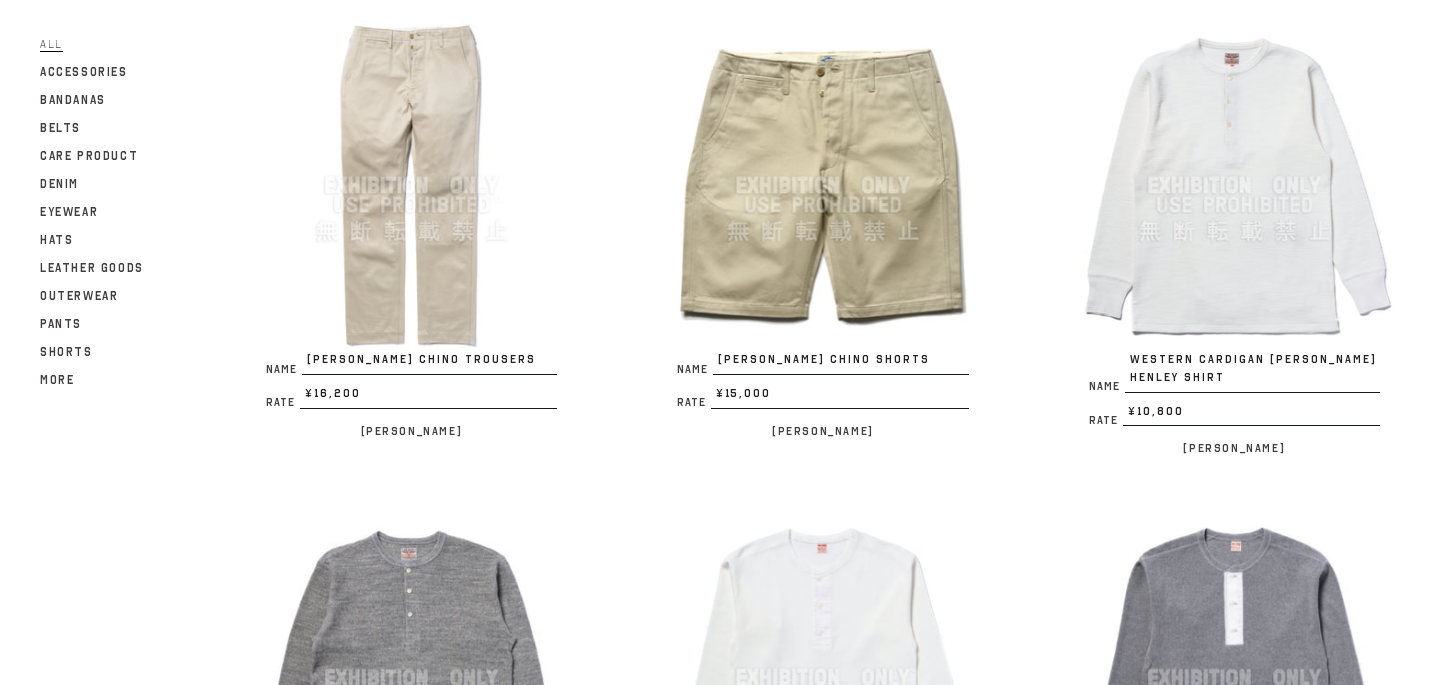 click at bounding box center (822, 185) 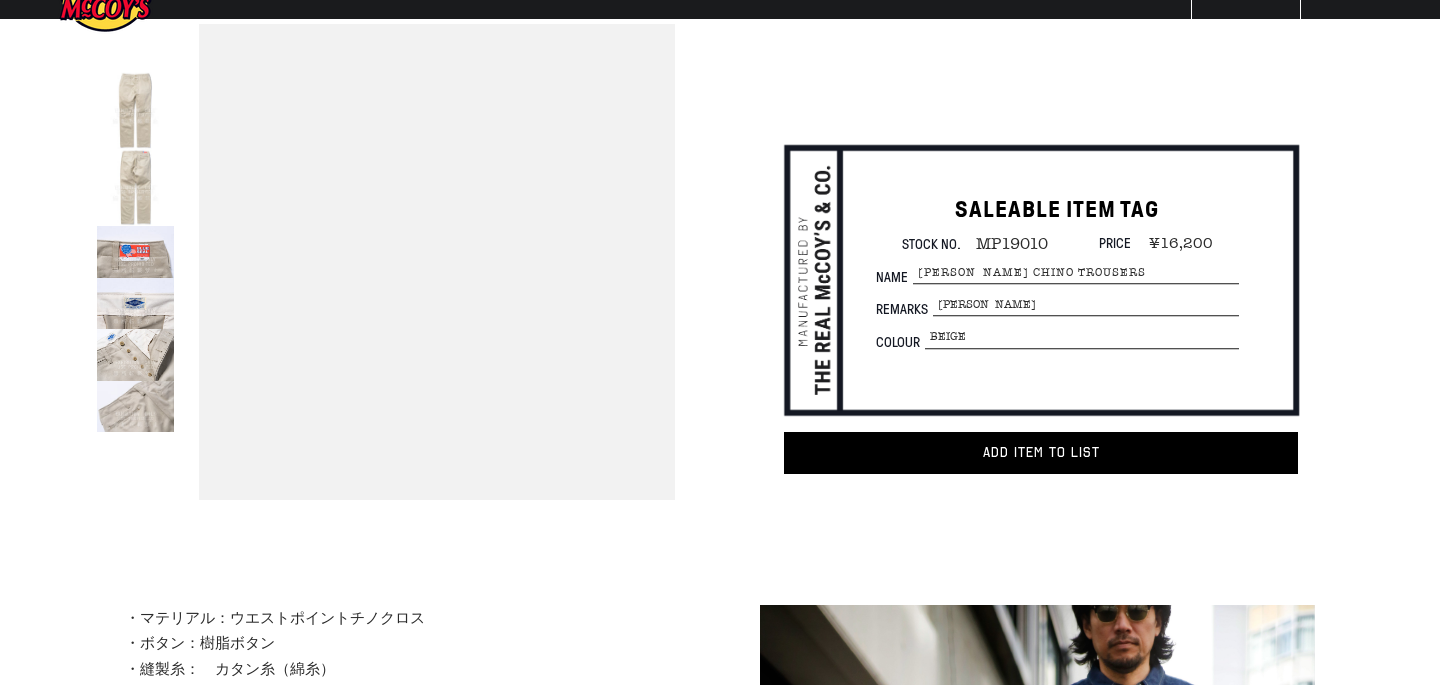 scroll, scrollTop: 93, scrollLeft: 0, axis: vertical 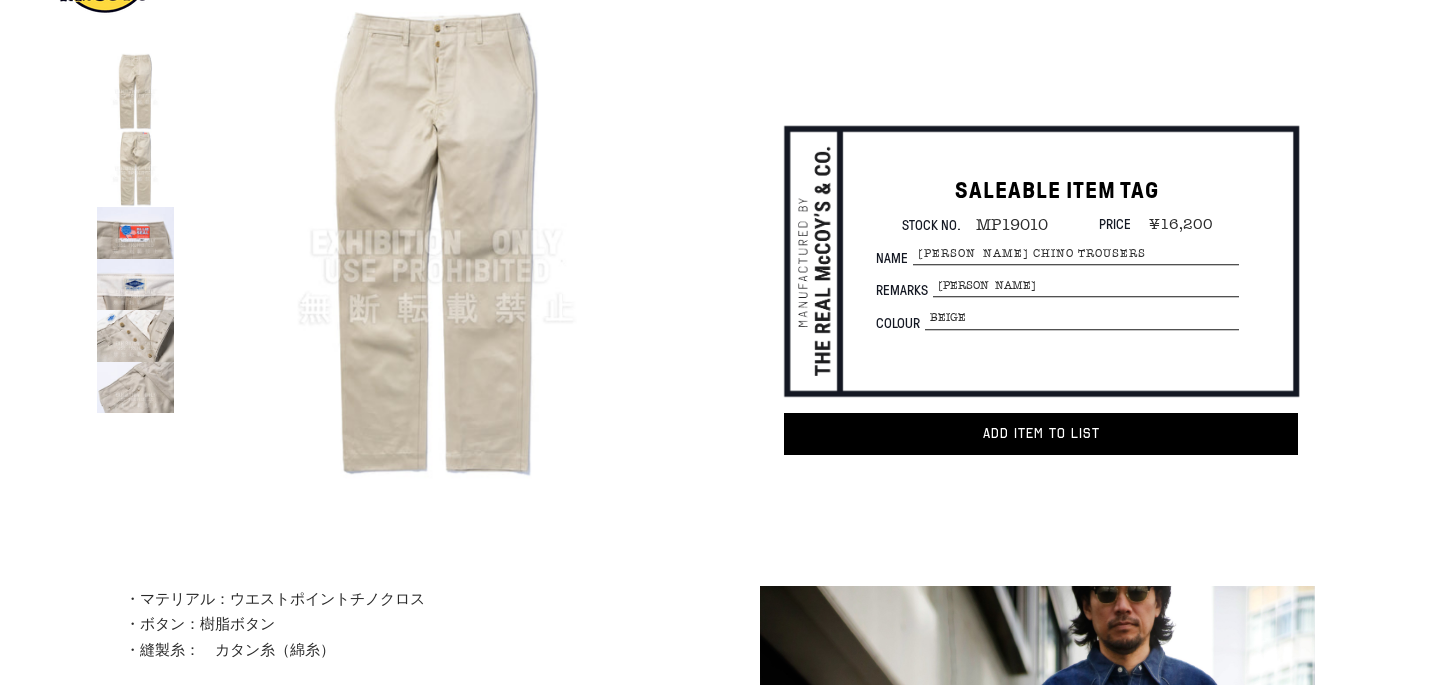 click at bounding box center [135, 232] 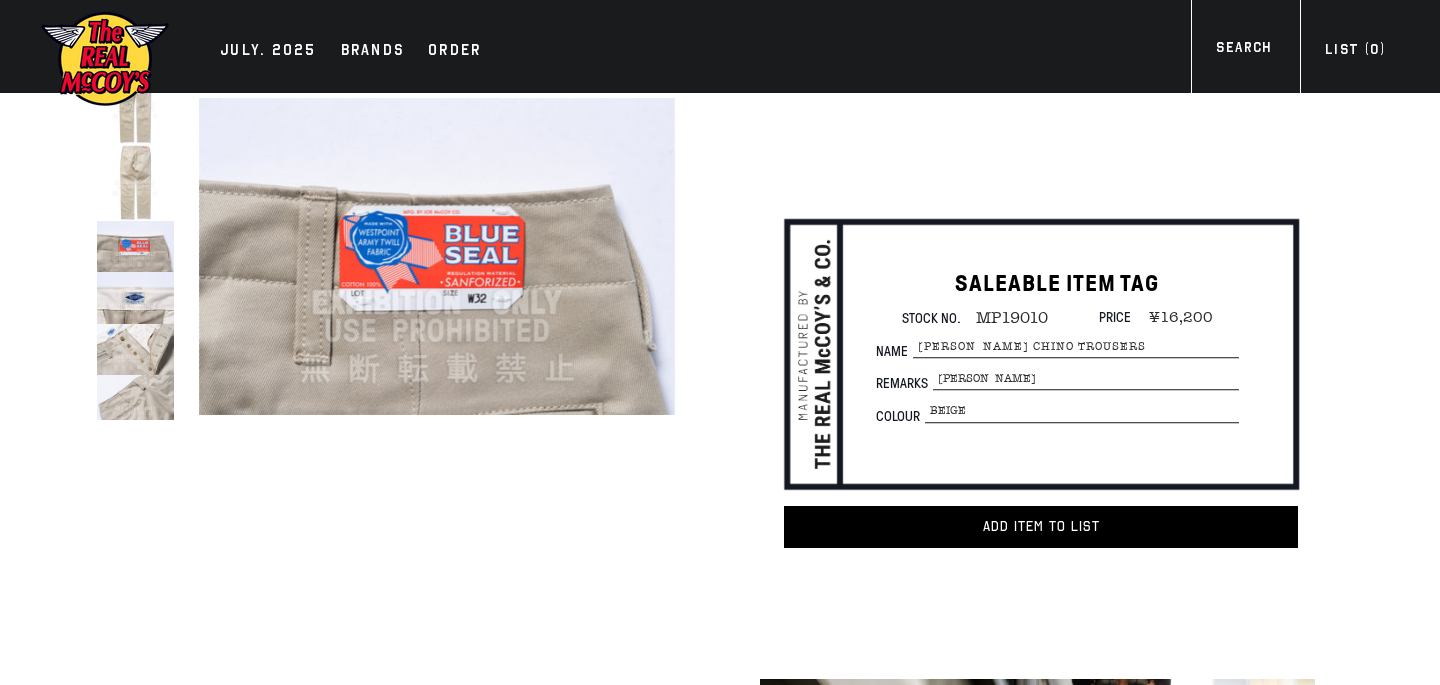 scroll, scrollTop: 0, scrollLeft: 0, axis: both 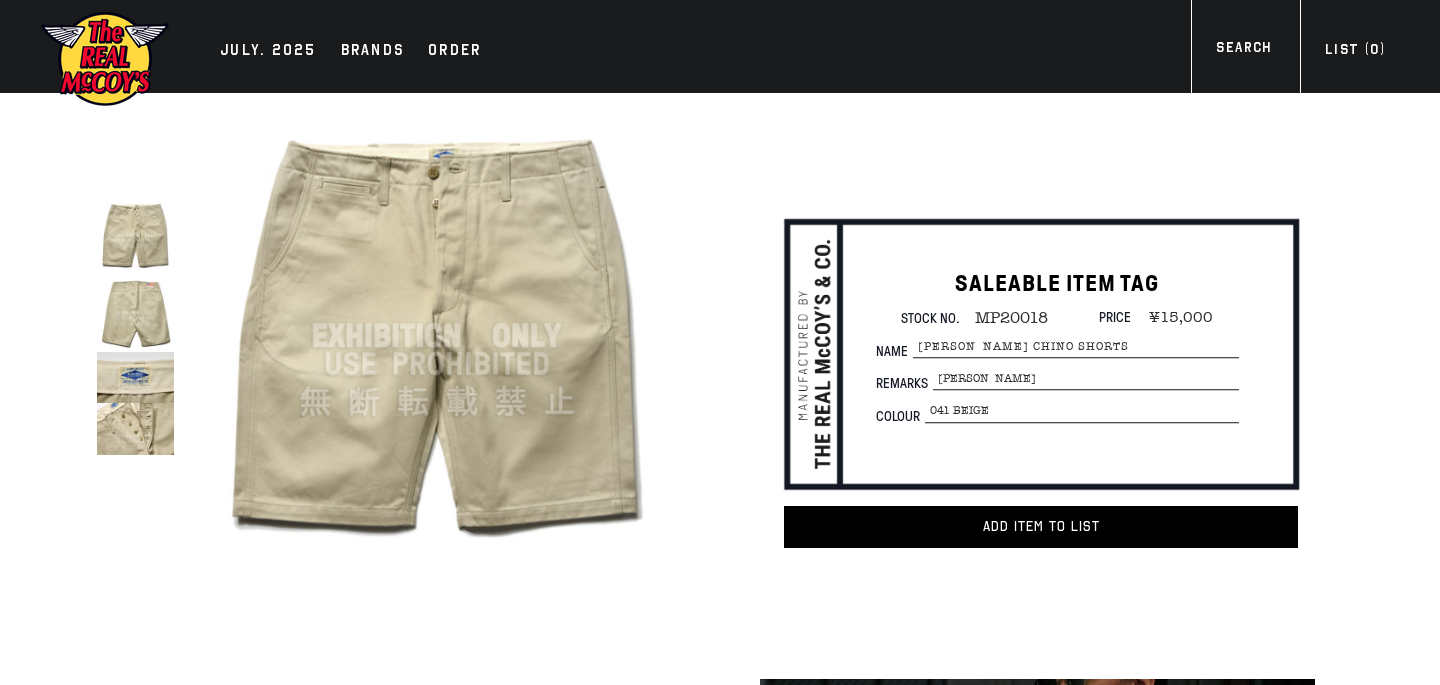 click at bounding box center (135, 235) 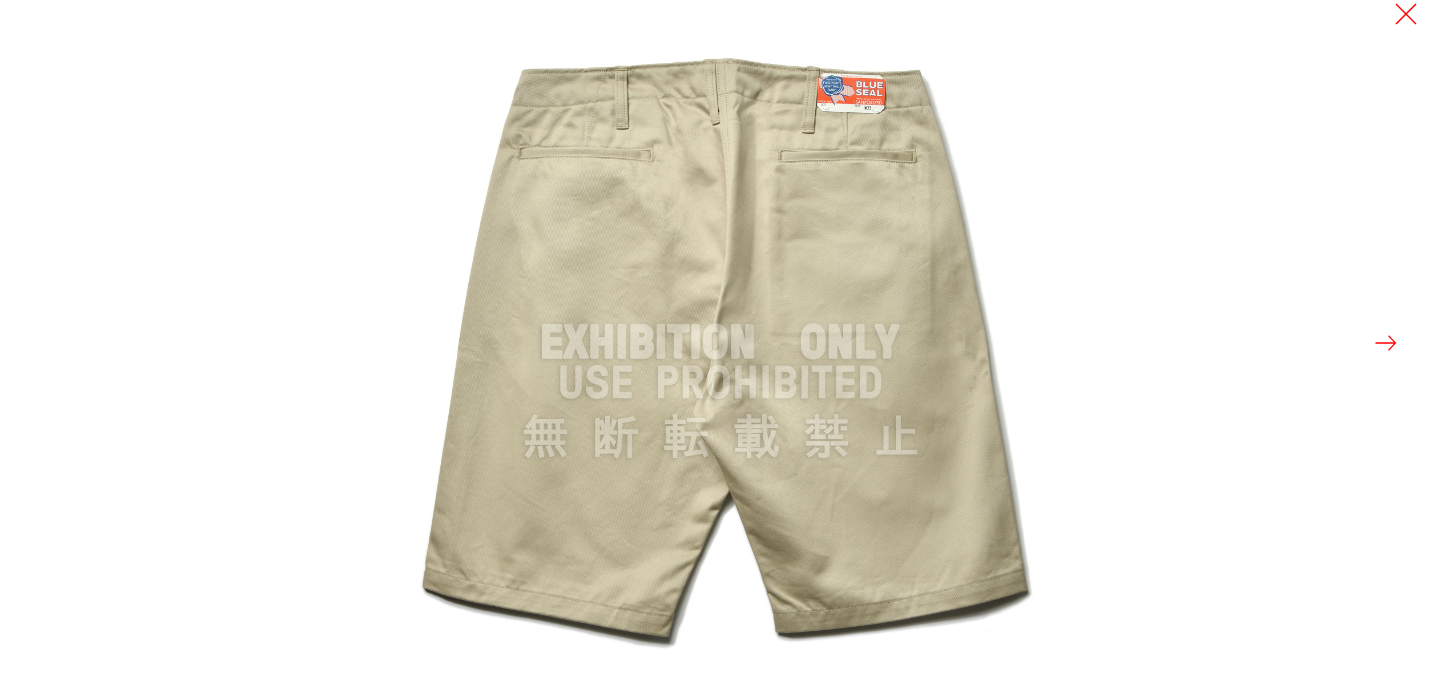 click at bounding box center (1098, 342) 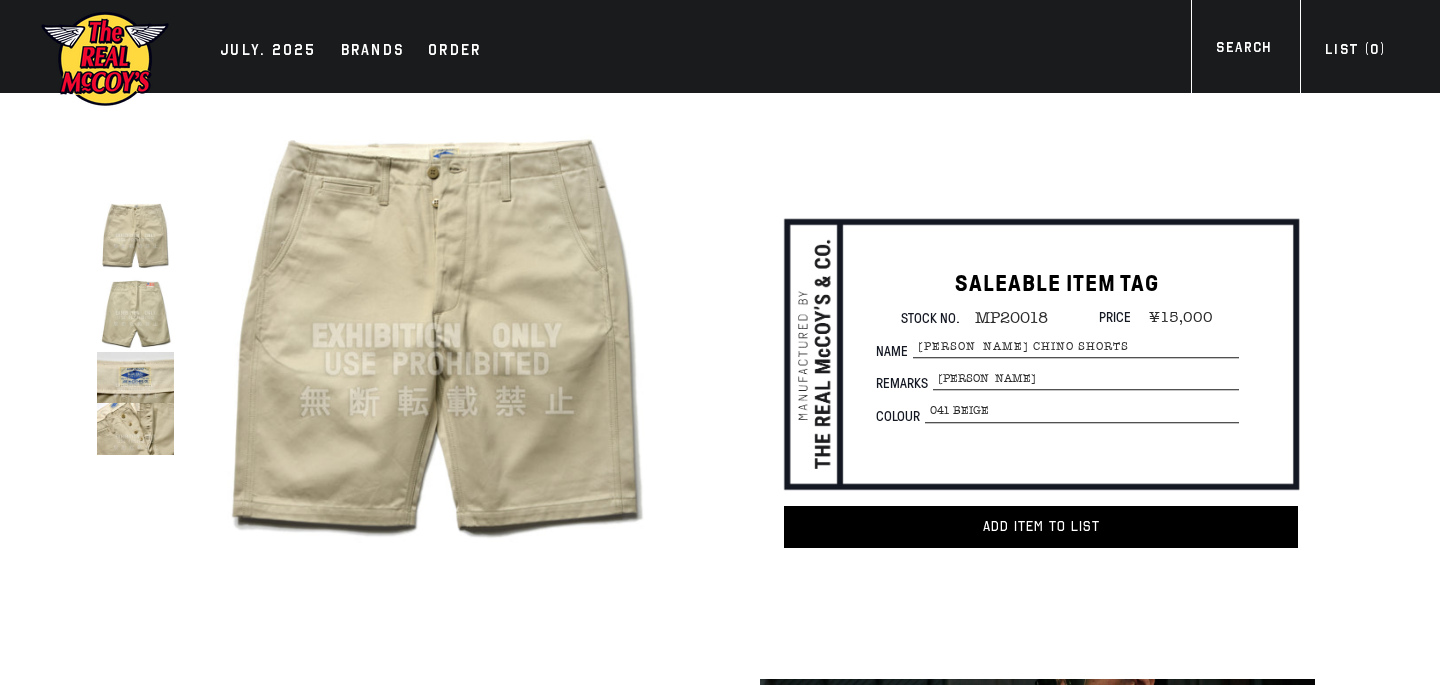 scroll, scrollTop: 0, scrollLeft: 0, axis: both 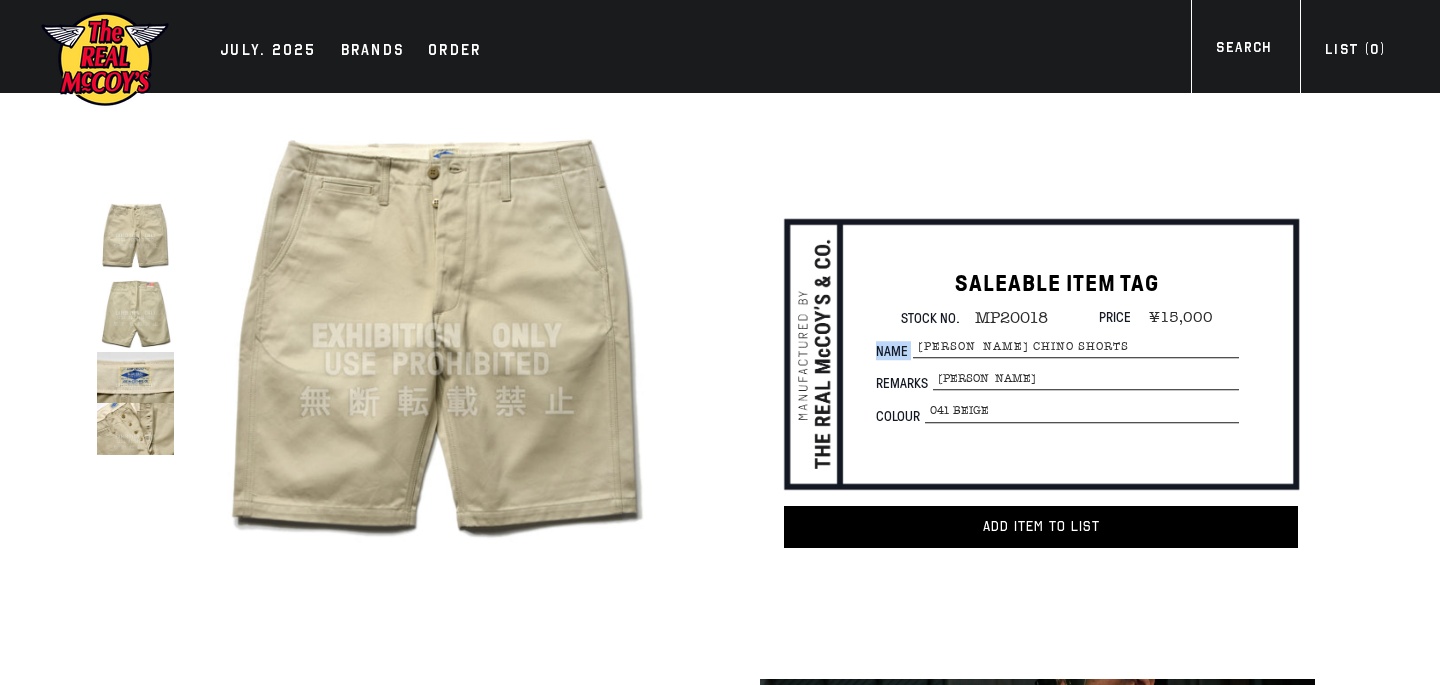drag, startPoint x: 961, startPoint y: 339, endPoint x: 892, endPoint y: 339, distance: 69 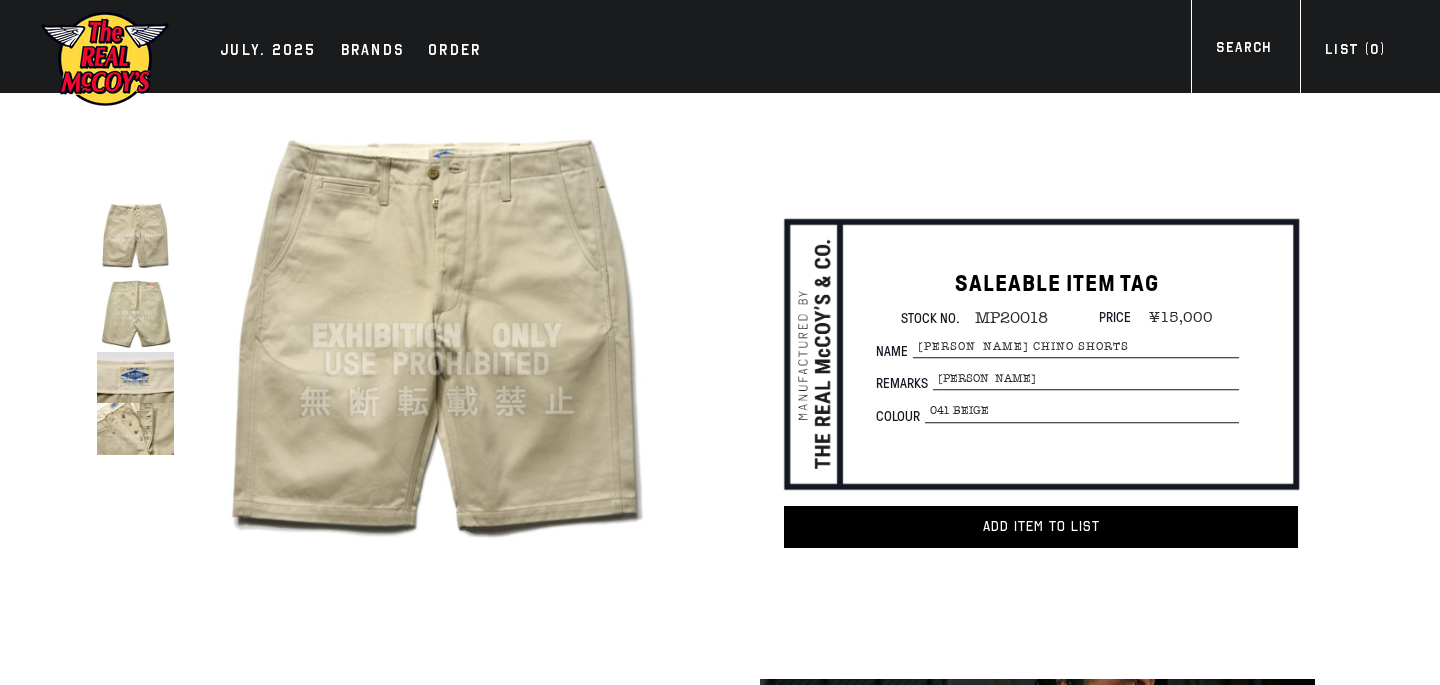 click at bounding box center (135, 428) 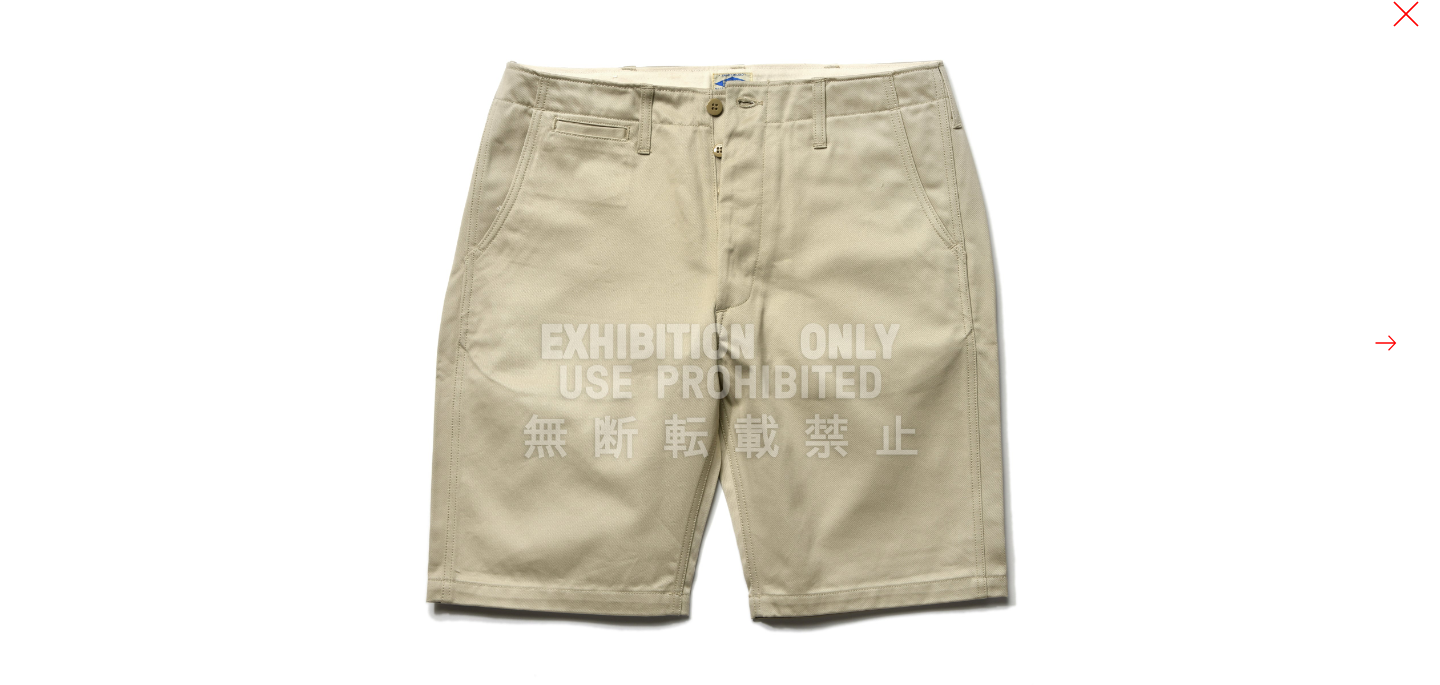 click at bounding box center (1406, 14) 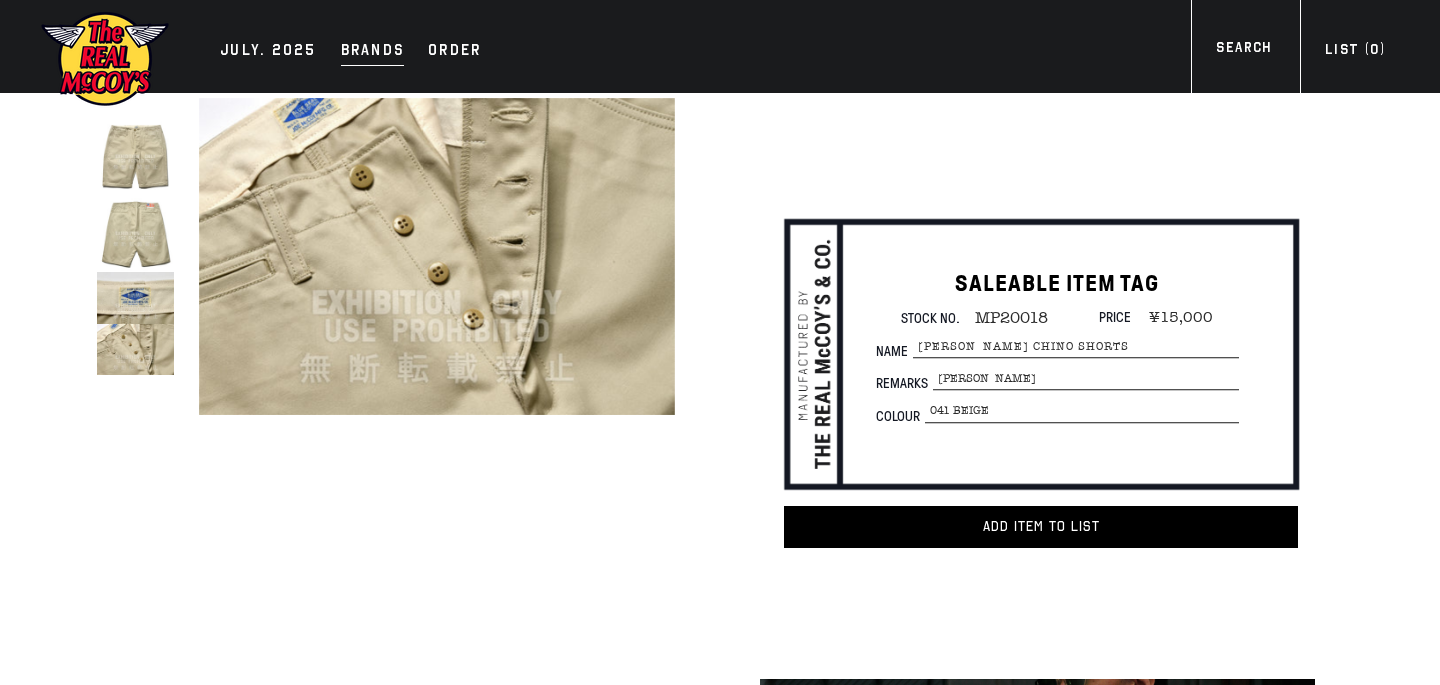 scroll, scrollTop: 0, scrollLeft: 0, axis: both 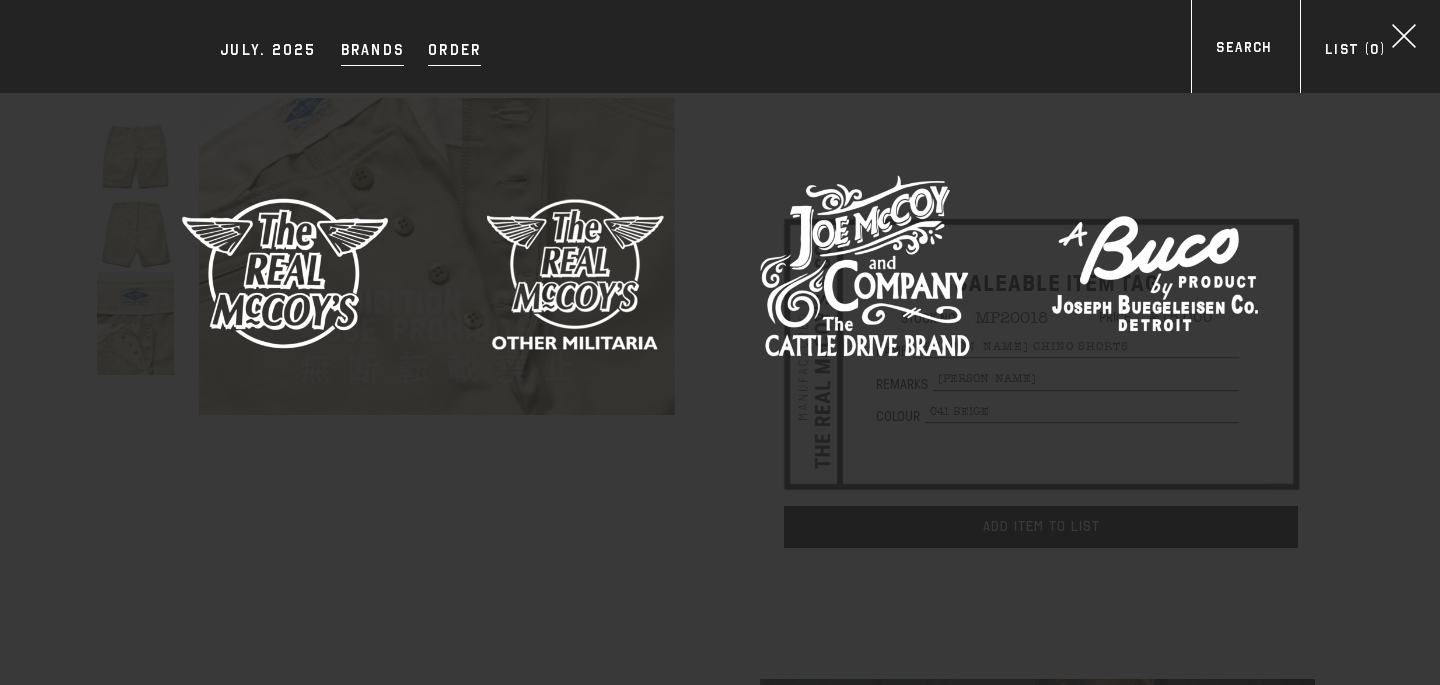 click on "Order" at bounding box center [454, 52] 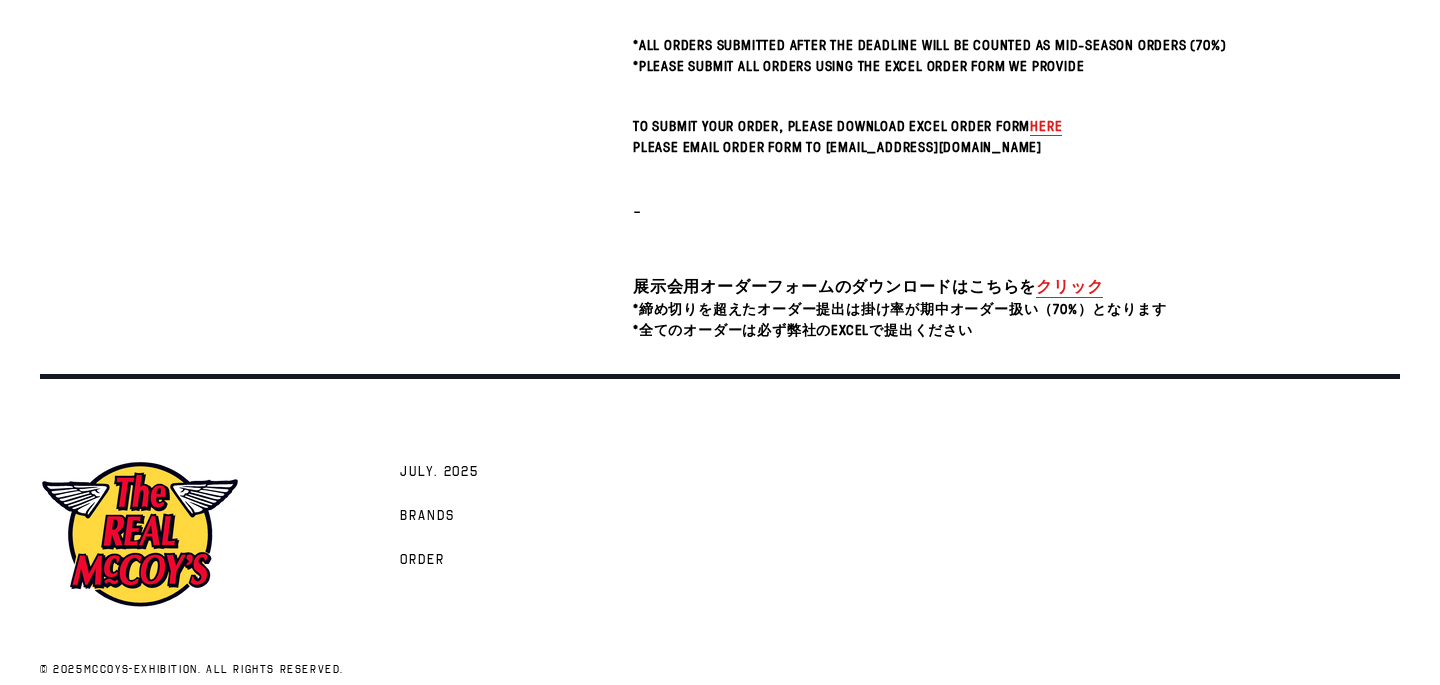 scroll, scrollTop: 689, scrollLeft: 0, axis: vertical 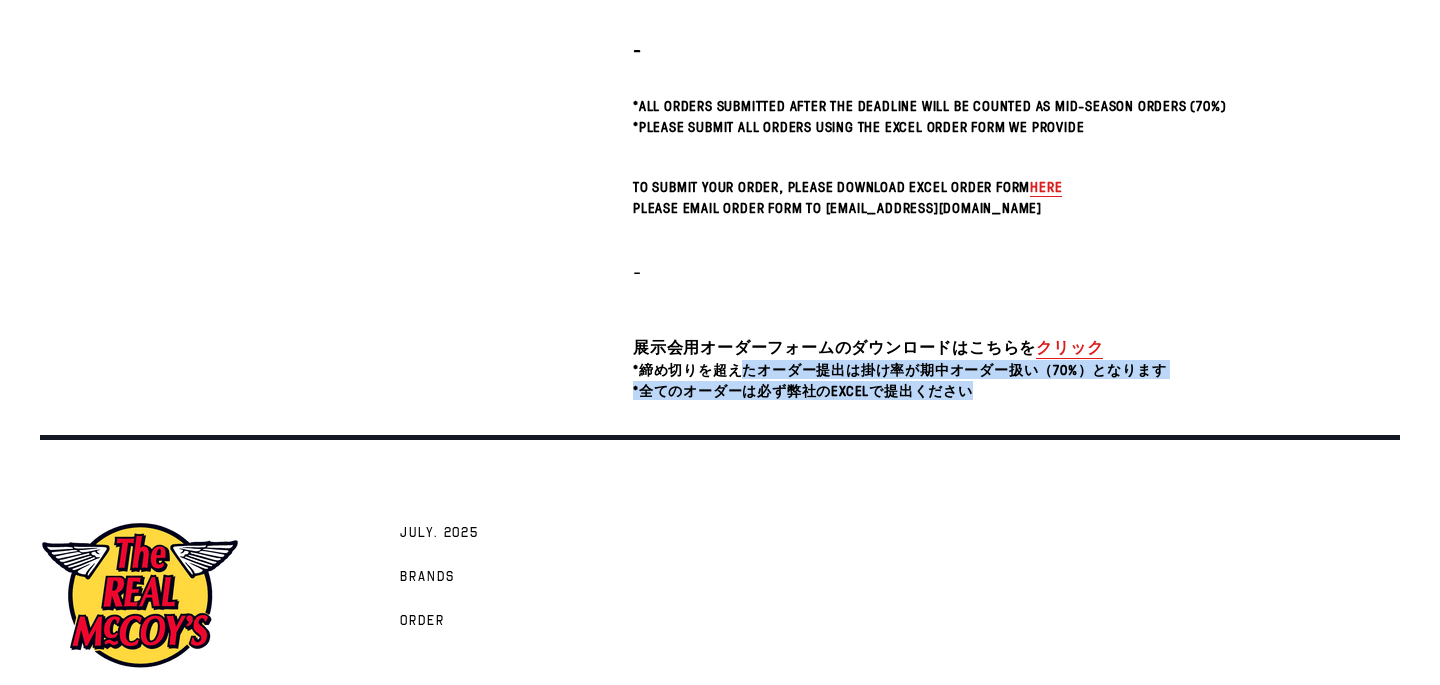 drag, startPoint x: 746, startPoint y: 359, endPoint x: 868, endPoint y: 406, distance: 130.7402 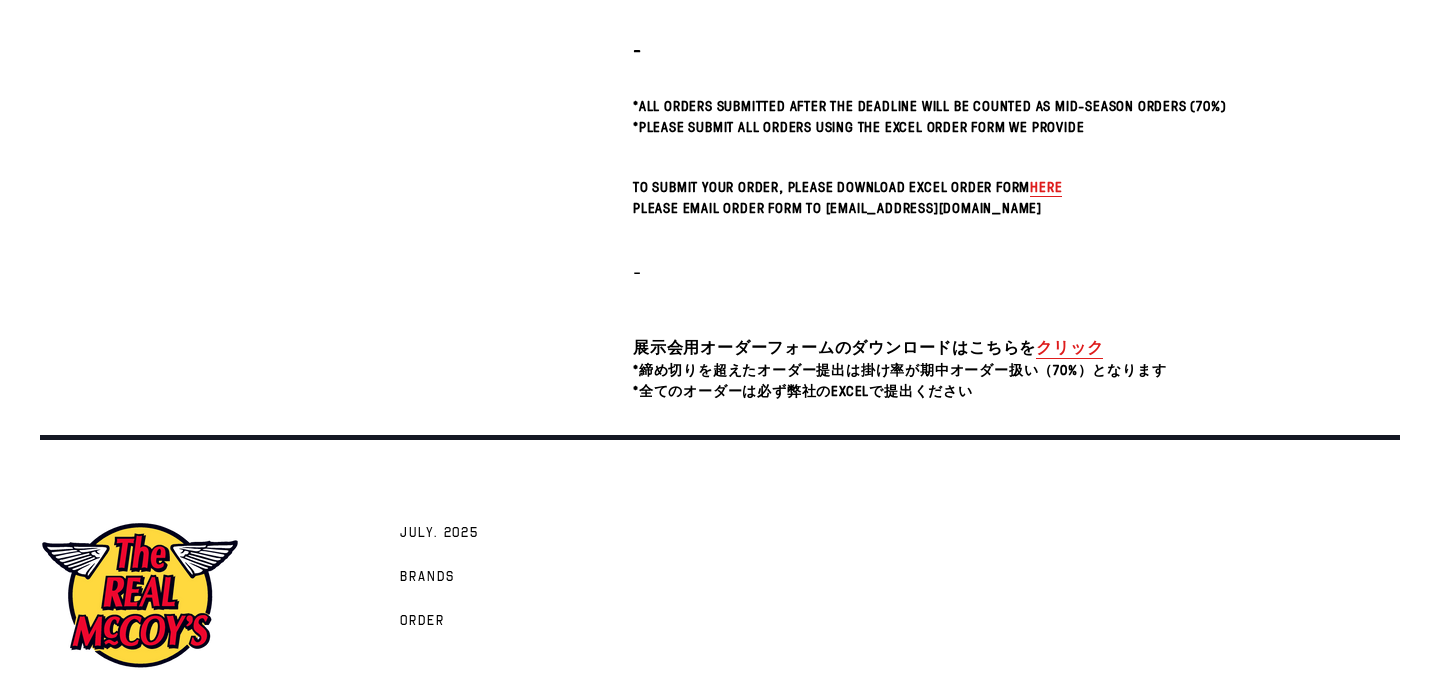 click on "Skip to content
JULY. 2025
Brands
Order" at bounding box center (720, 43) 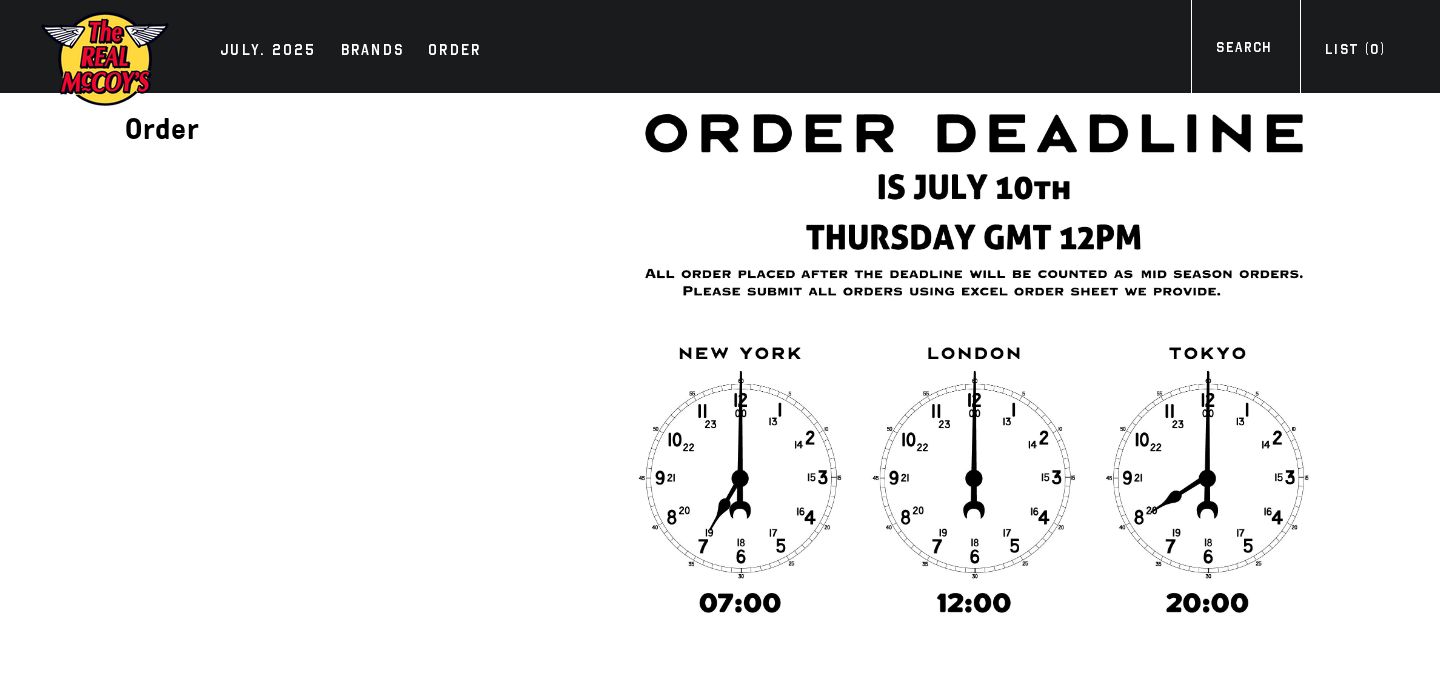 scroll, scrollTop: 0, scrollLeft: 0, axis: both 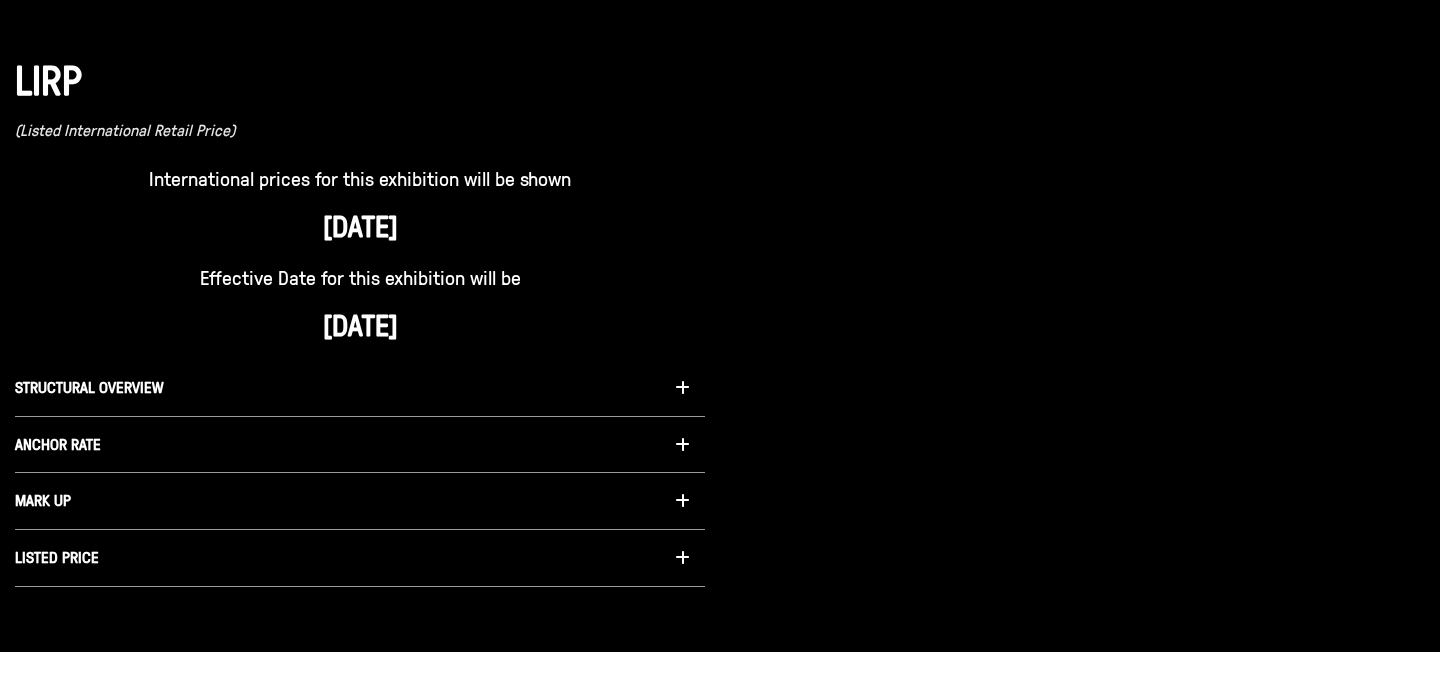 click on "STRUCTURAL OVERVIEW" at bounding box center [360, 388] 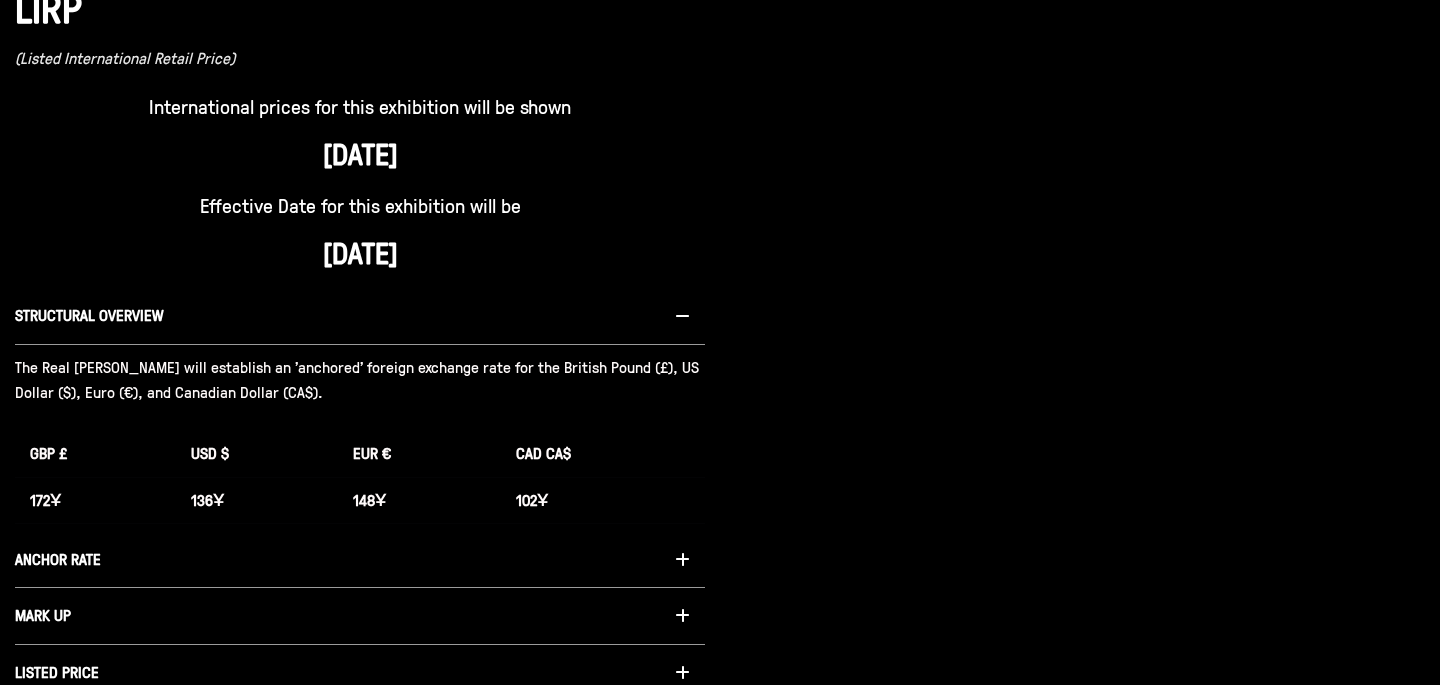 scroll, scrollTop: 1809, scrollLeft: 0, axis: vertical 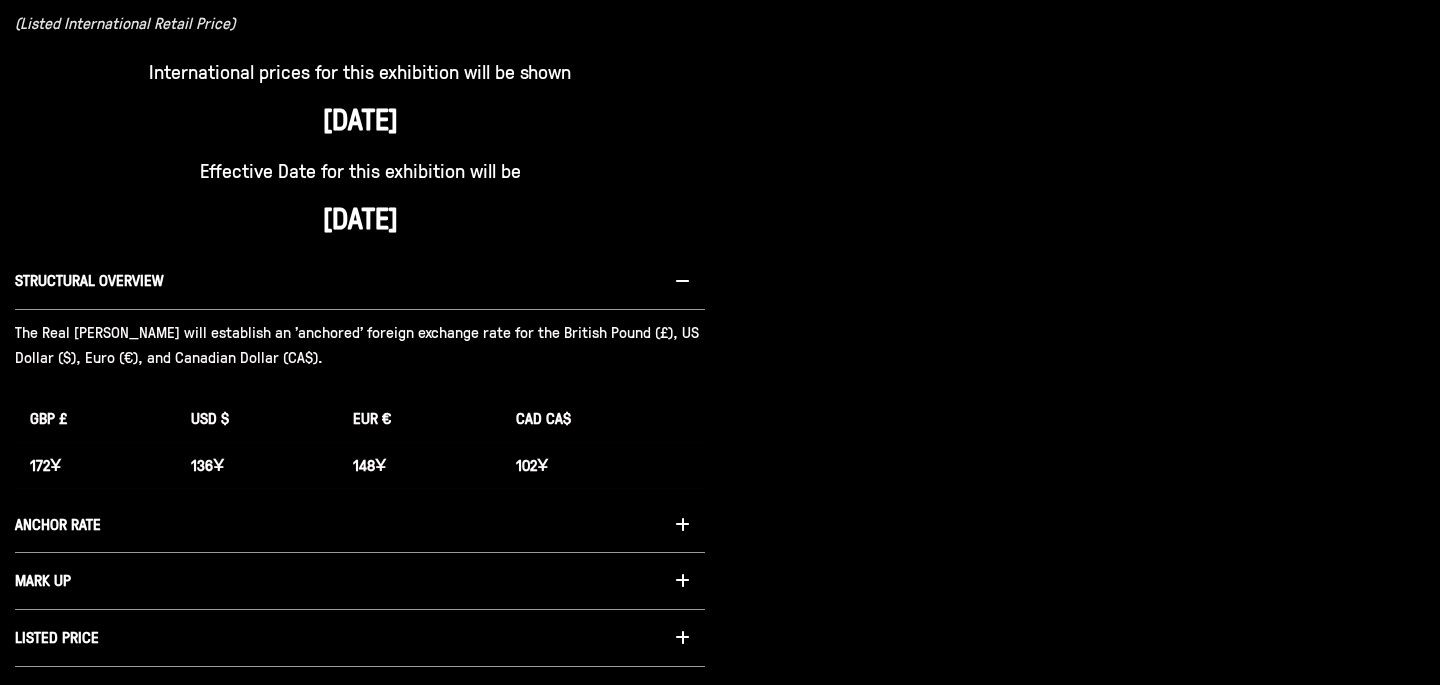 click on "MARK UP" at bounding box center (360, 581) 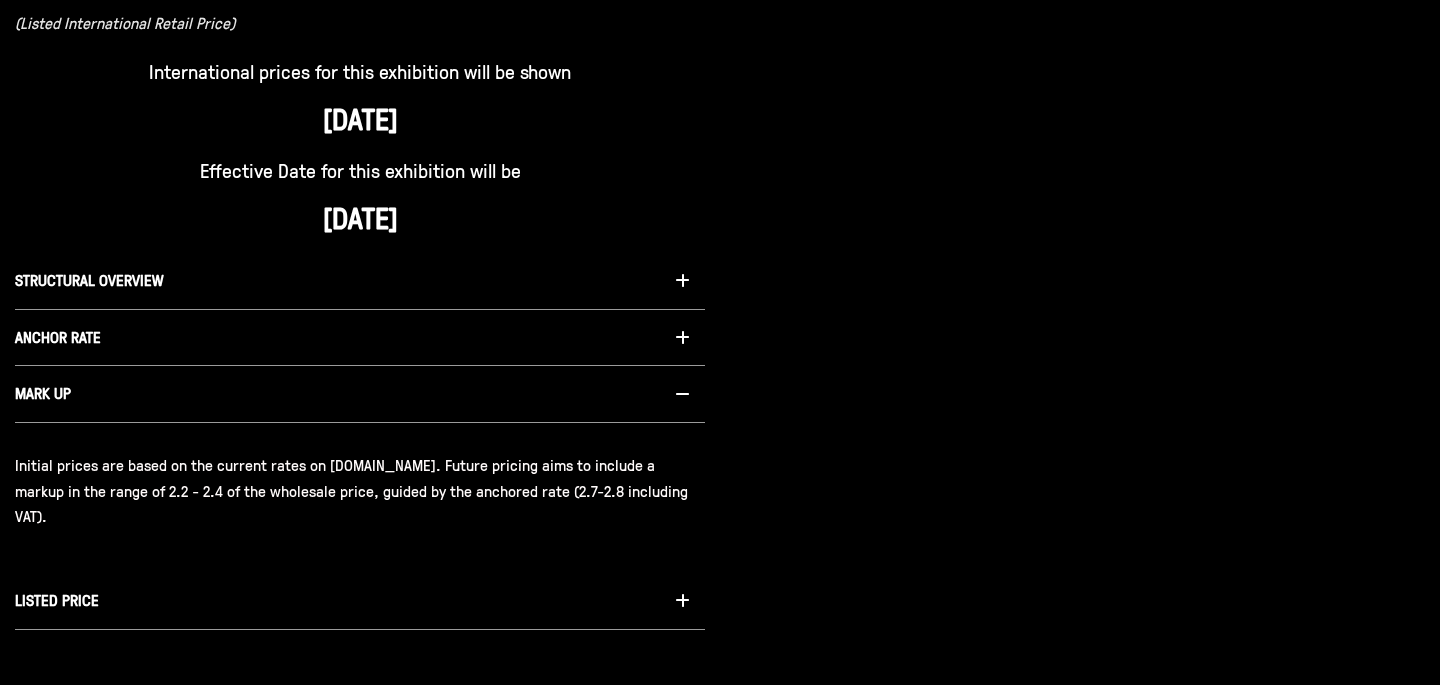 click on "STRUCTURAL OVERVIEW" at bounding box center (360, 281) 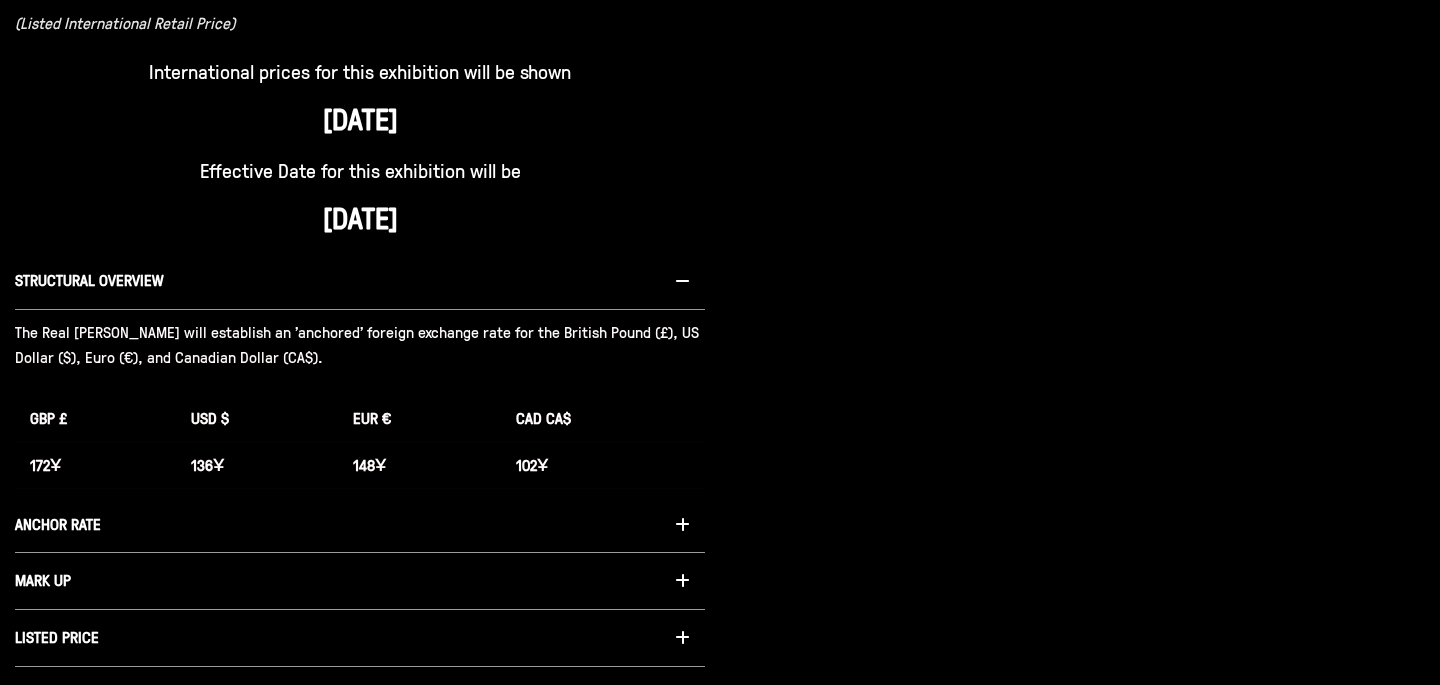 click on "ANCHOR RATE" at bounding box center (360, 525) 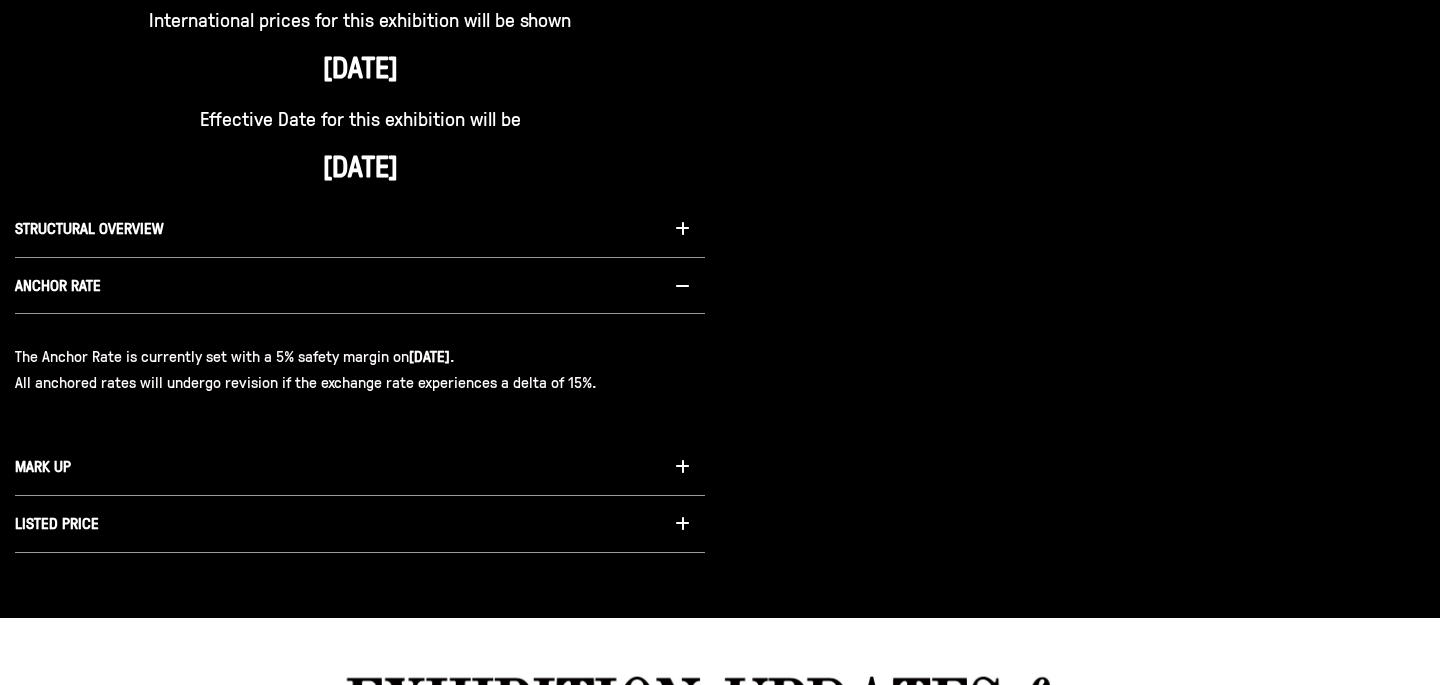 scroll, scrollTop: 1874, scrollLeft: 0, axis: vertical 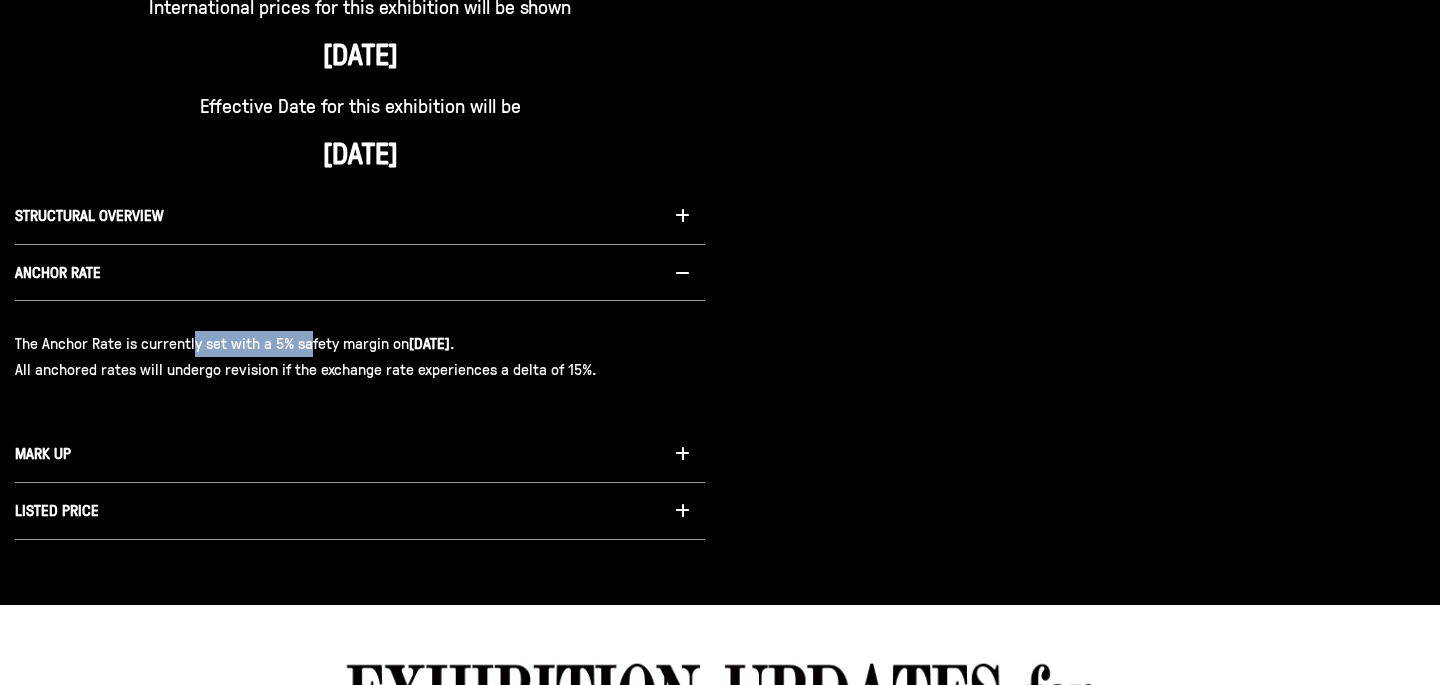 drag, startPoint x: 191, startPoint y: 330, endPoint x: 305, endPoint y: 330, distance: 114 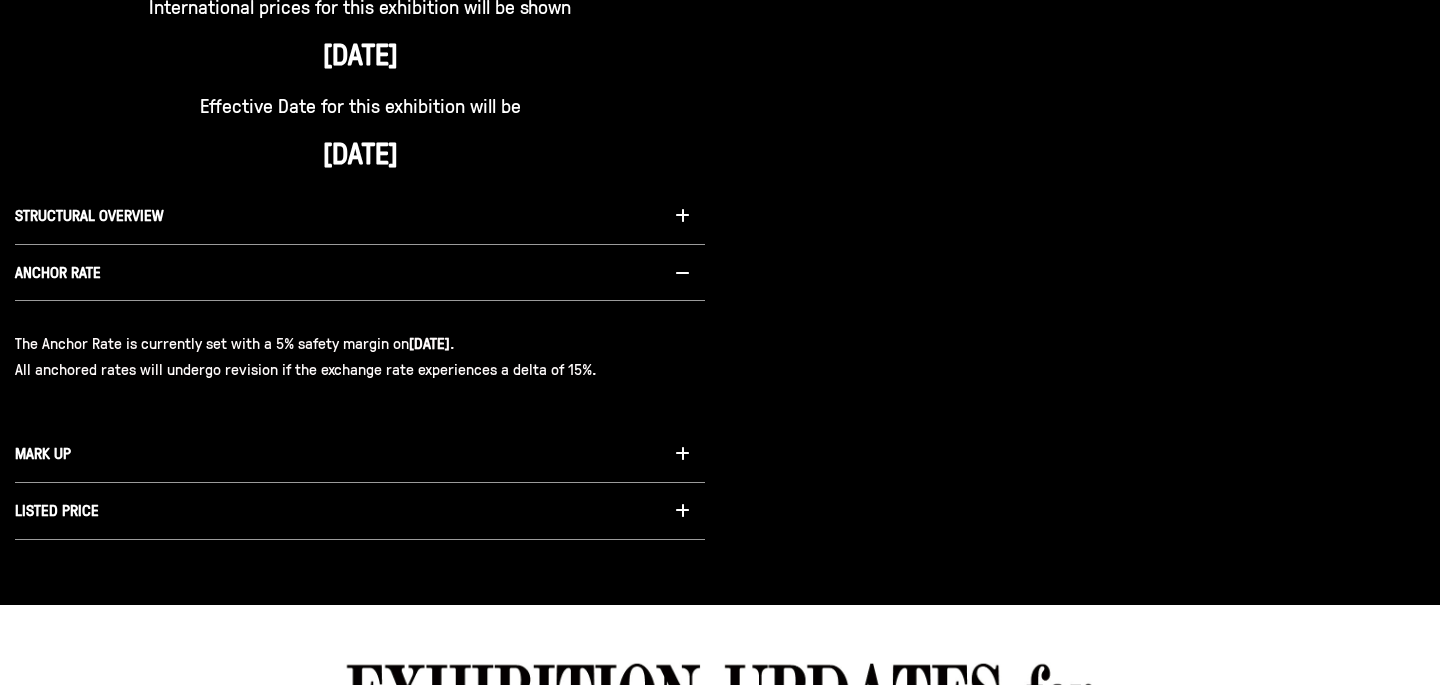 click on "MARK UP" at bounding box center [360, 454] 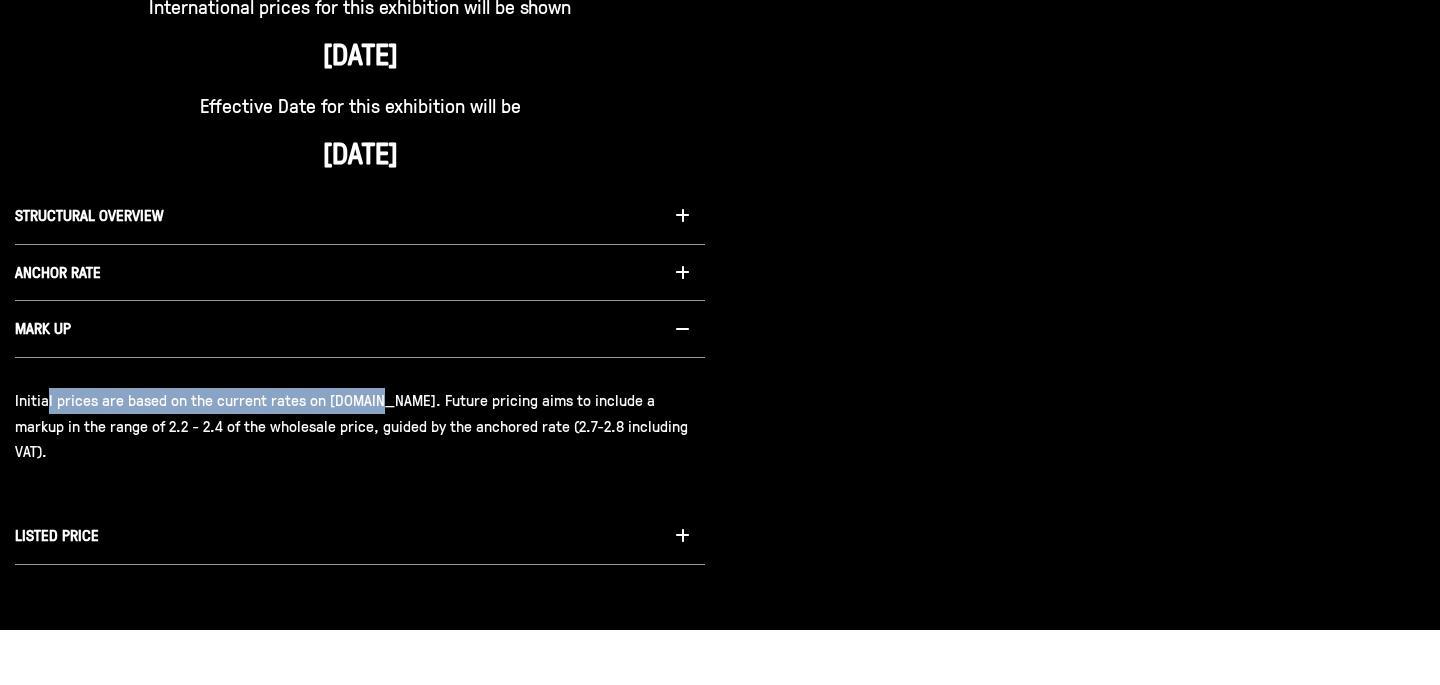drag, startPoint x: 48, startPoint y: 388, endPoint x: 372, endPoint y: 388, distance: 324 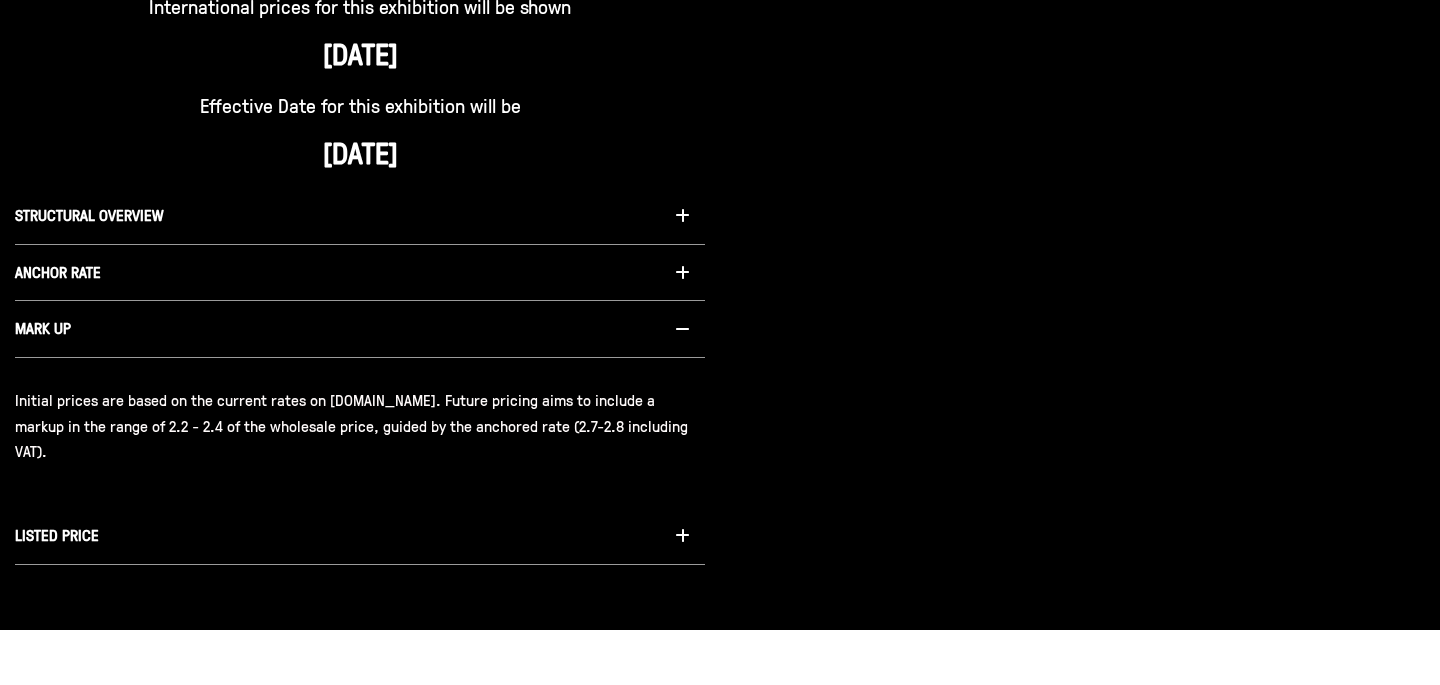 click on "LISTED PRICE" at bounding box center [360, 536] 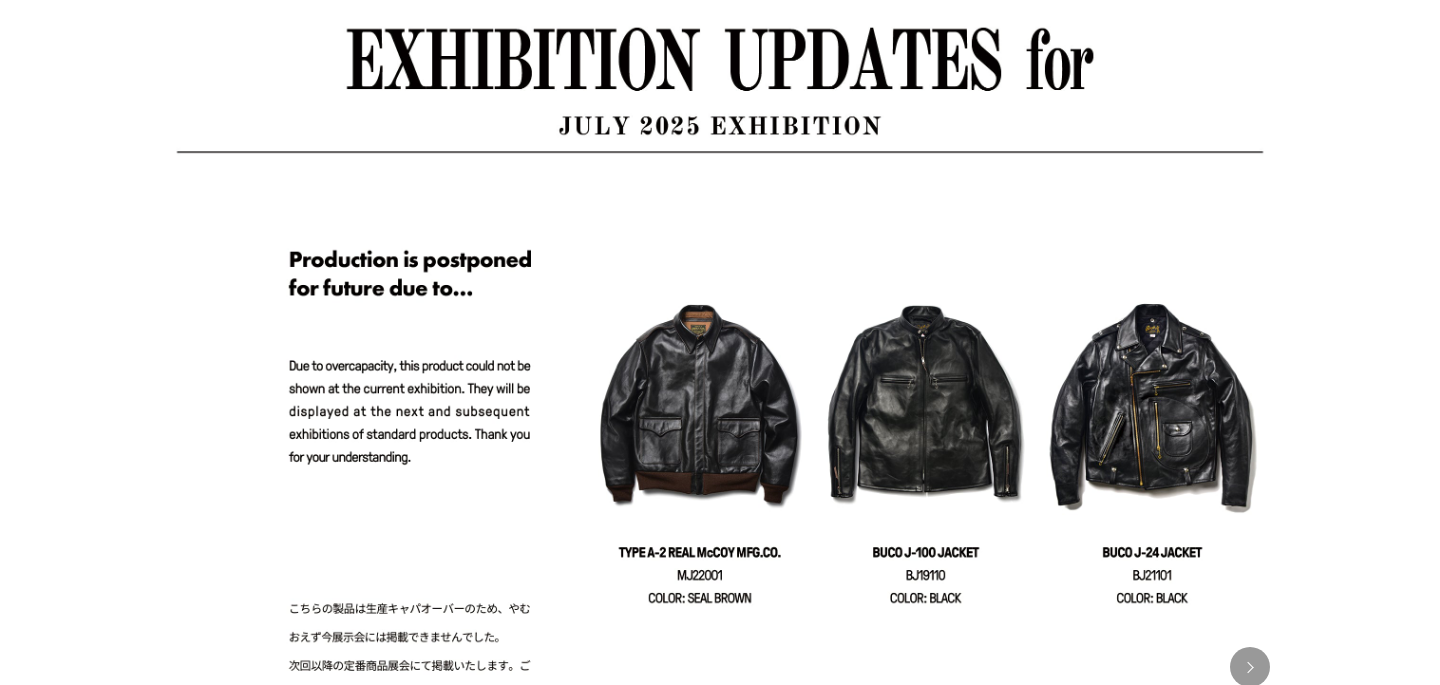scroll, scrollTop: 2588, scrollLeft: 0, axis: vertical 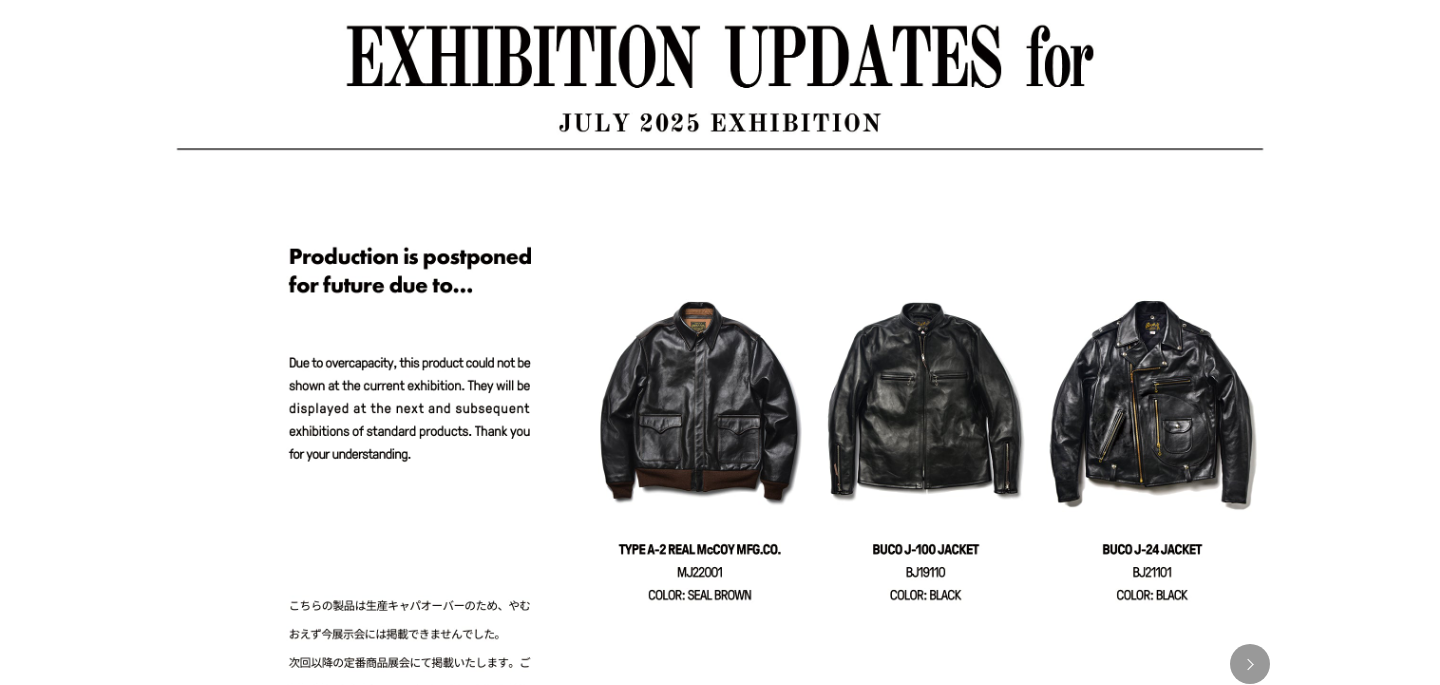 drag, startPoint x: 340, startPoint y: 248, endPoint x: 433, endPoint y: 255, distance: 93.26307 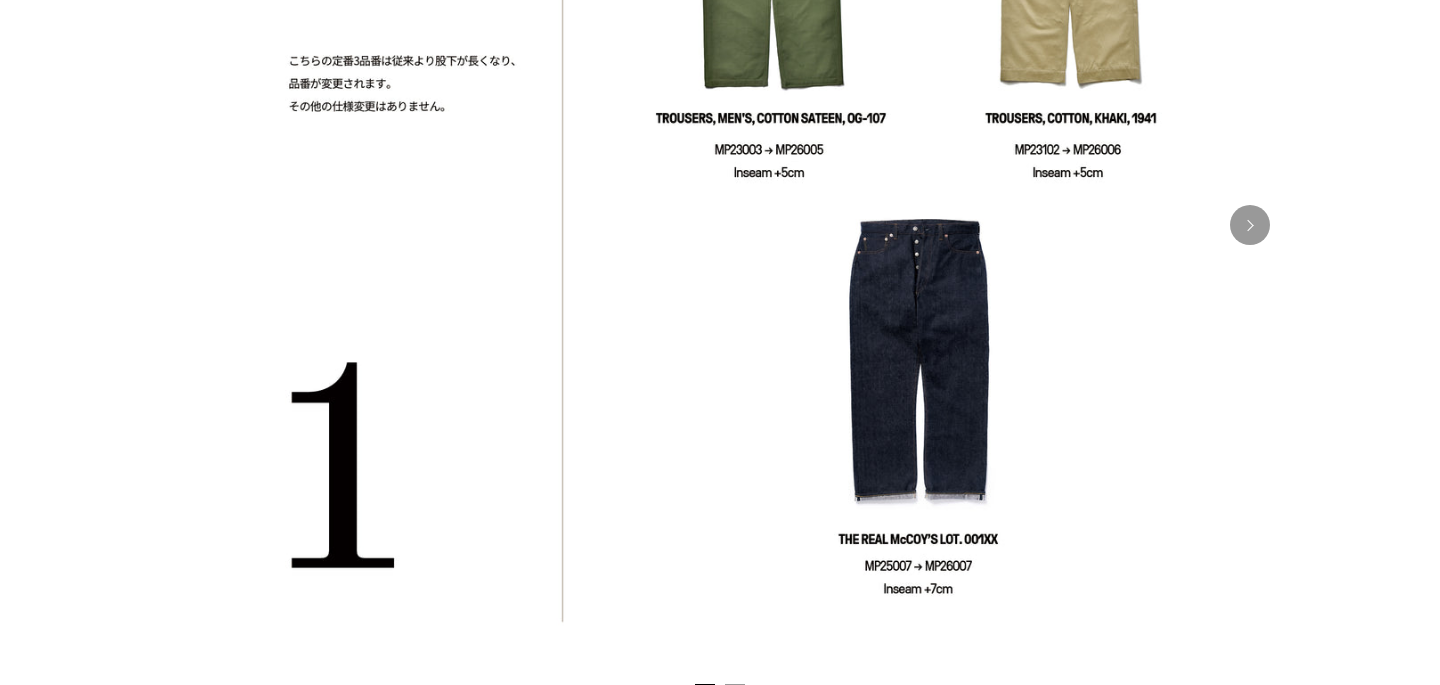 scroll, scrollTop: 4574, scrollLeft: 0, axis: vertical 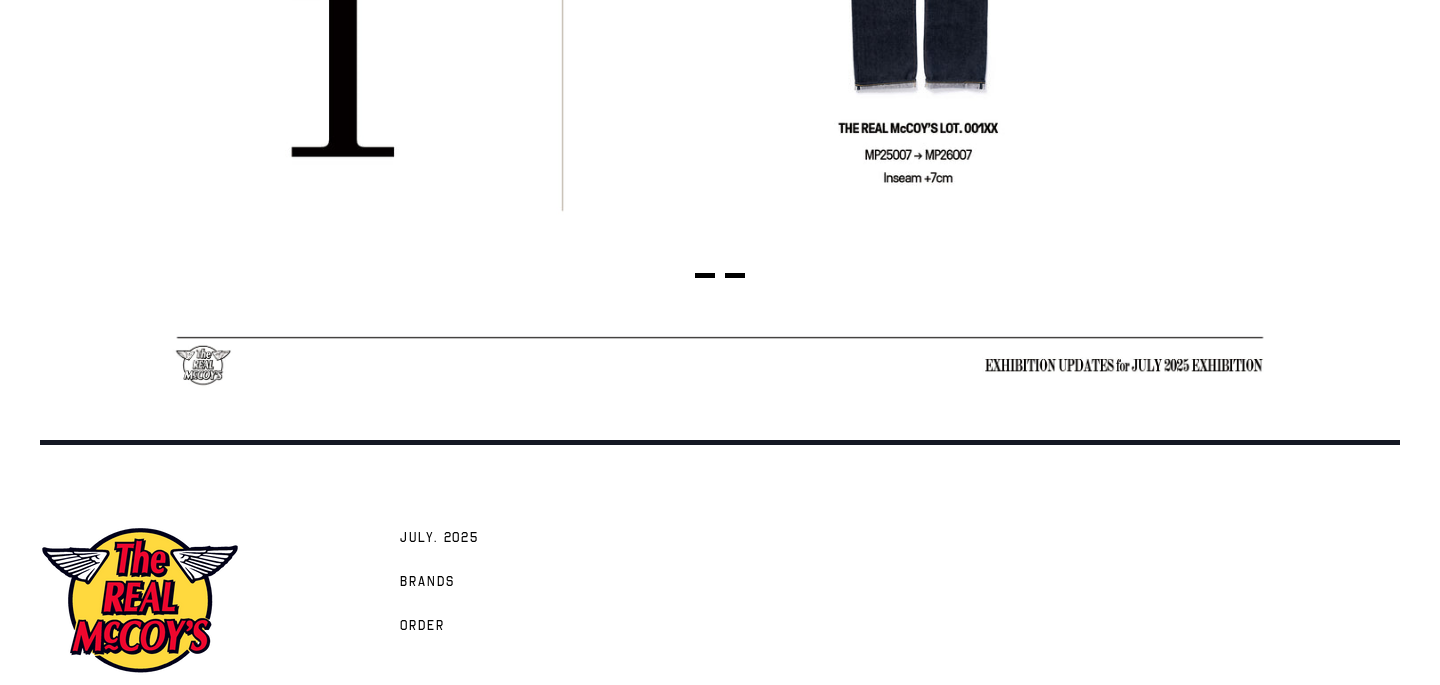 click at bounding box center (735, 275) 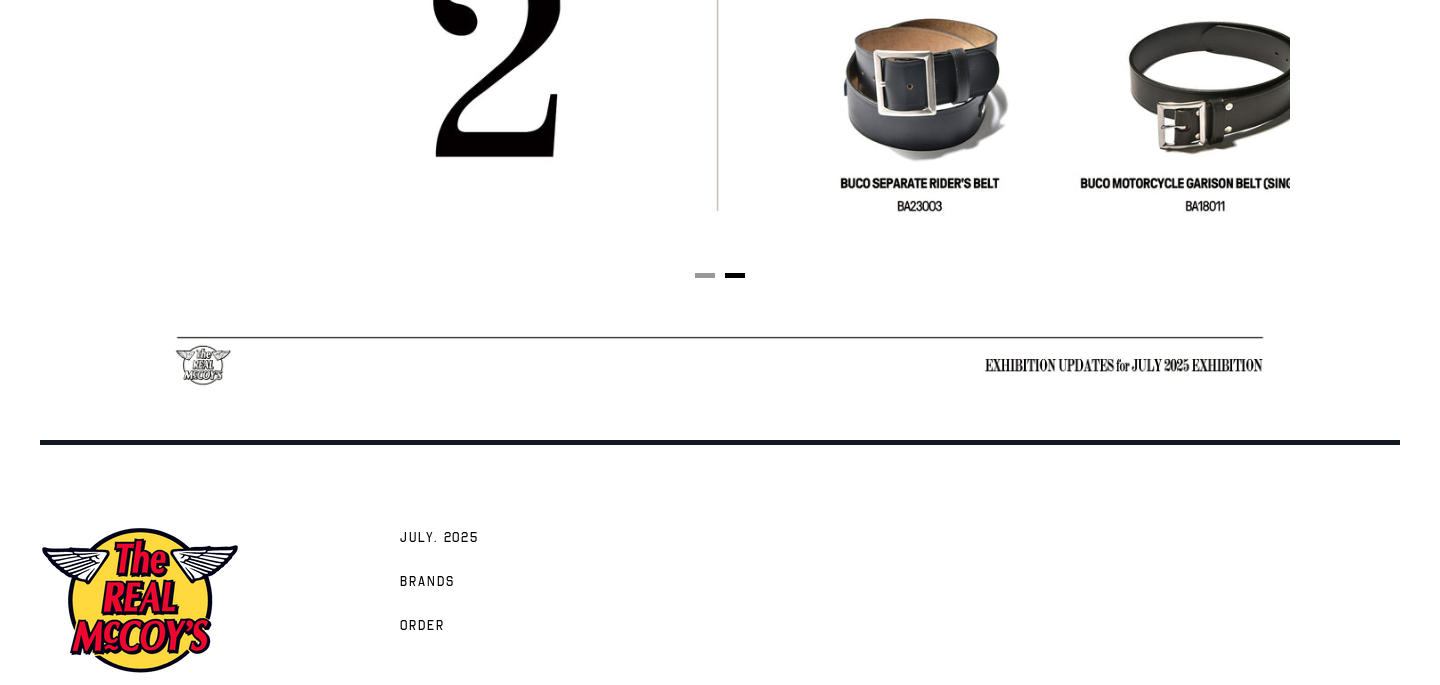 scroll, scrollTop: 0, scrollLeft: 1140, axis: horizontal 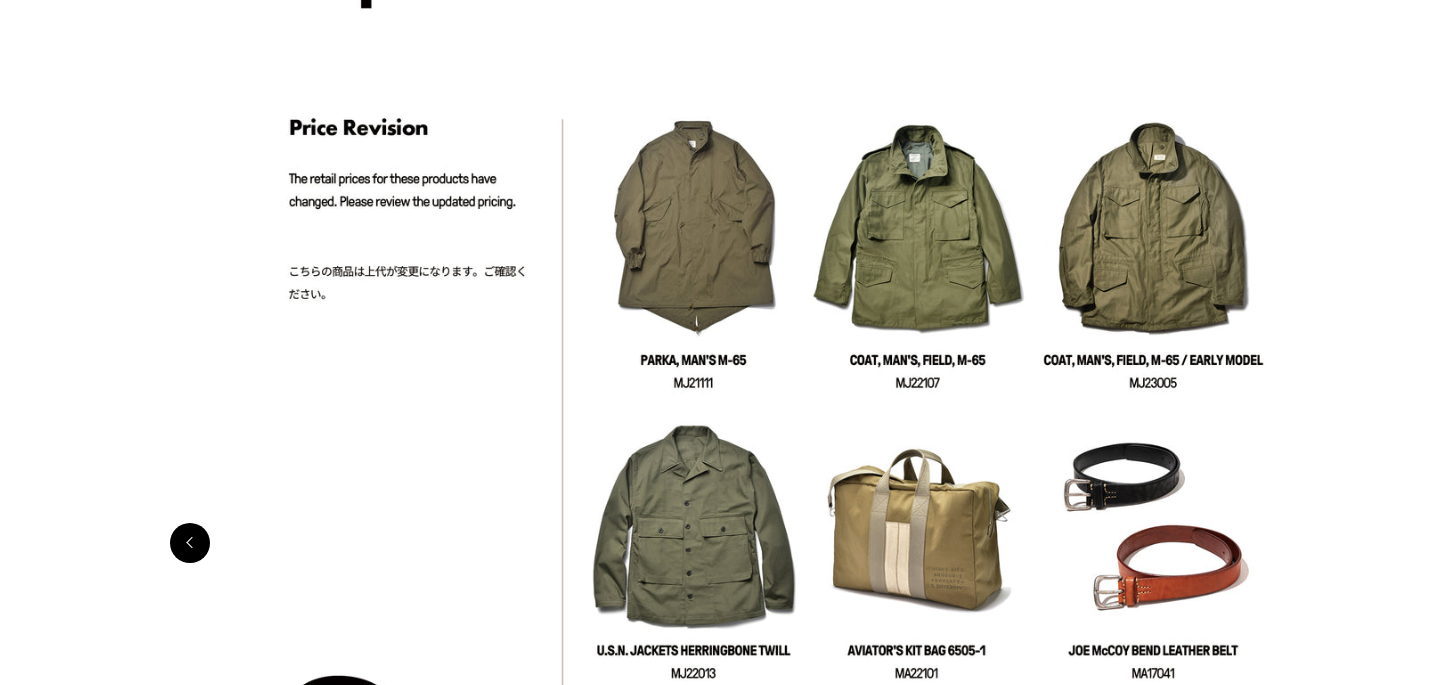 click at bounding box center [190, 543] 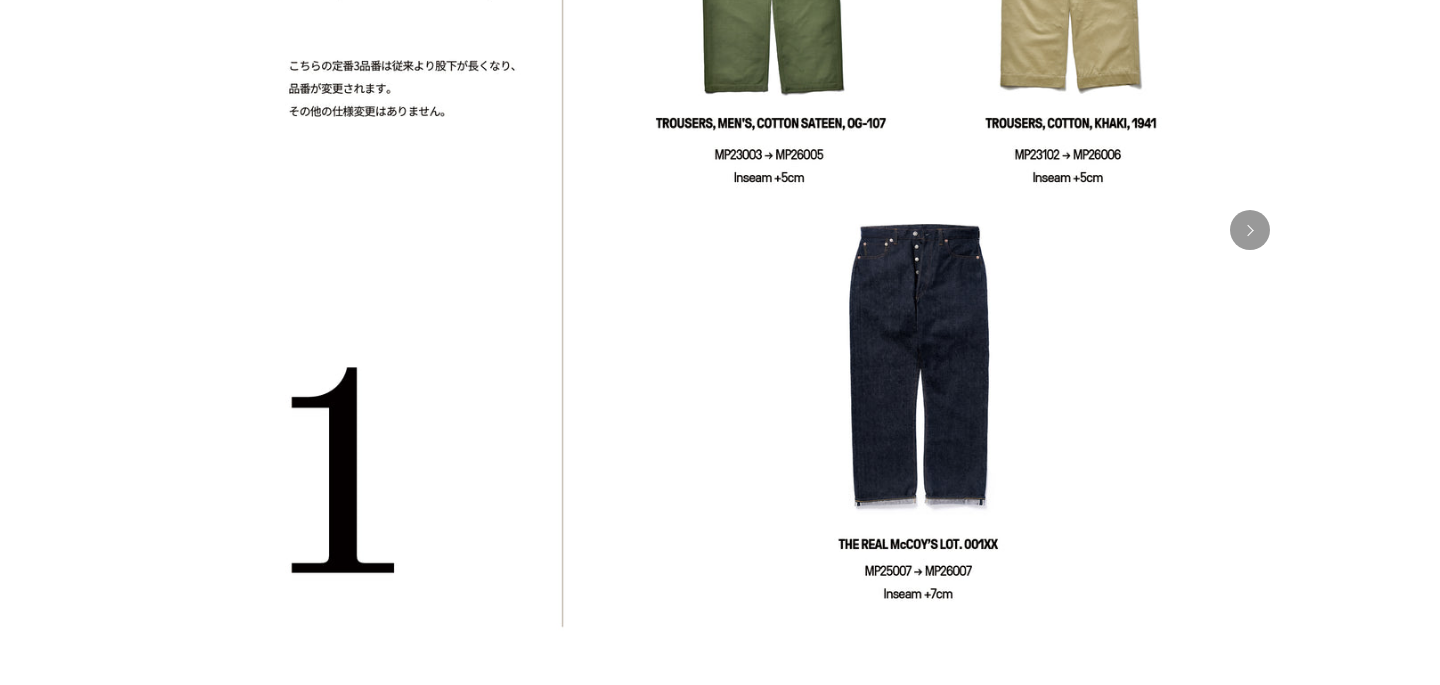 scroll, scrollTop: 4250, scrollLeft: 0, axis: vertical 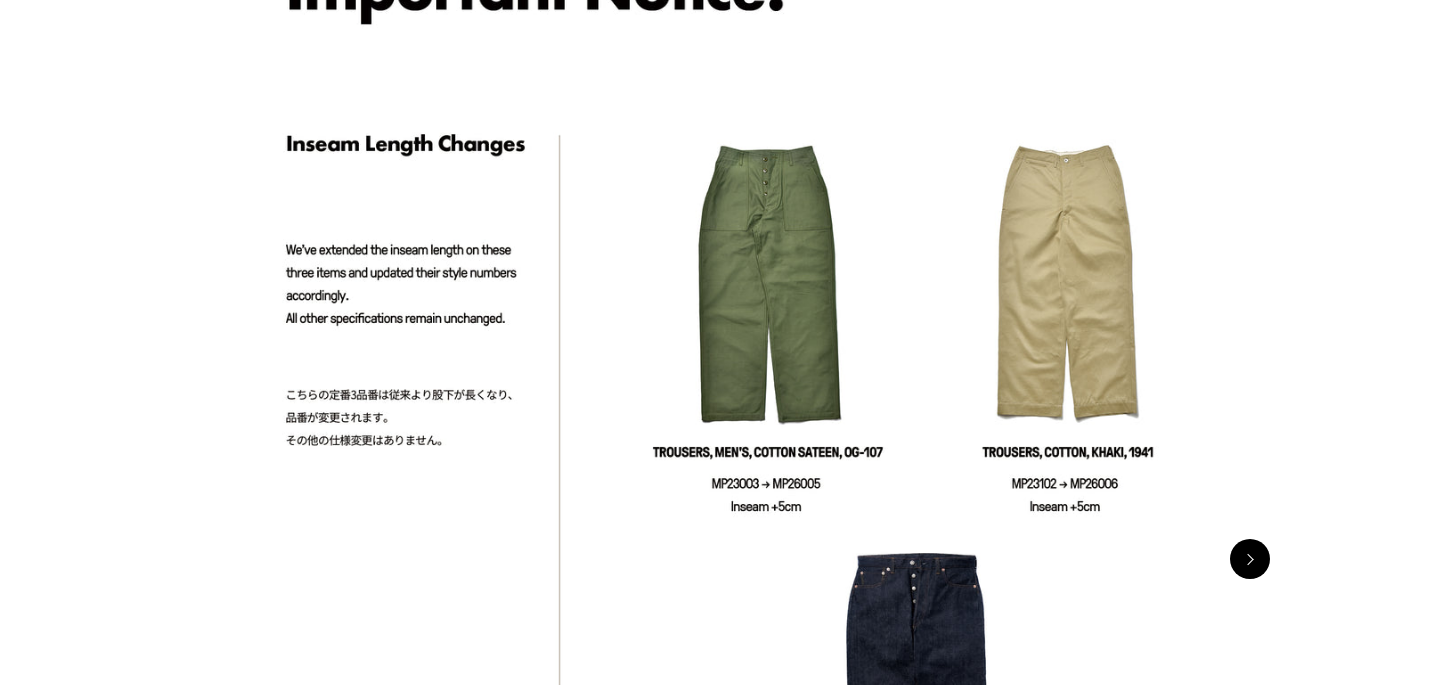 click at bounding box center [1250, 559] 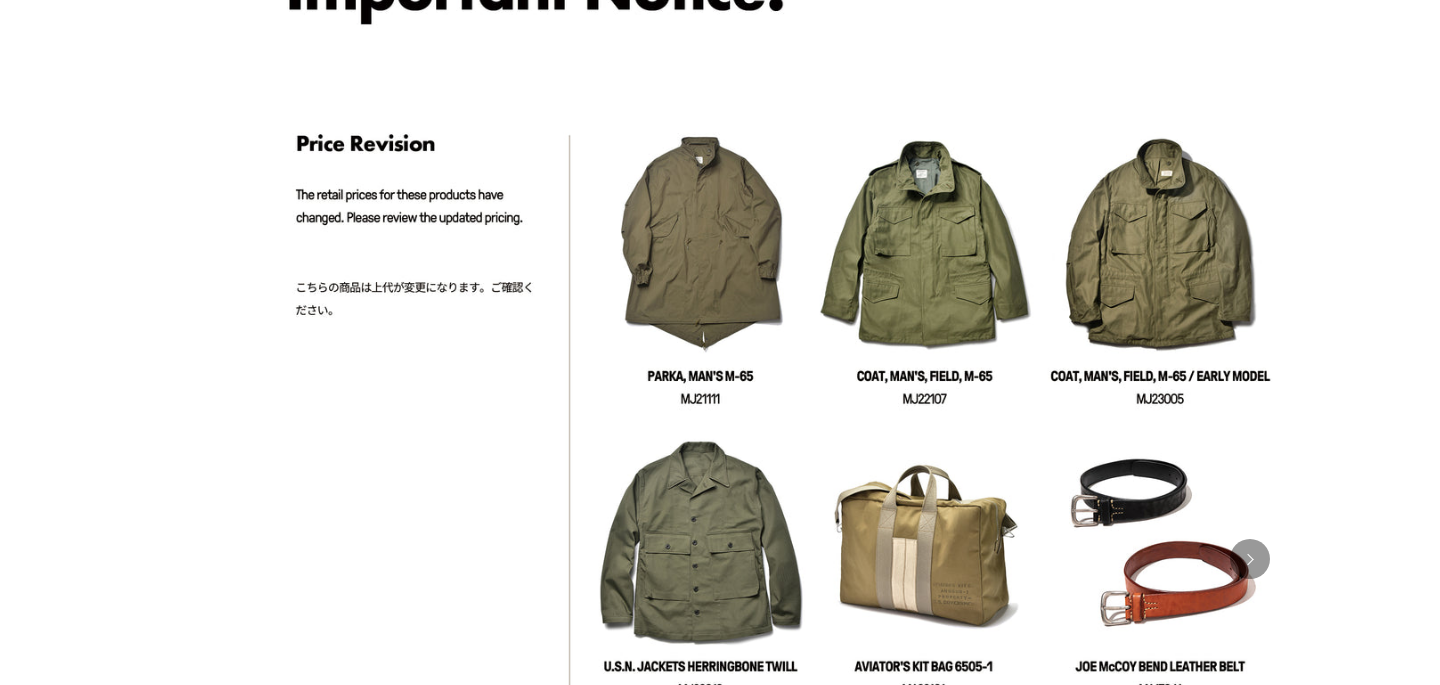 scroll, scrollTop: 0, scrollLeft: 1140, axis: horizontal 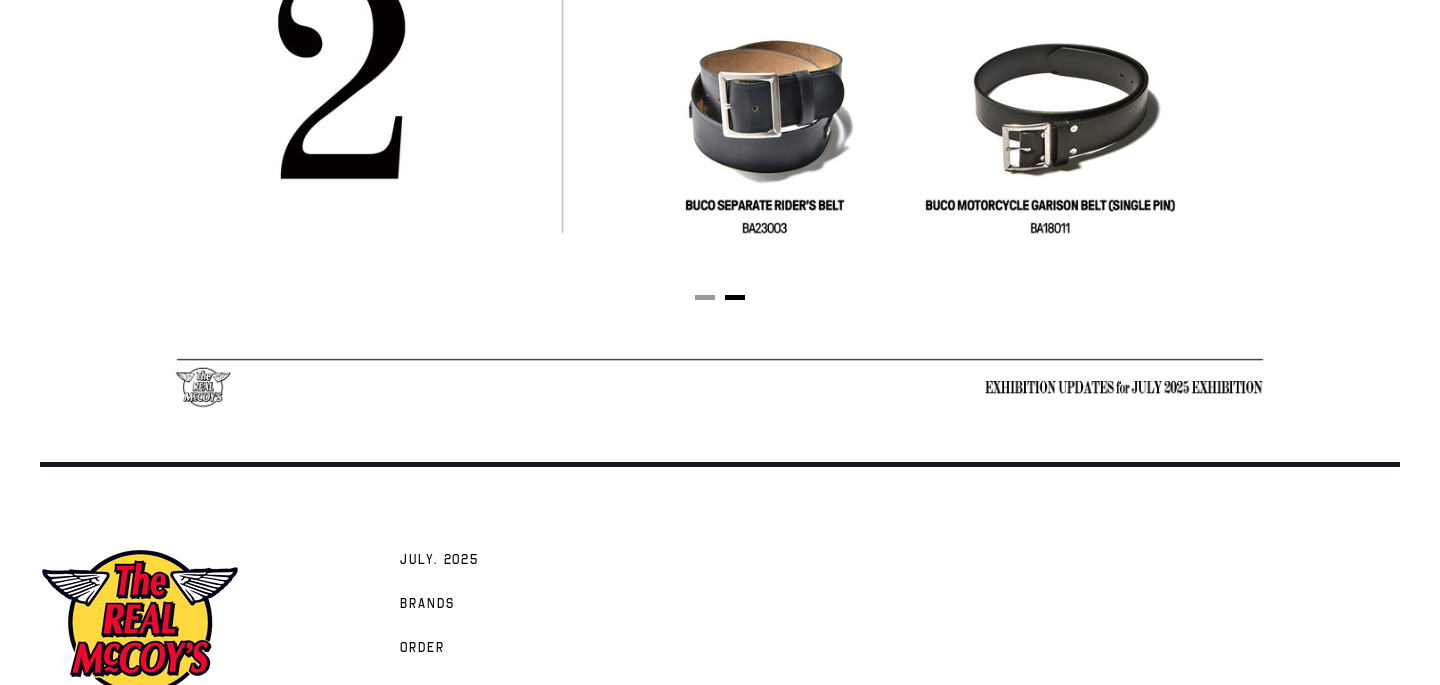 click at bounding box center (720, 372) 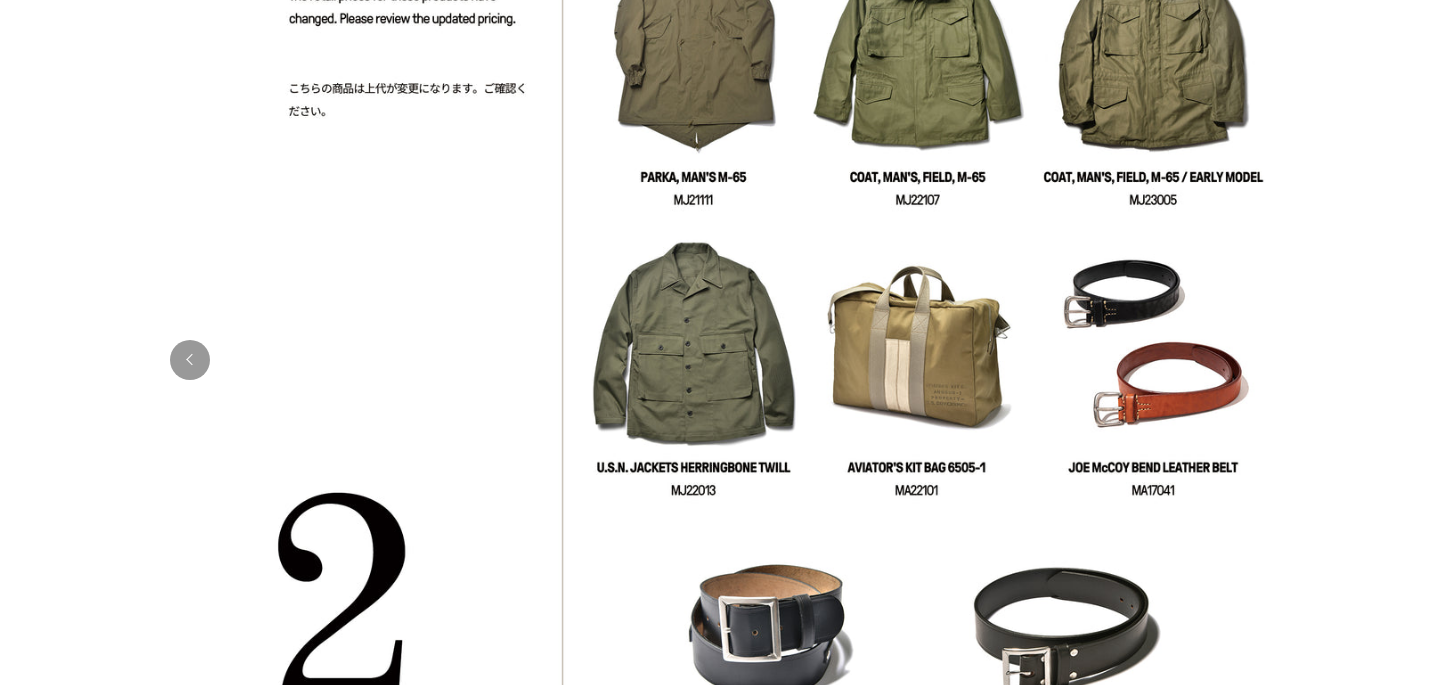scroll, scrollTop: 3860, scrollLeft: 0, axis: vertical 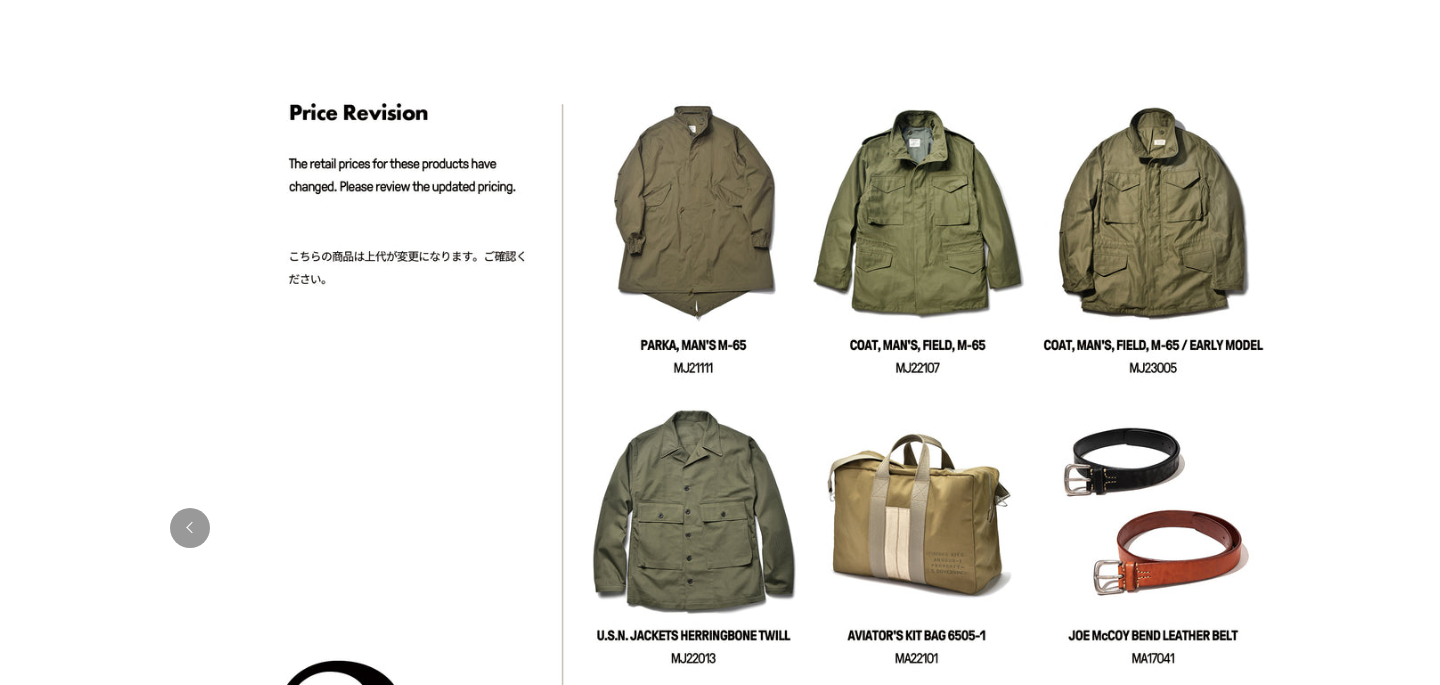 click at bounding box center (720, 521) 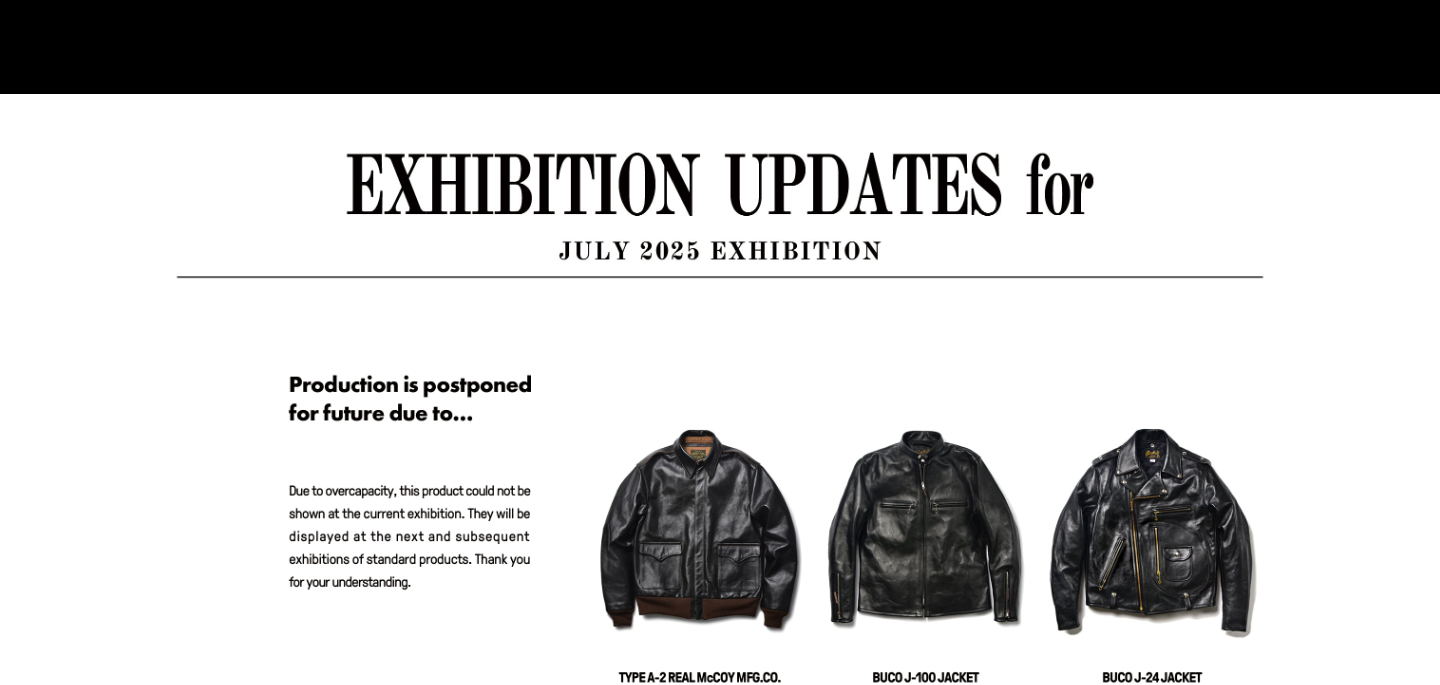 scroll, scrollTop: 3067, scrollLeft: 0, axis: vertical 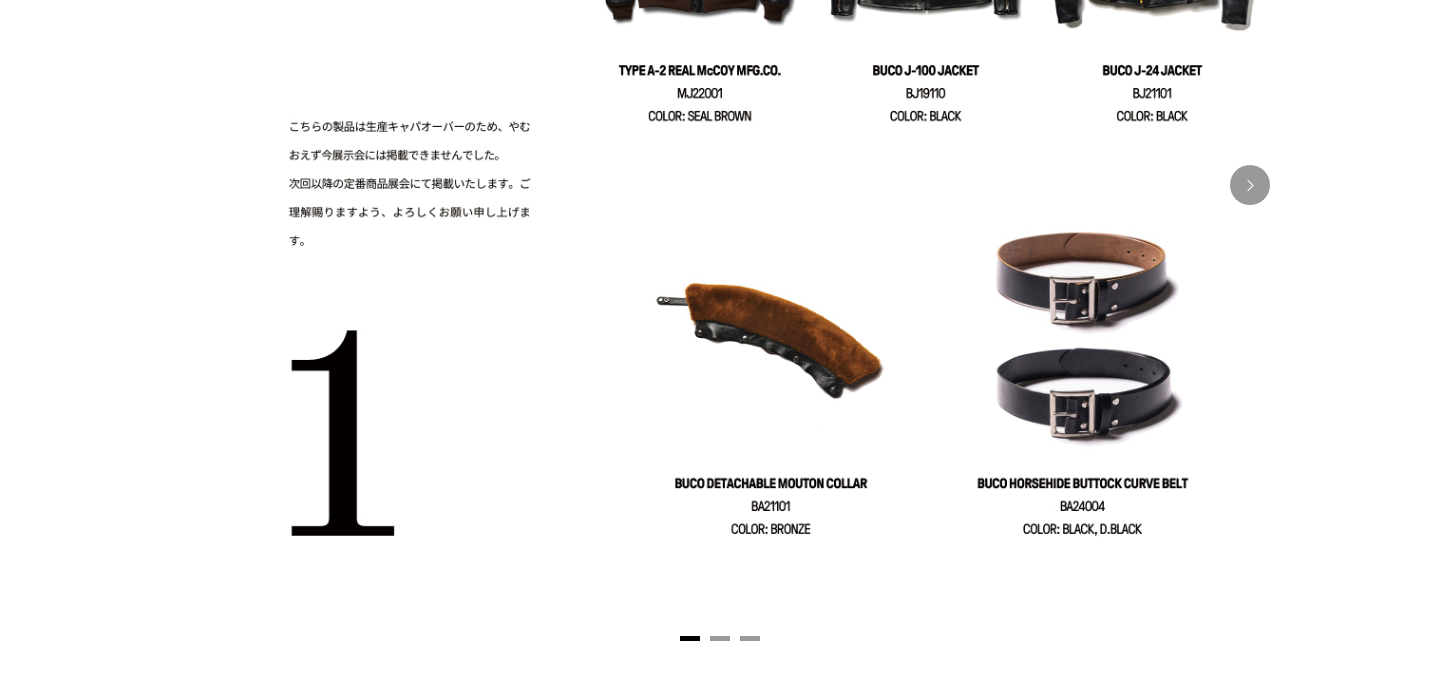 click at bounding box center [720, 185] 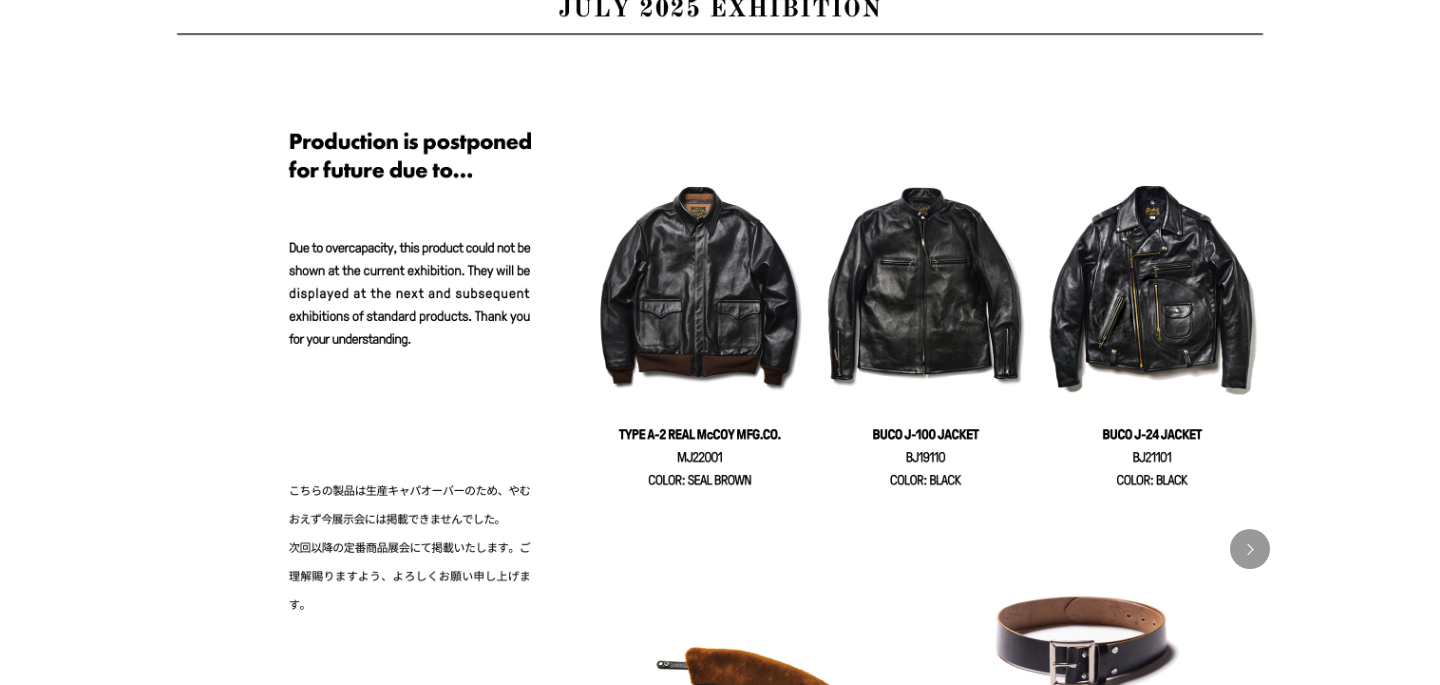 scroll, scrollTop: 2644, scrollLeft: 0, axis: vertical 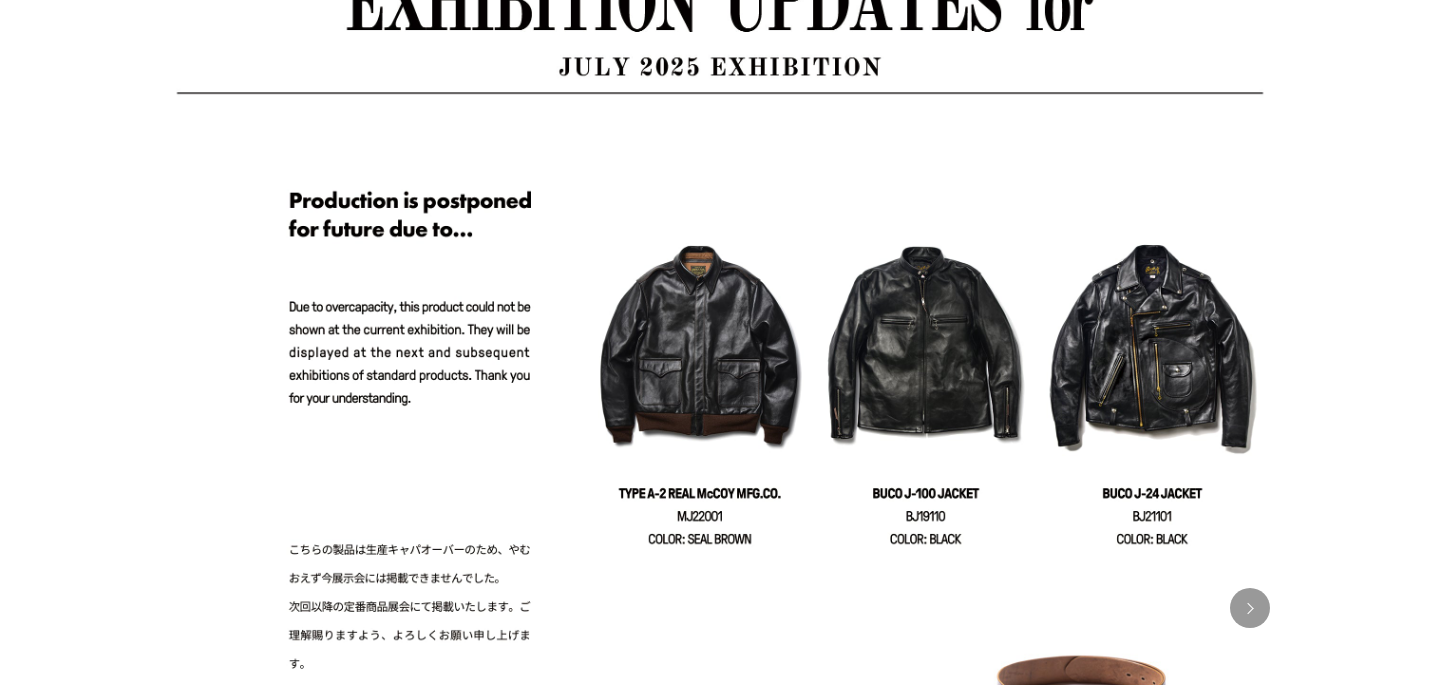 click at bounding box center (720, 608) 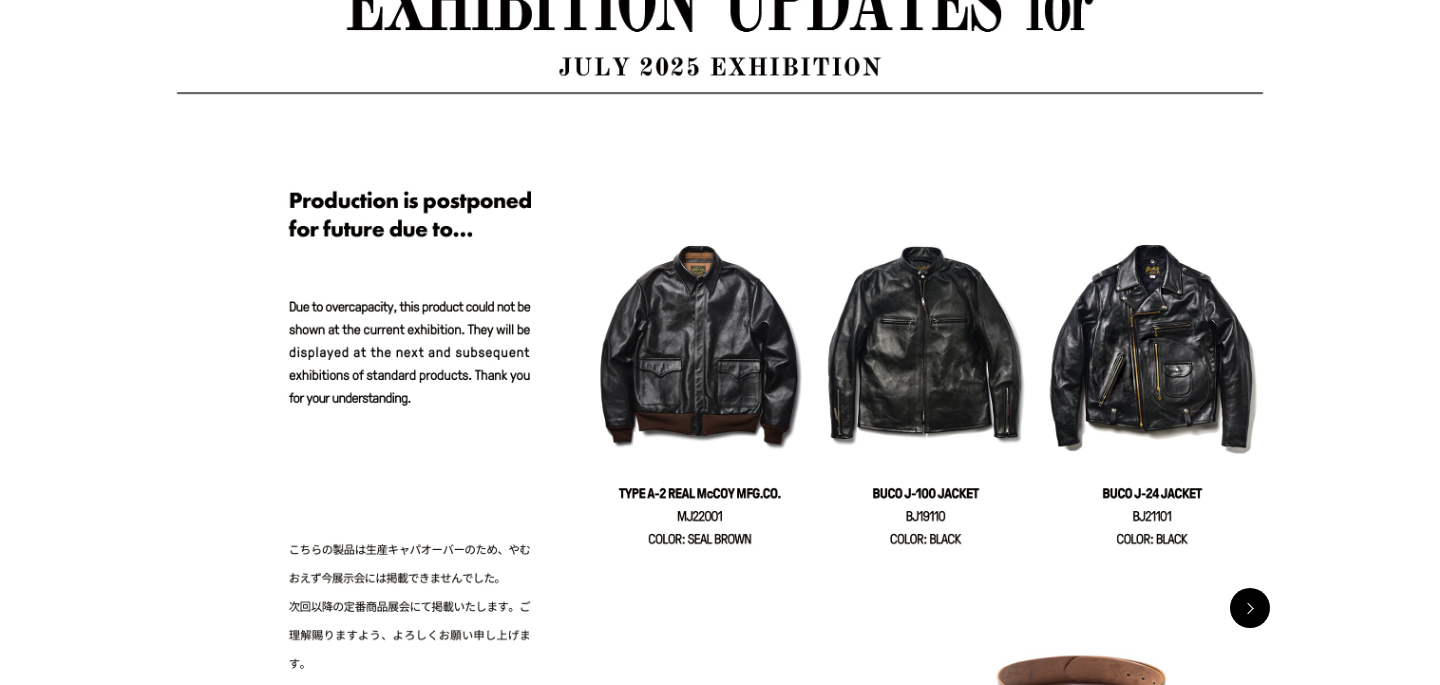 click at bounding box center [1250, 608] 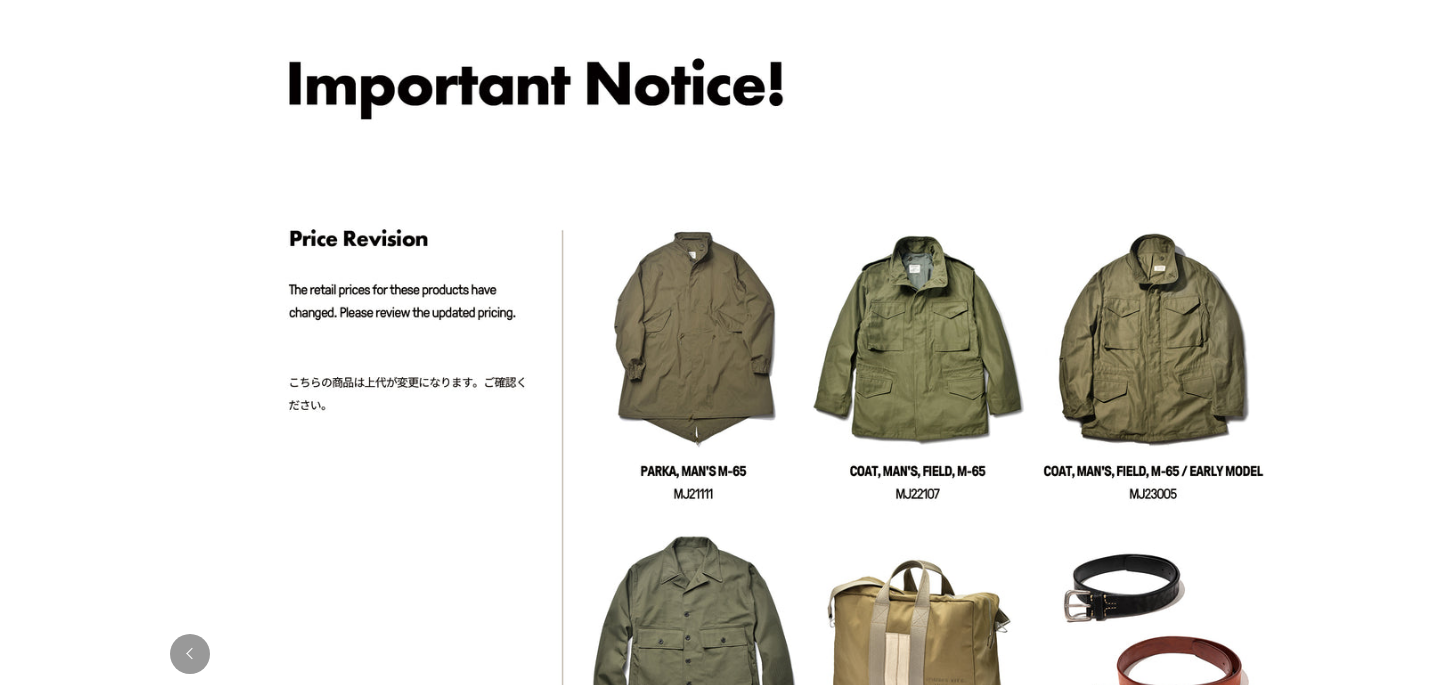 scroll, scrollTop: 3722, scrollLeft: 0, axis: vertical 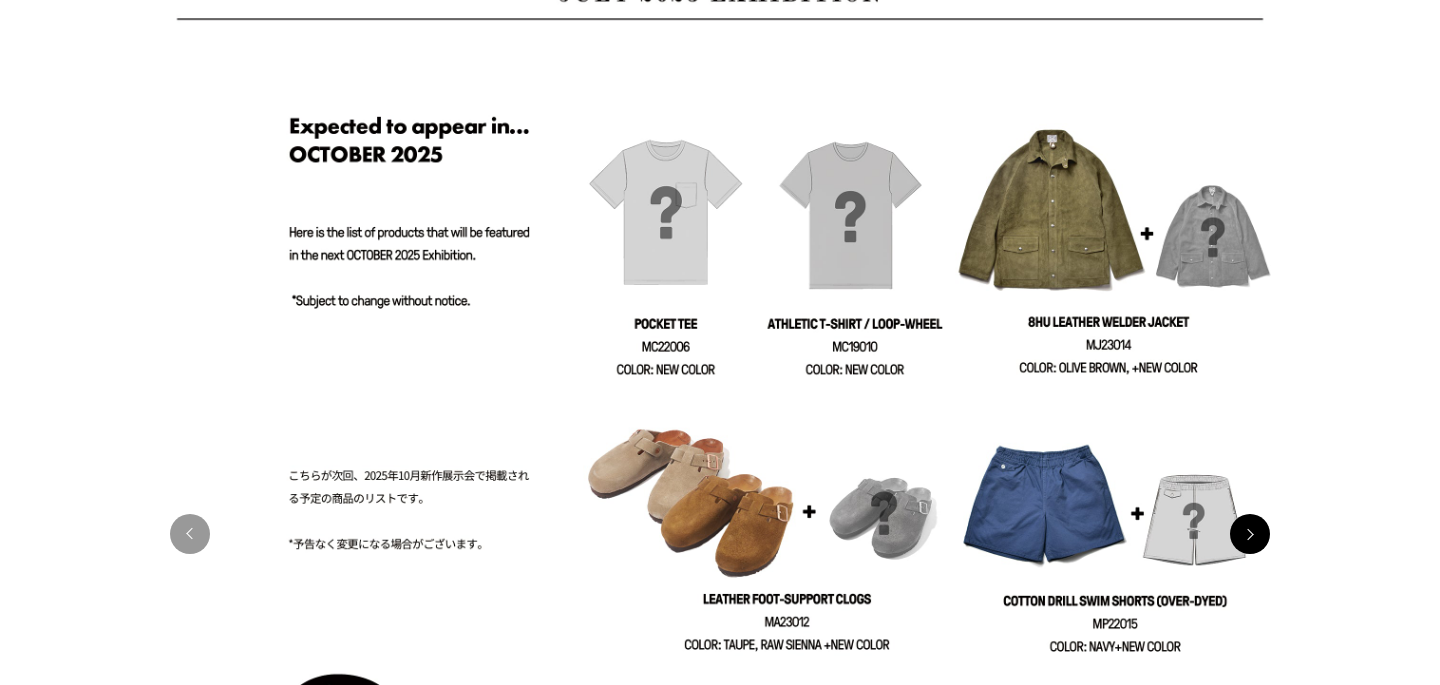 click at bounding box center (1250, 534) 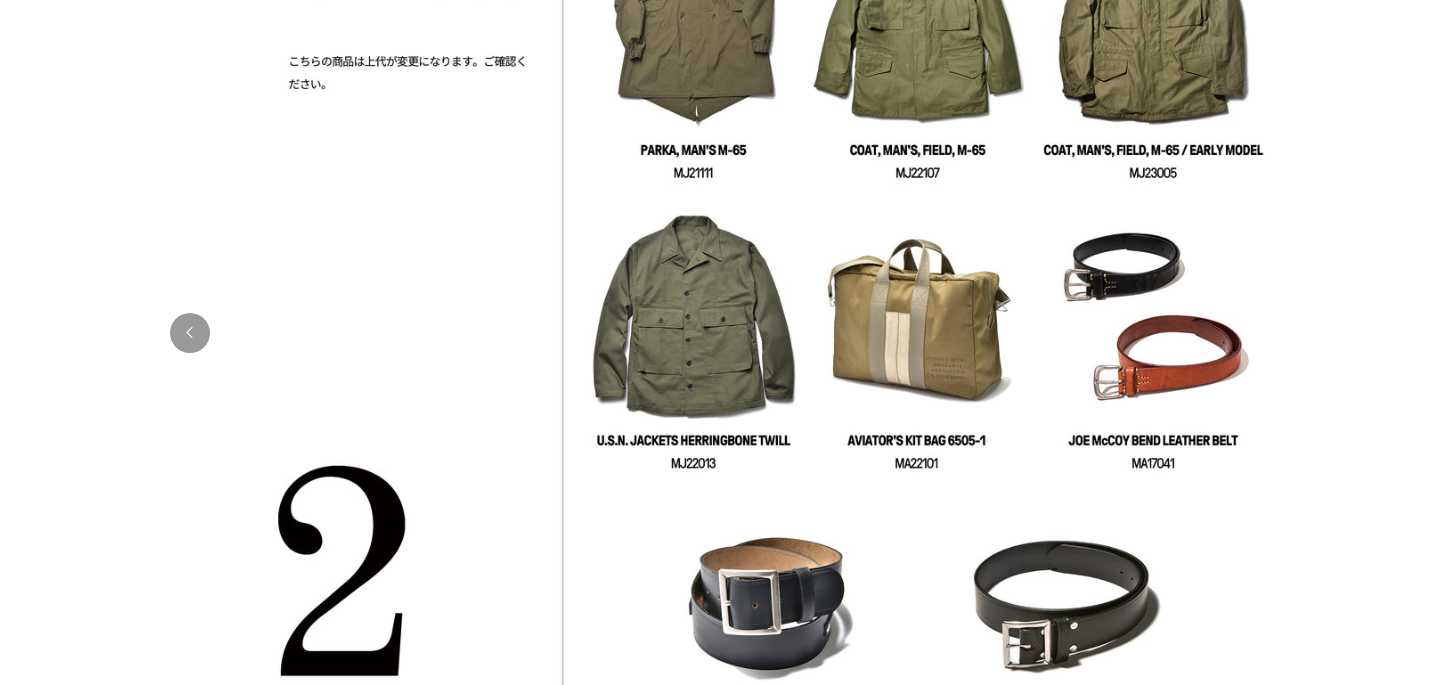 scroll, scrollTop: 3796, scrollLeft: 0, axis: vertical 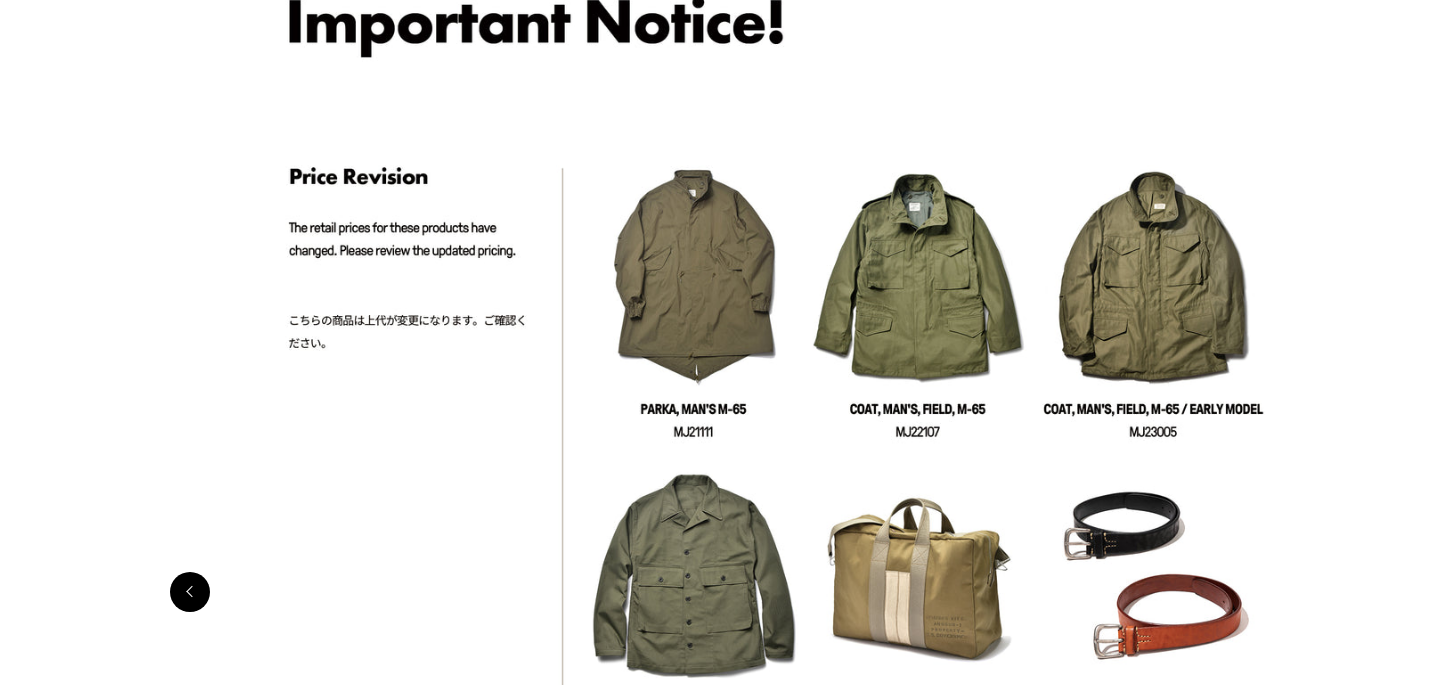 click at bounding box center (190, 592) 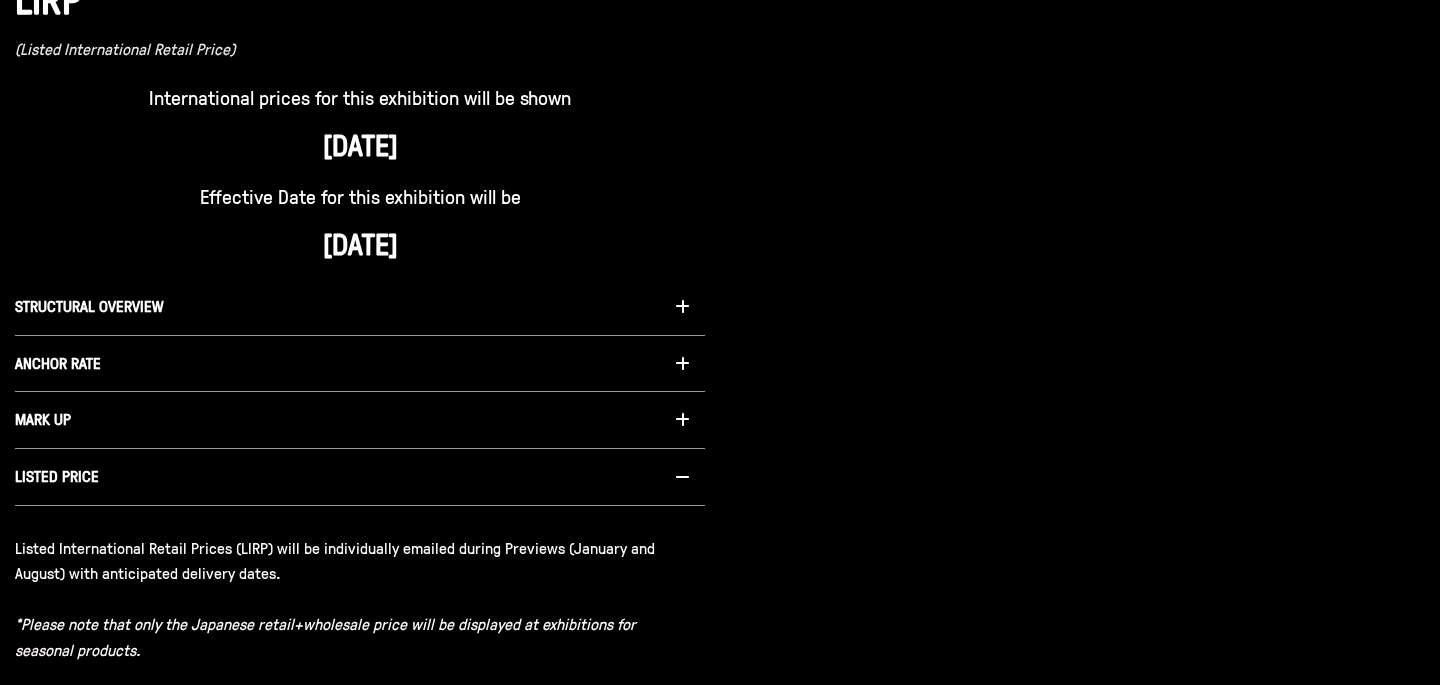 scroll, scrollTop: 1765, scrollLeft: 0, axis: vertical 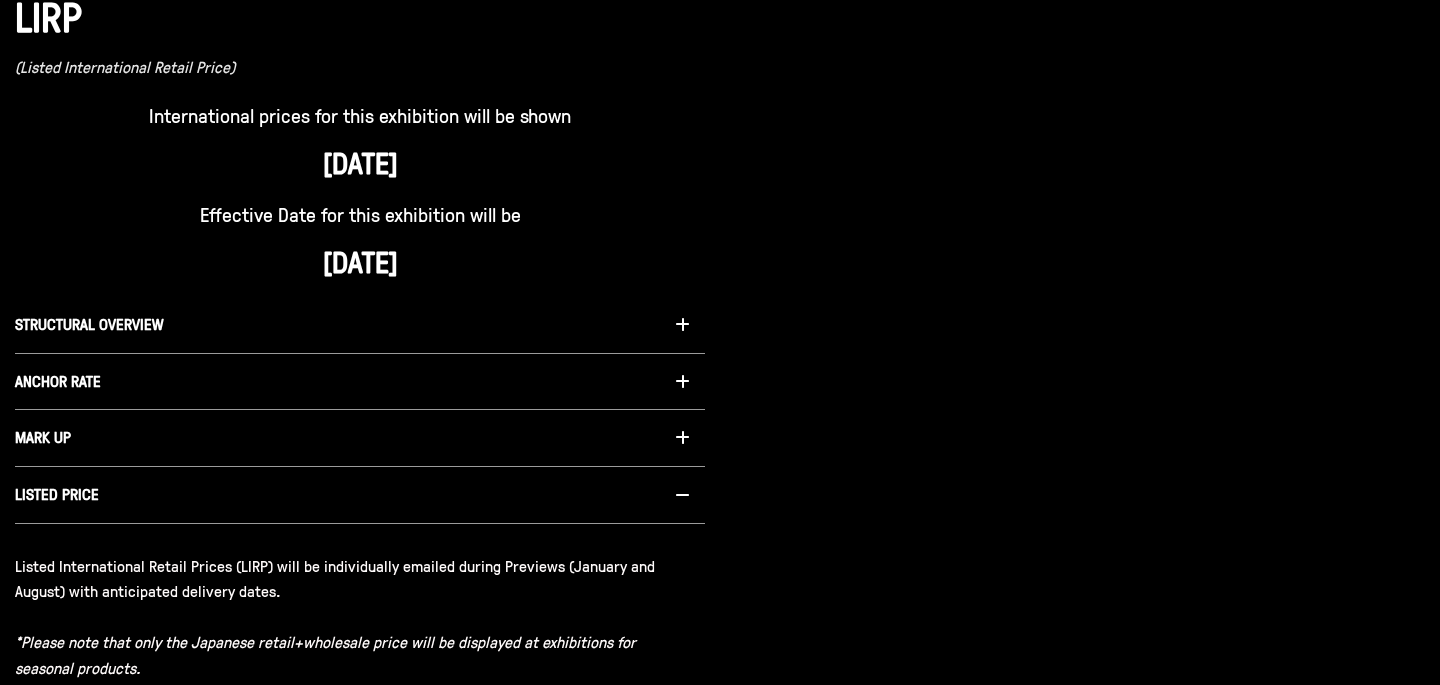 click on "MARK UP" at bounding box center (360, 438) 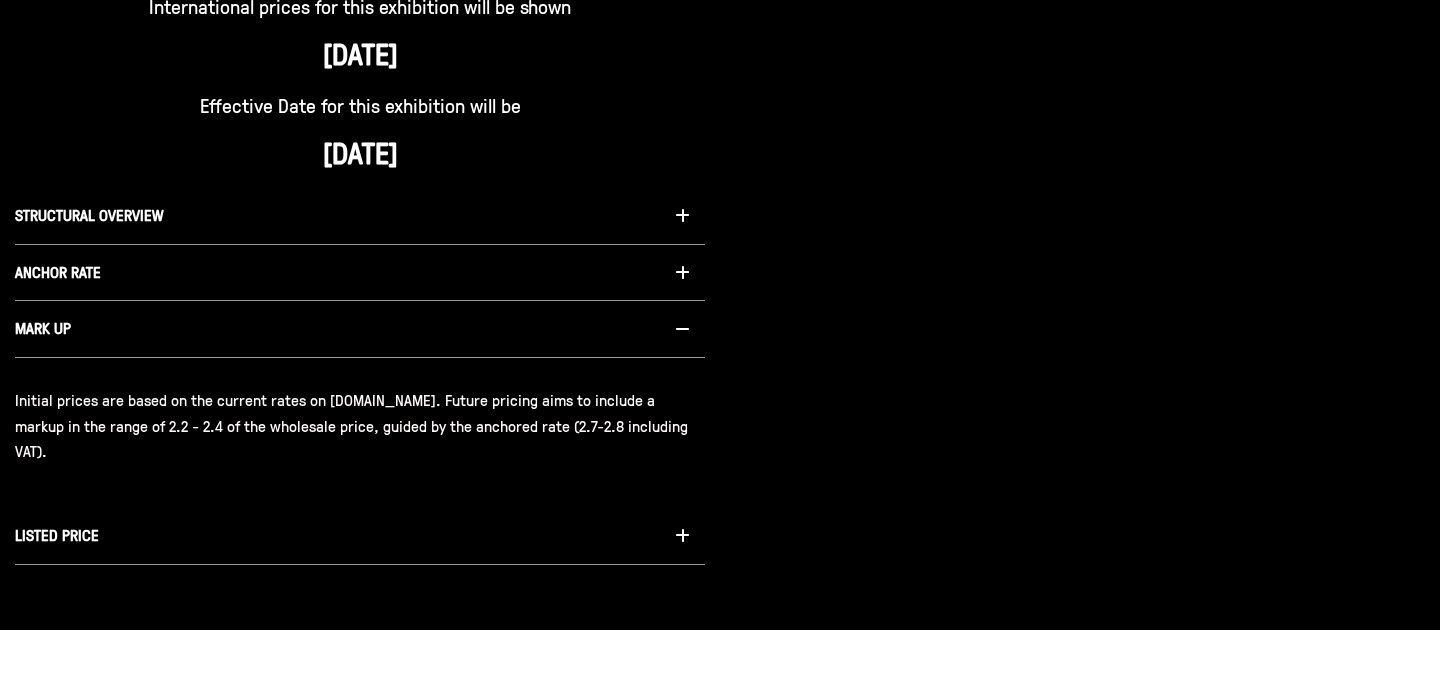 scroll, scrollTop: 1875, scrollLeft: 0, axis: vertical 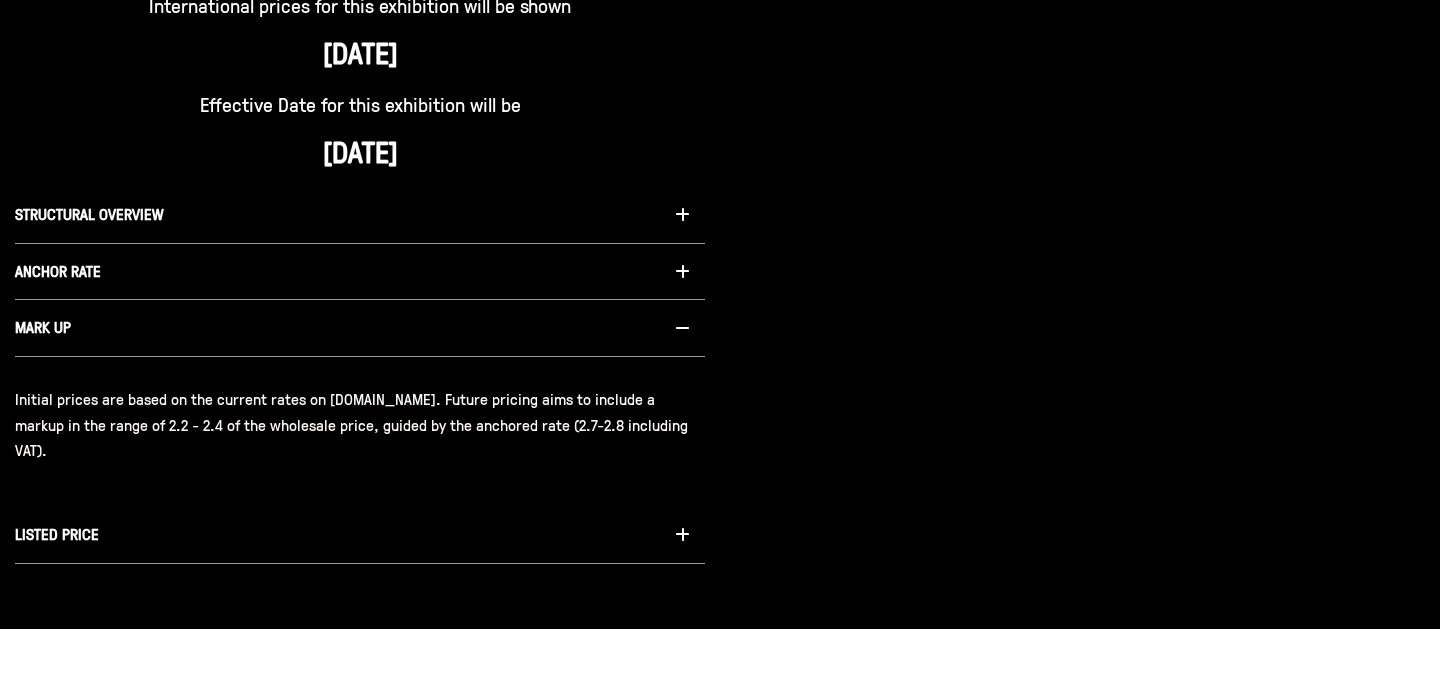 click on "LISTED PRICE" at bounding box center [360, 535] 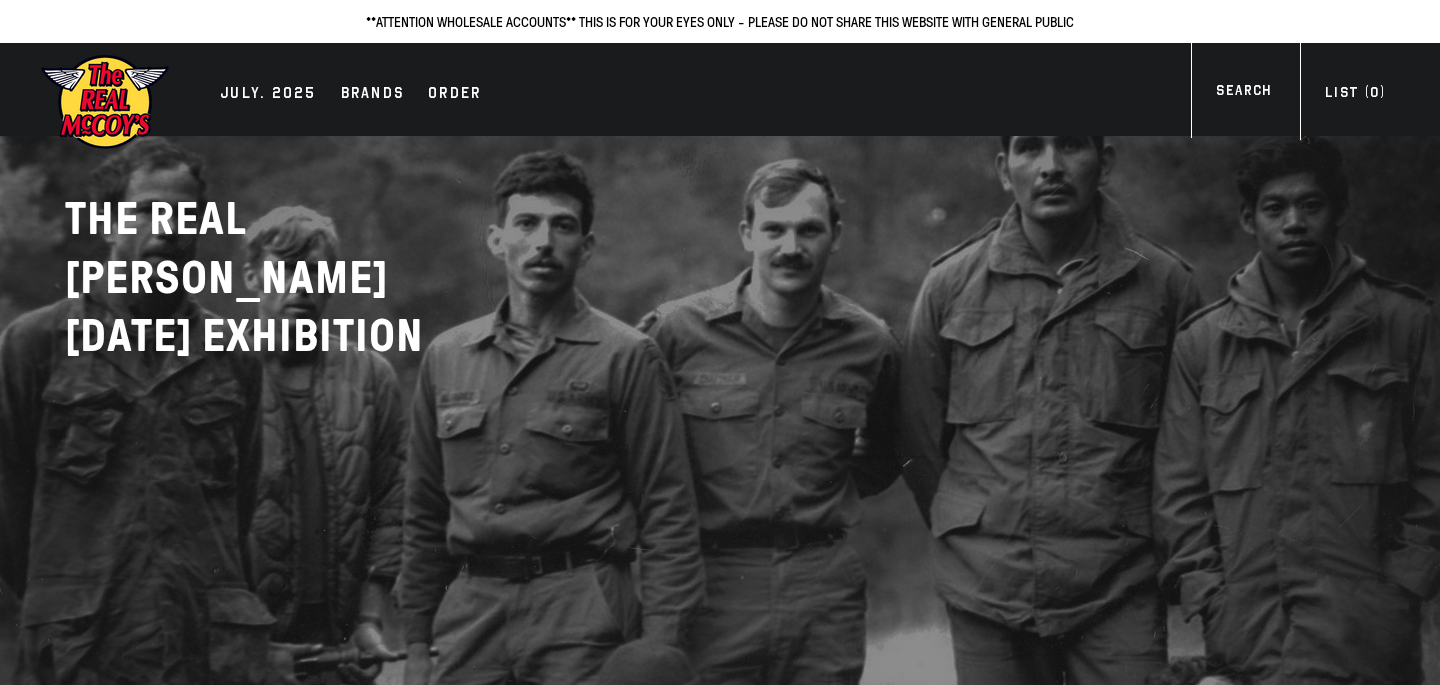 scroll, scrollTop: 0, scrollLeft: 0, axis: both 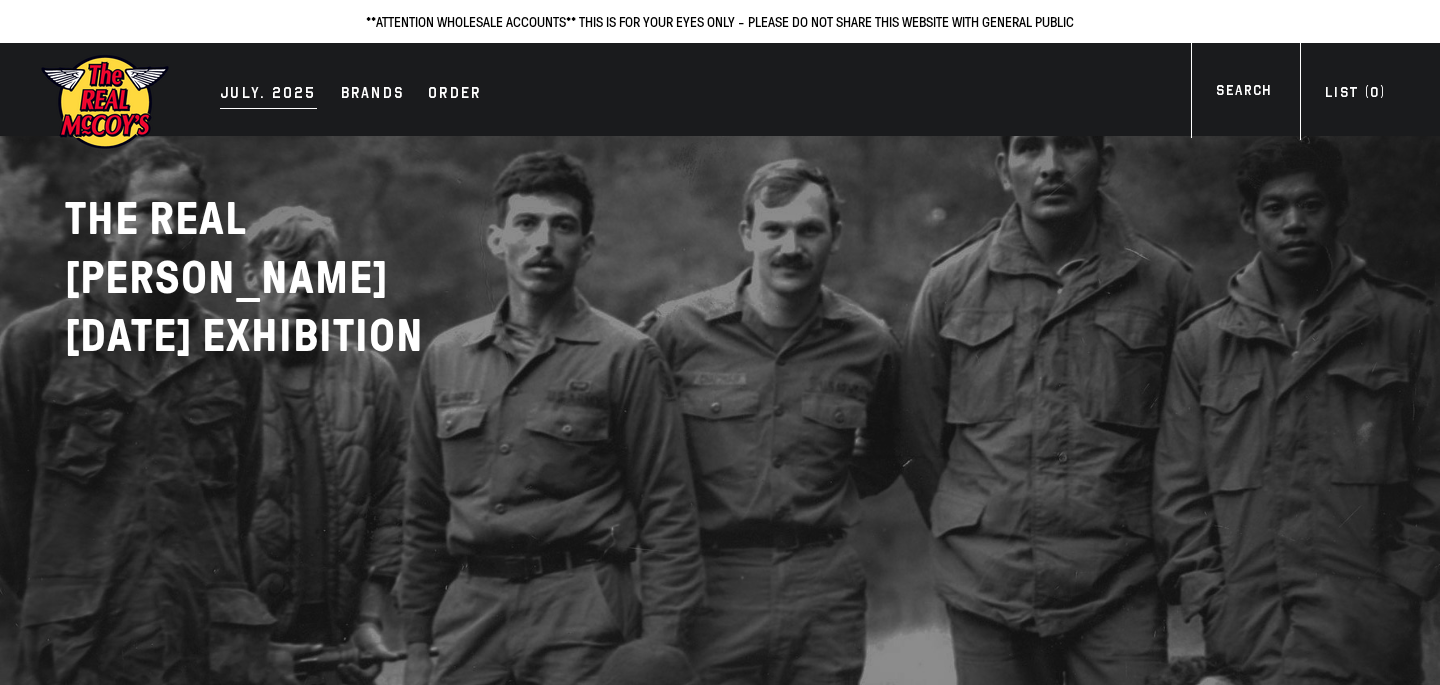 click on "JULY. 2025" at bounding box center (268, 95) 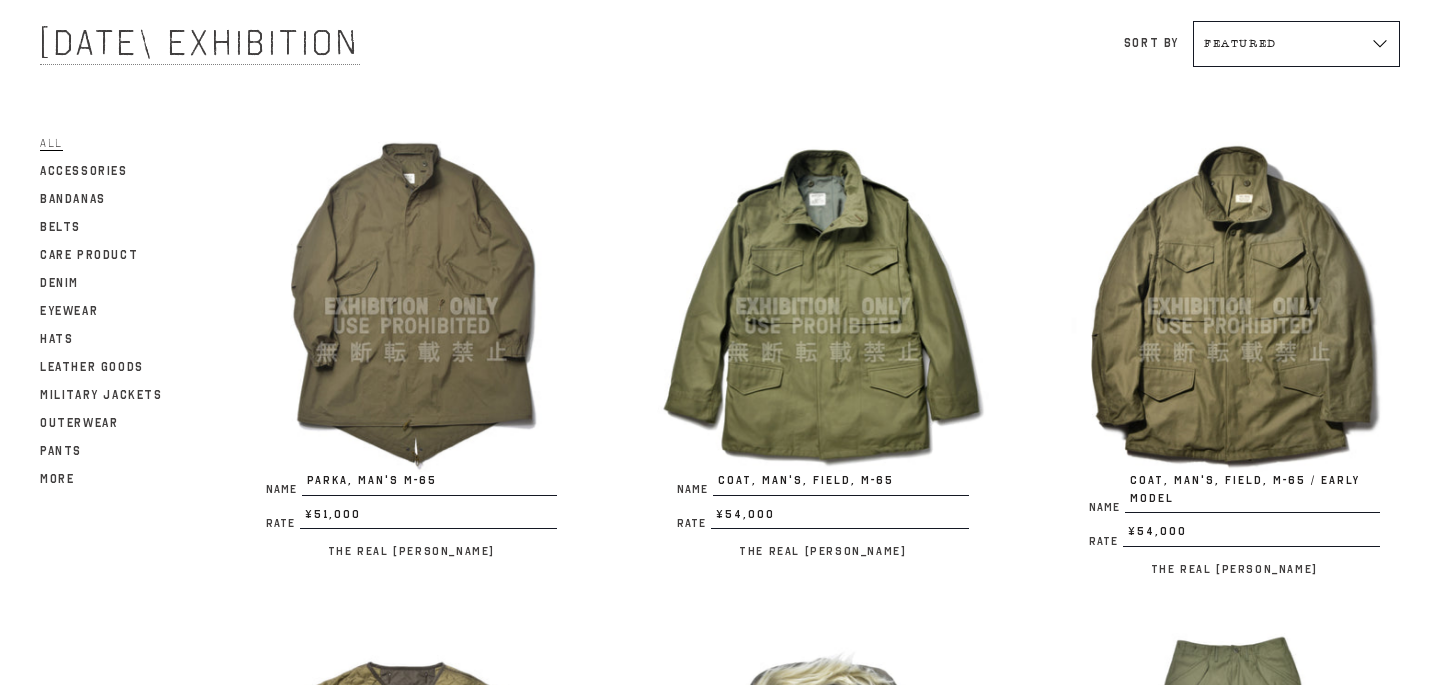 scroll, scrollTop: 148, scrollLeft: 0, axis: vertical 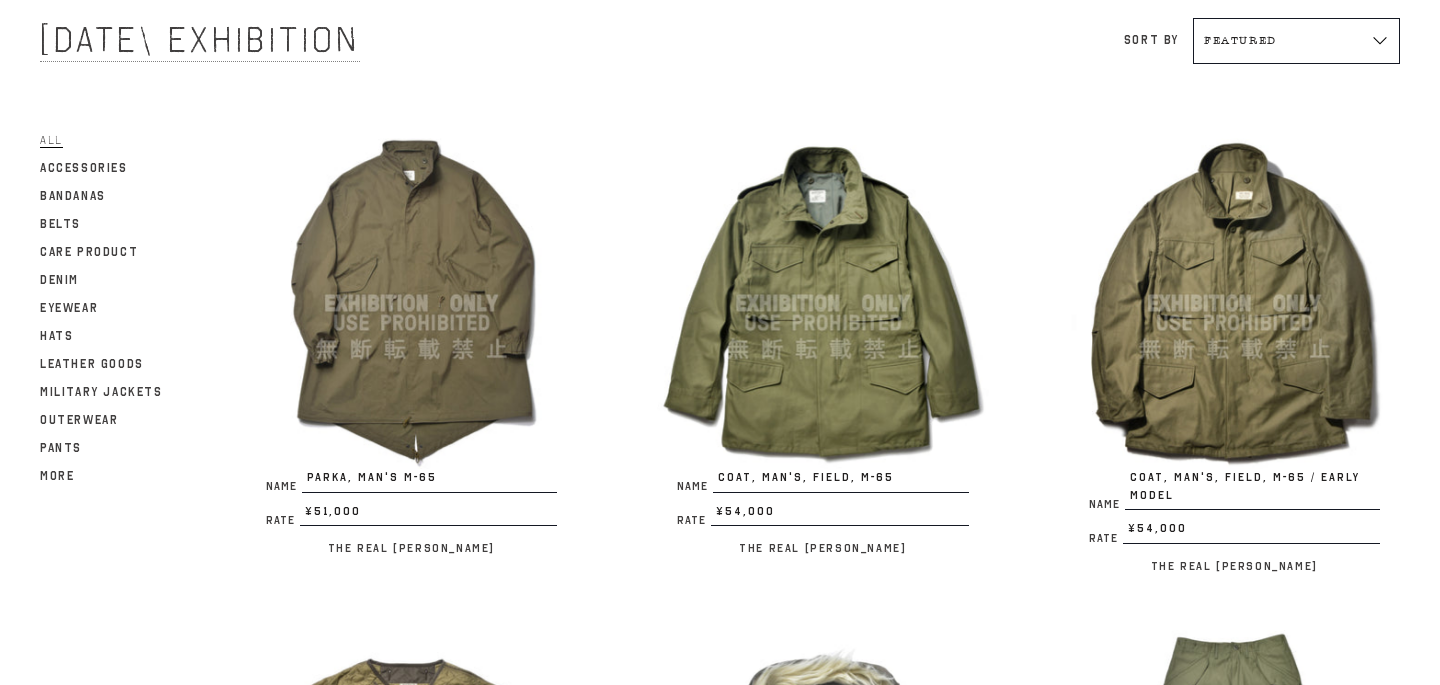 click at bounding box center (1234, 303) 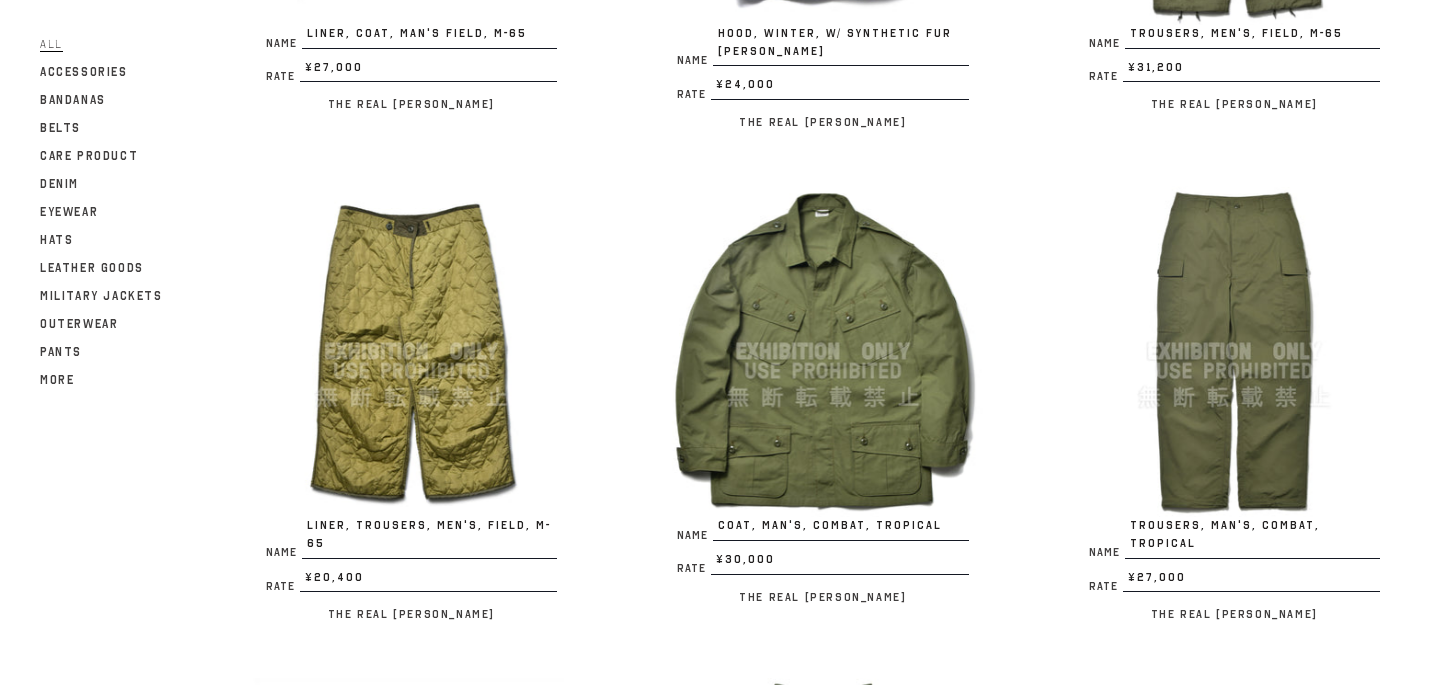 scroll, scrollTop: 1110, scrollLeft: 0, axis: vertical 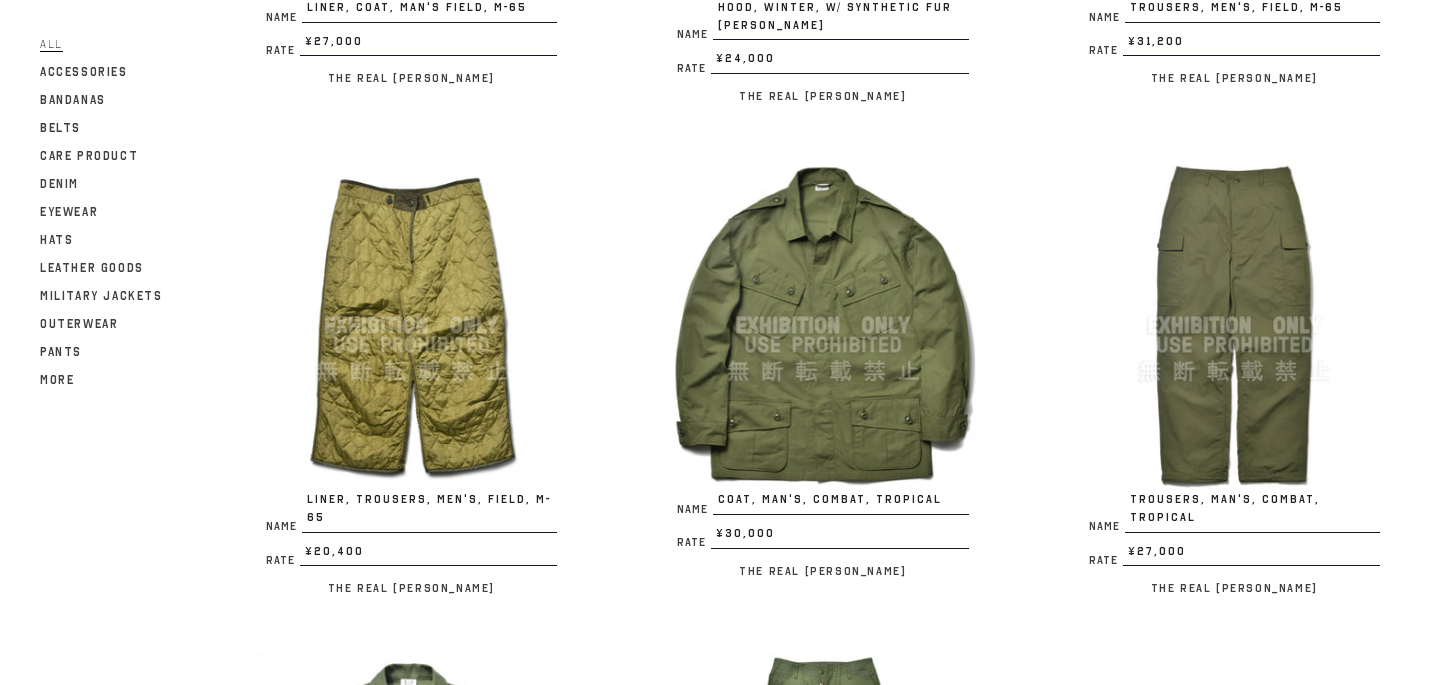 click at bounding box center (822, 325) 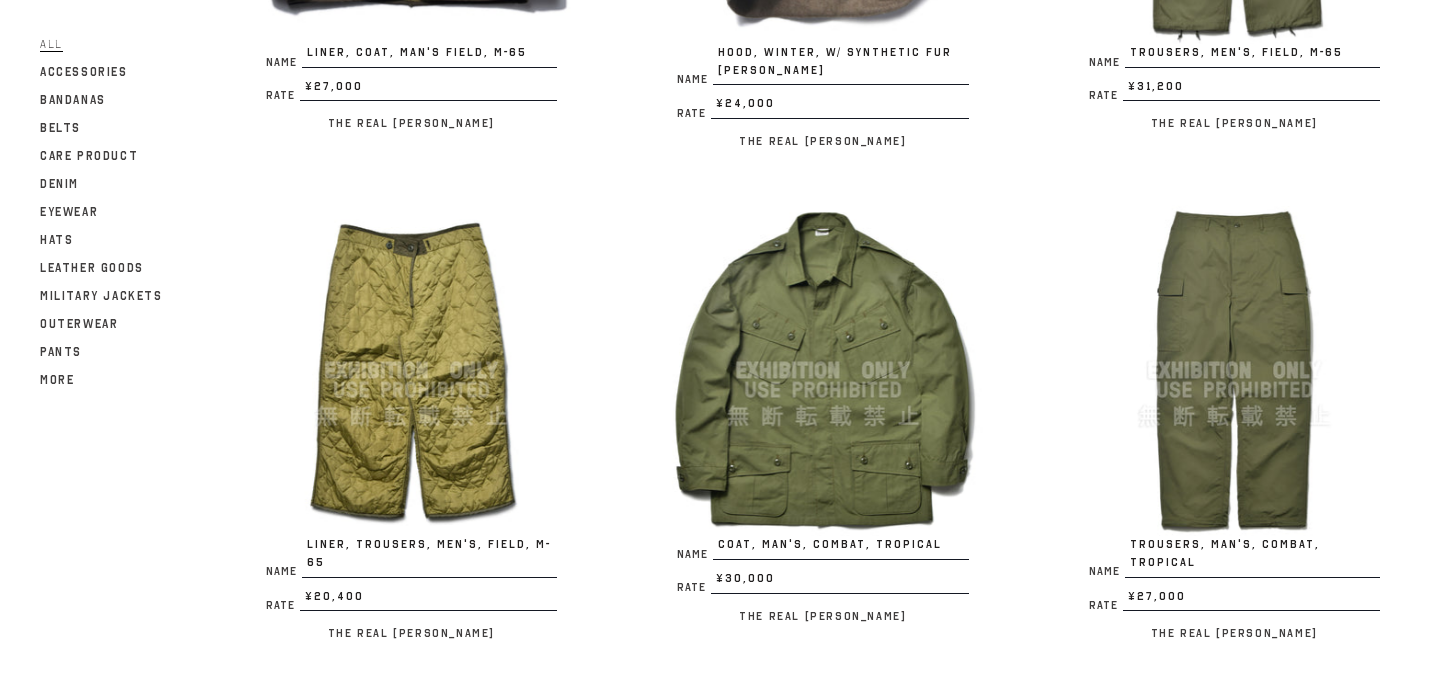 scroll, scrollTop: 1064, scrollLeft: 0, axis: vertical 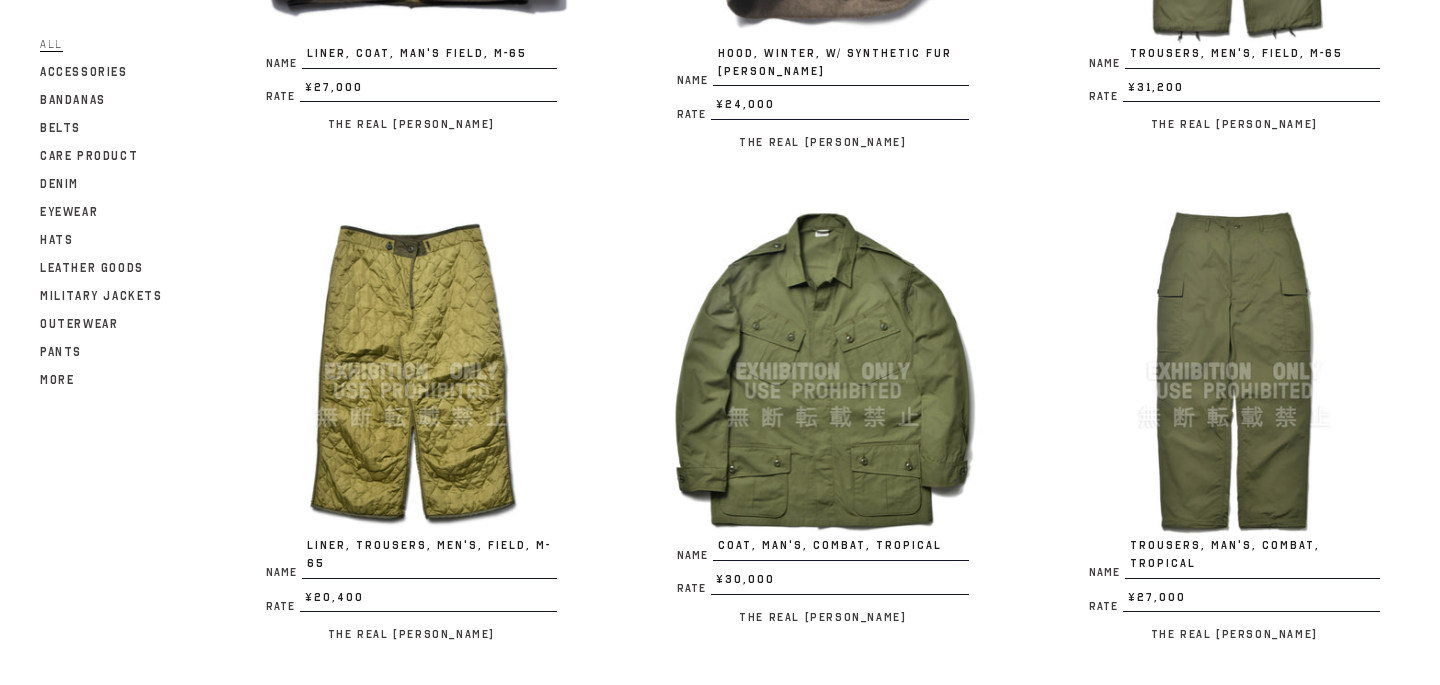click at bounding box center [1234, 371] 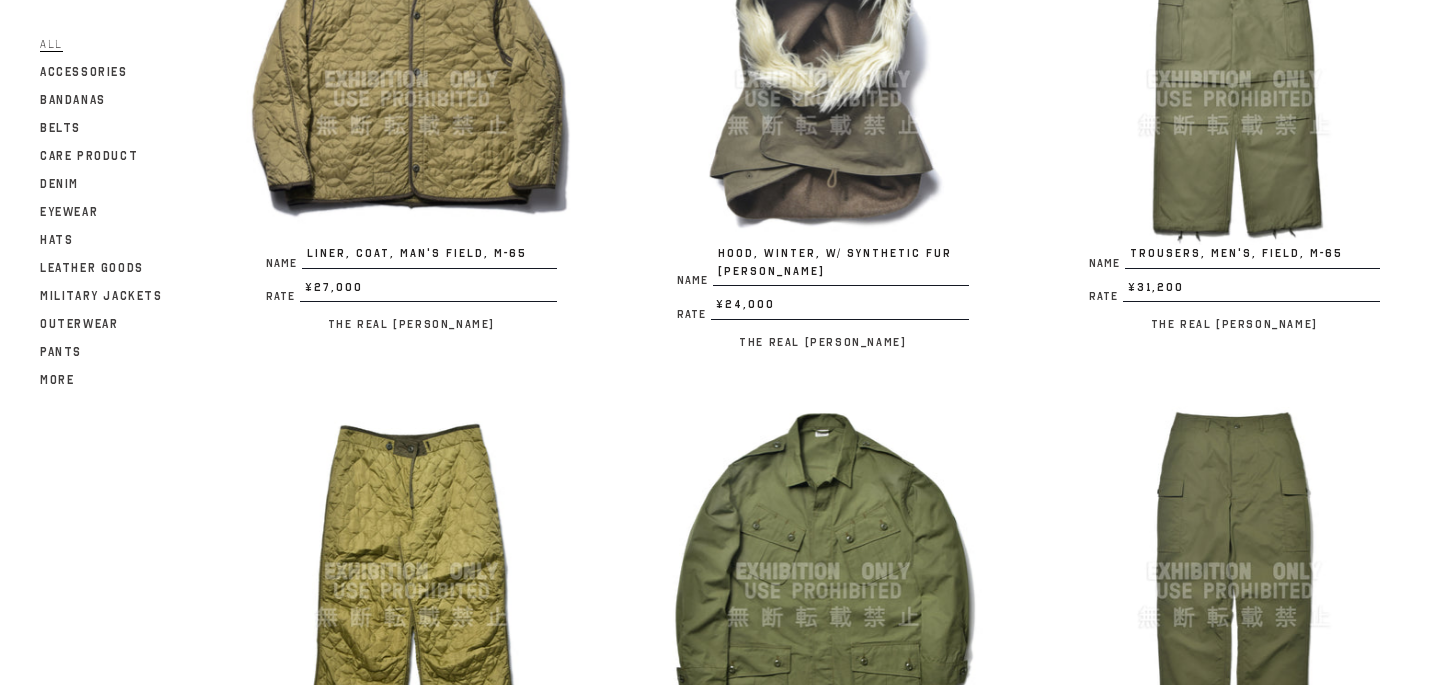 scroll, scrollTop: 887, scrollLeft: 0, axis: vertical 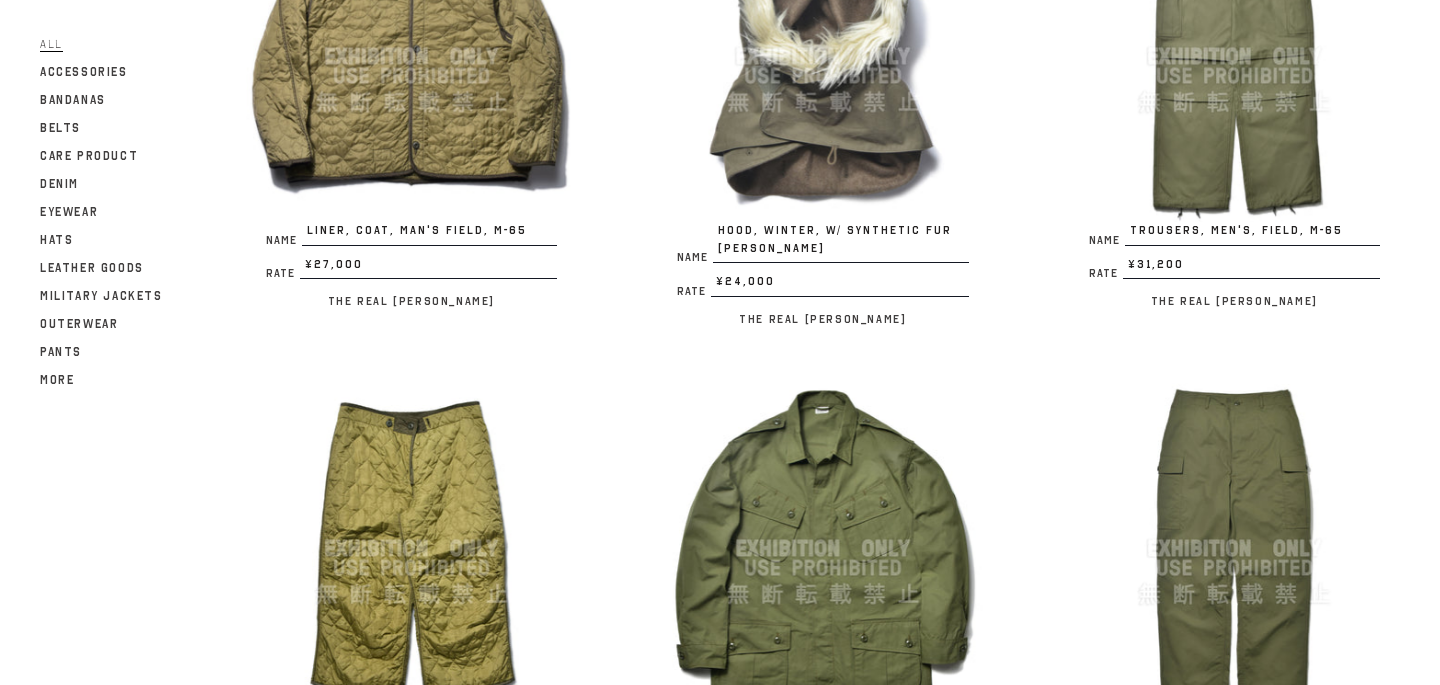 click at bounding box center [1234, 548] 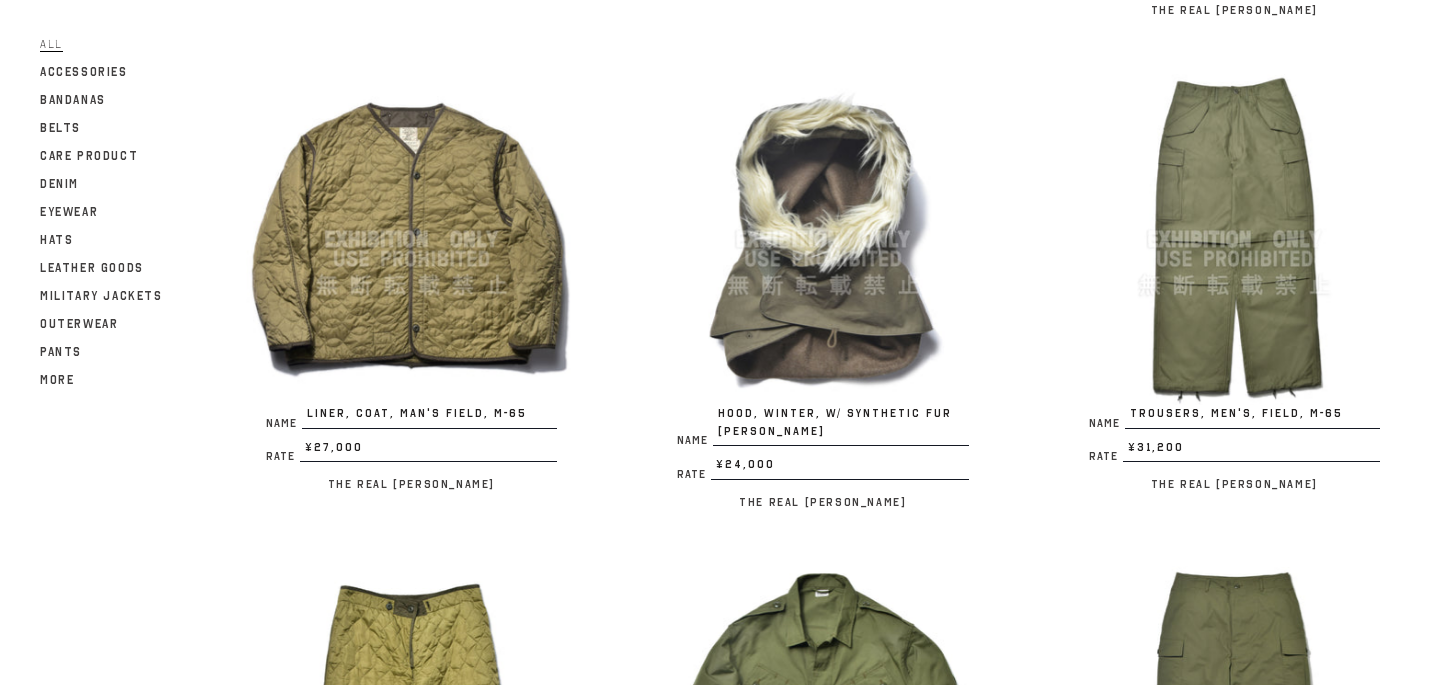 click at bounding box center (1234, 239) 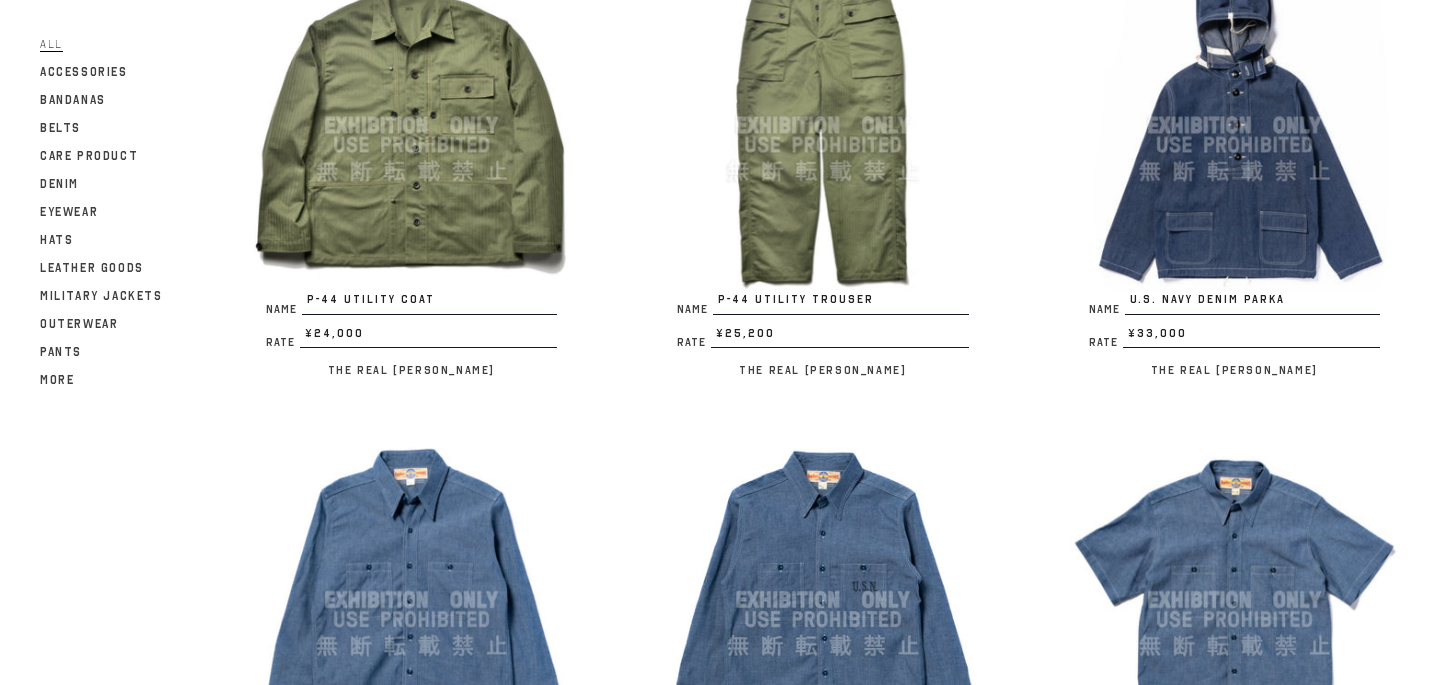 scroll, scrollTop: 3641, scrollLeft: 0, axis: vertical 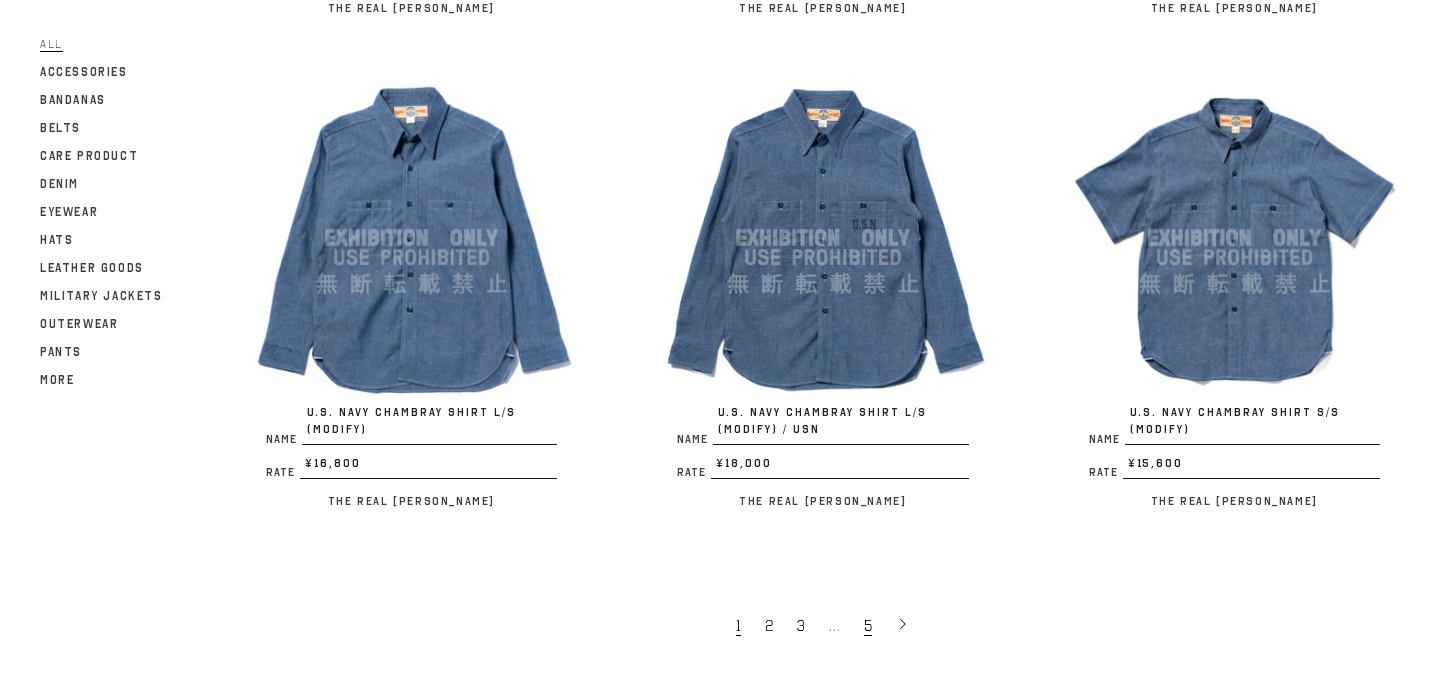 click on "5" at bounding box center [868, 626] 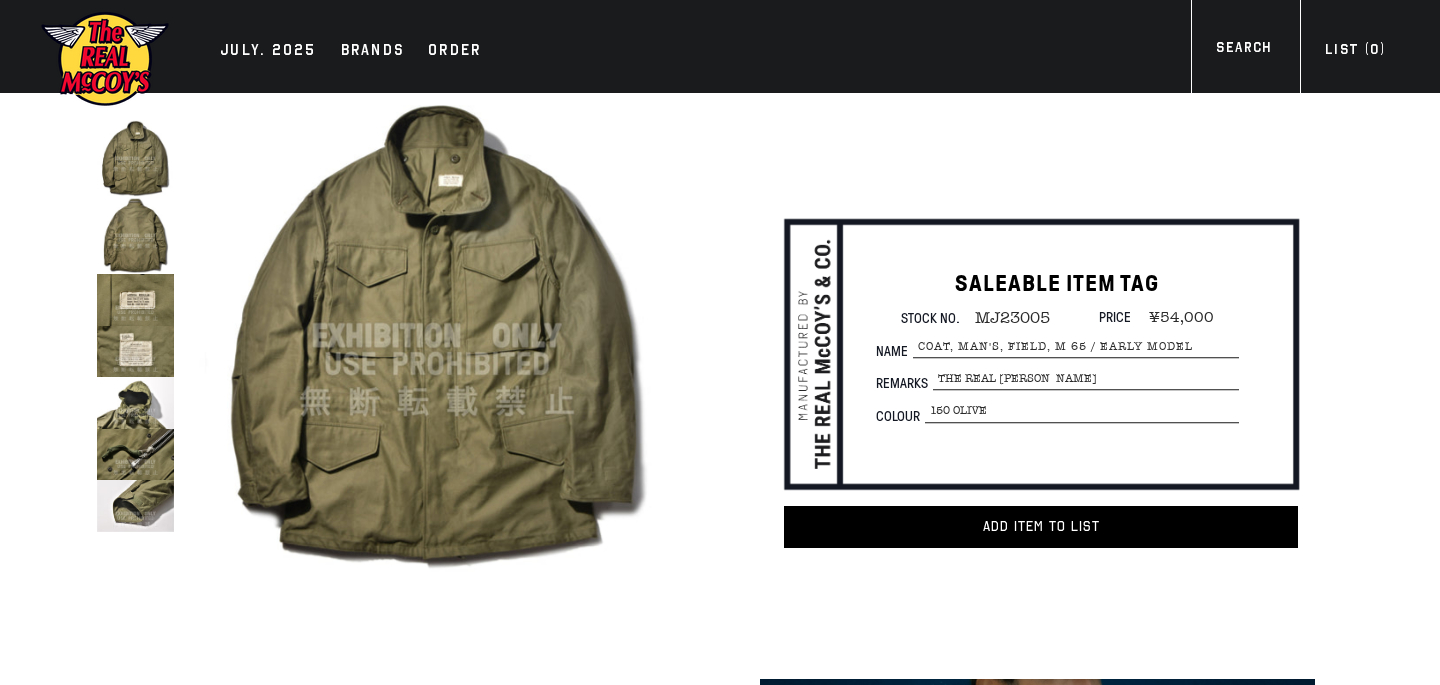 scroll, scrollTop: 0, scrollLeft: 0, axis: both 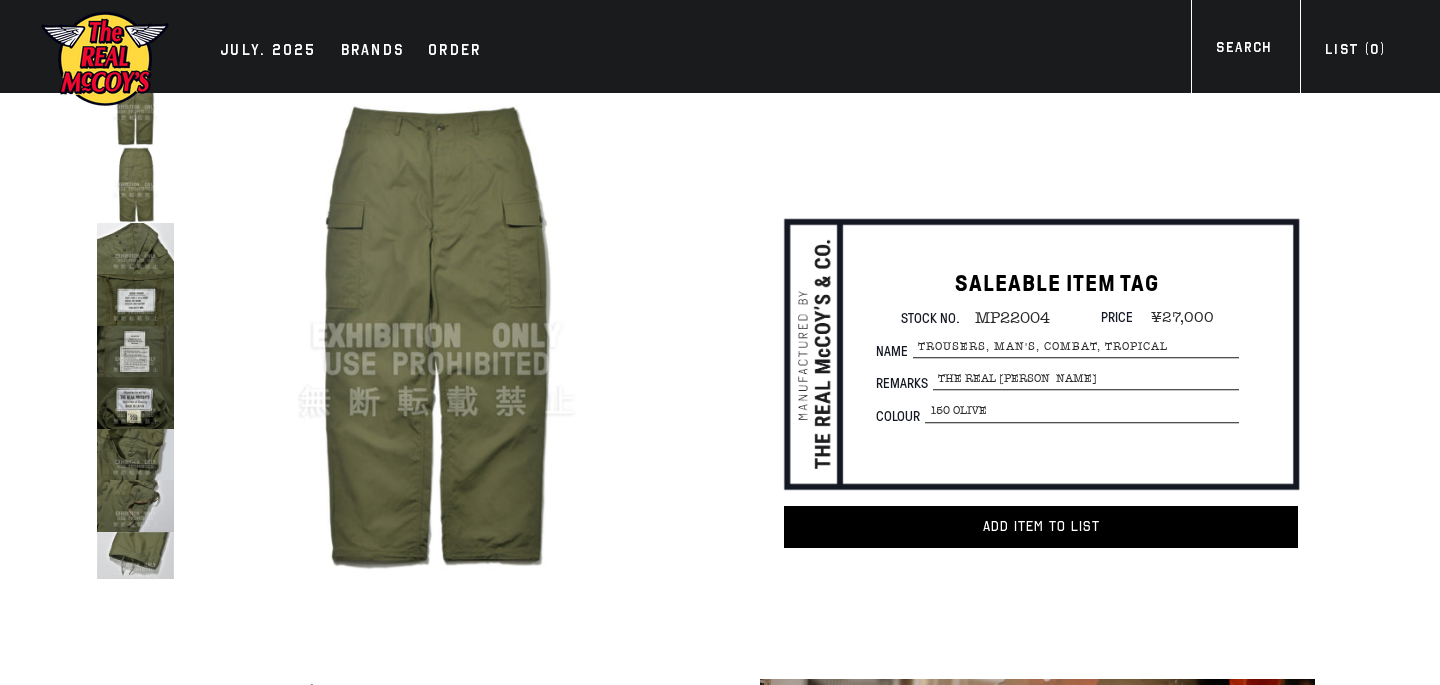 click at bounding box center [135, 454] 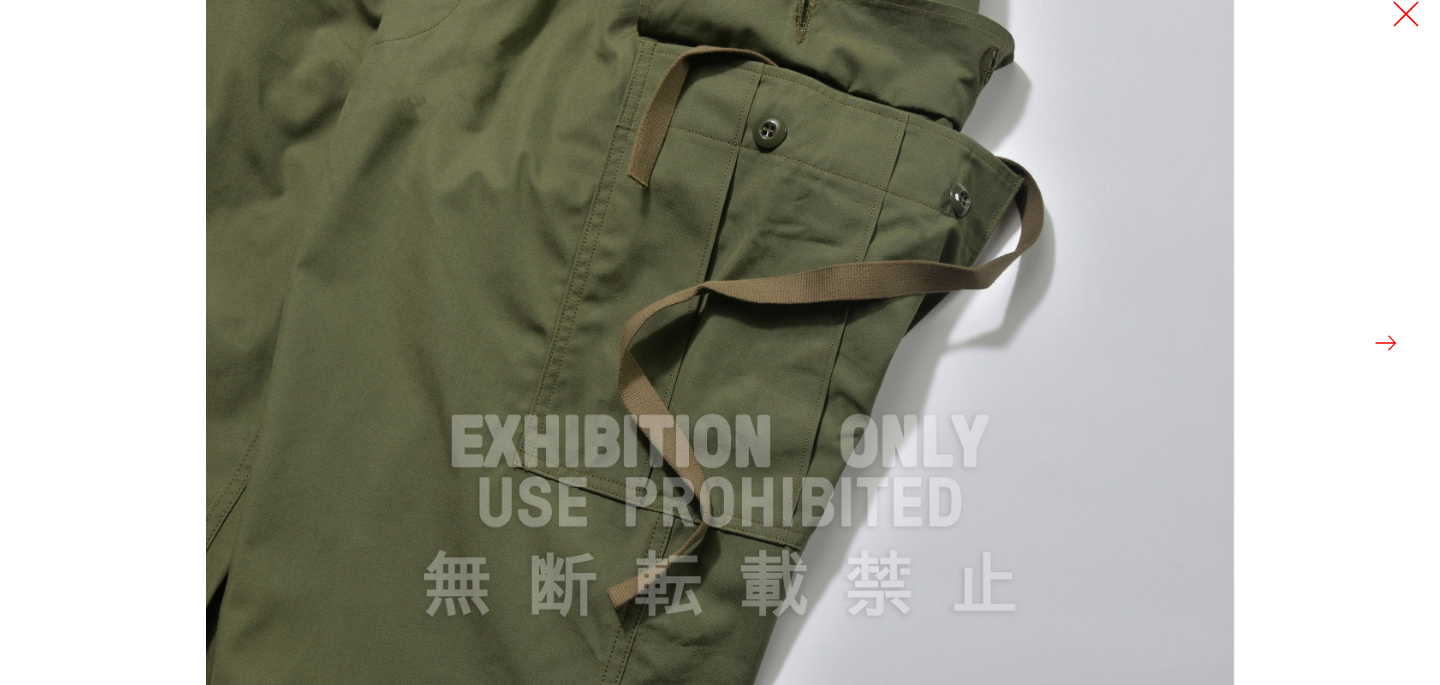 click at bounding box center (1406, 14) 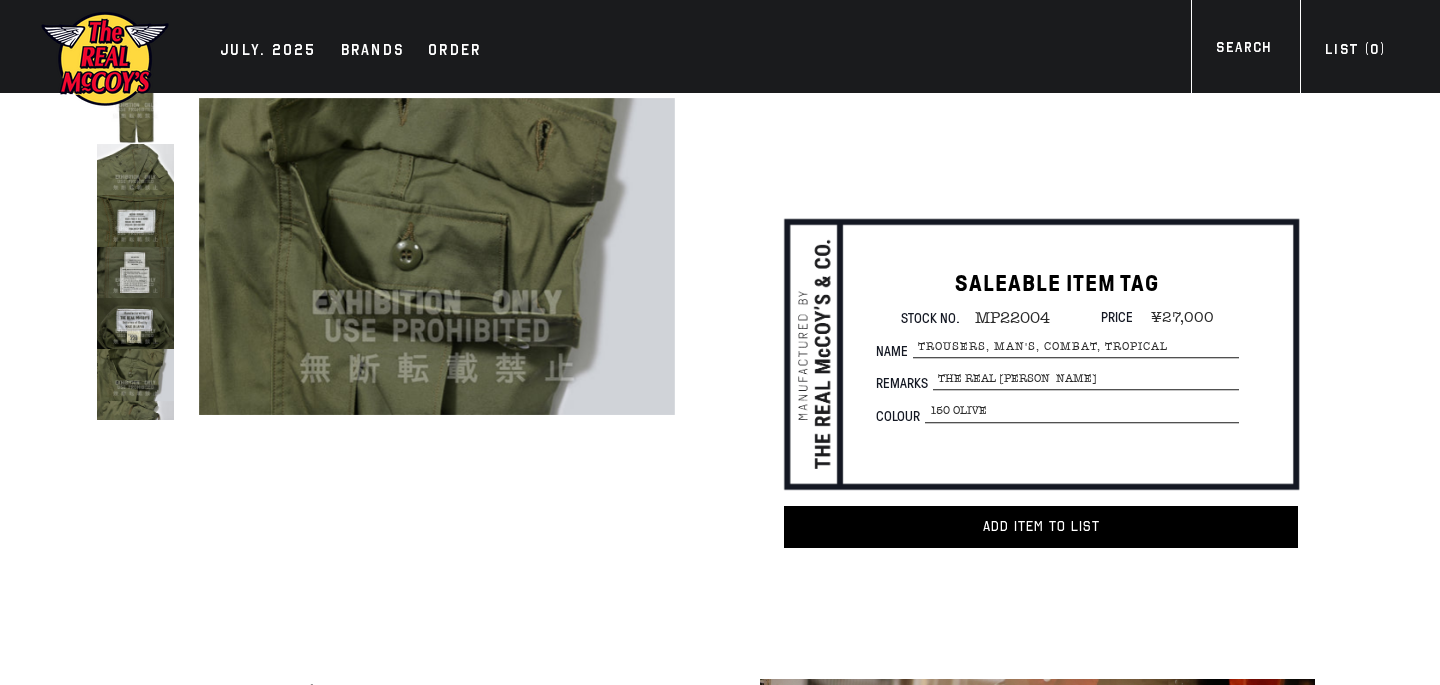 scroll, scrollTop: 0, scrollLeft: 0, axis: both 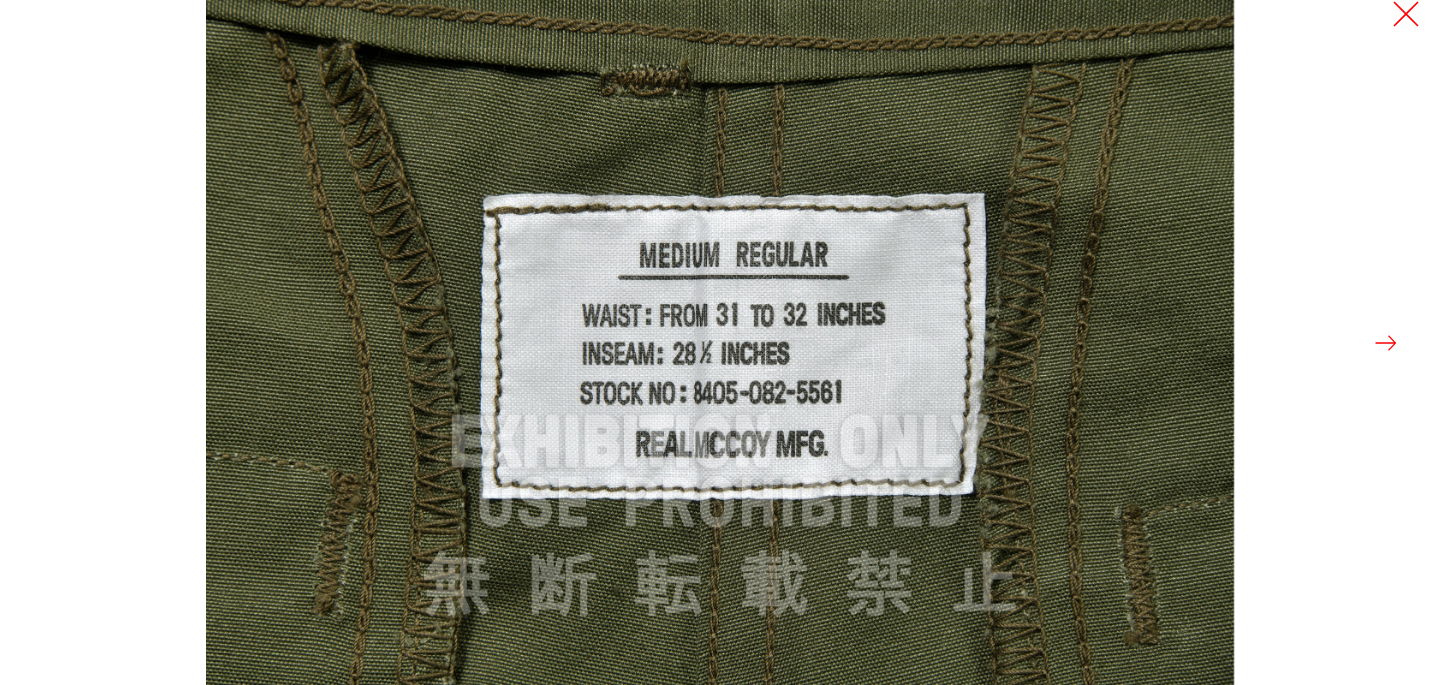 click at bounding box center (1406, 14) 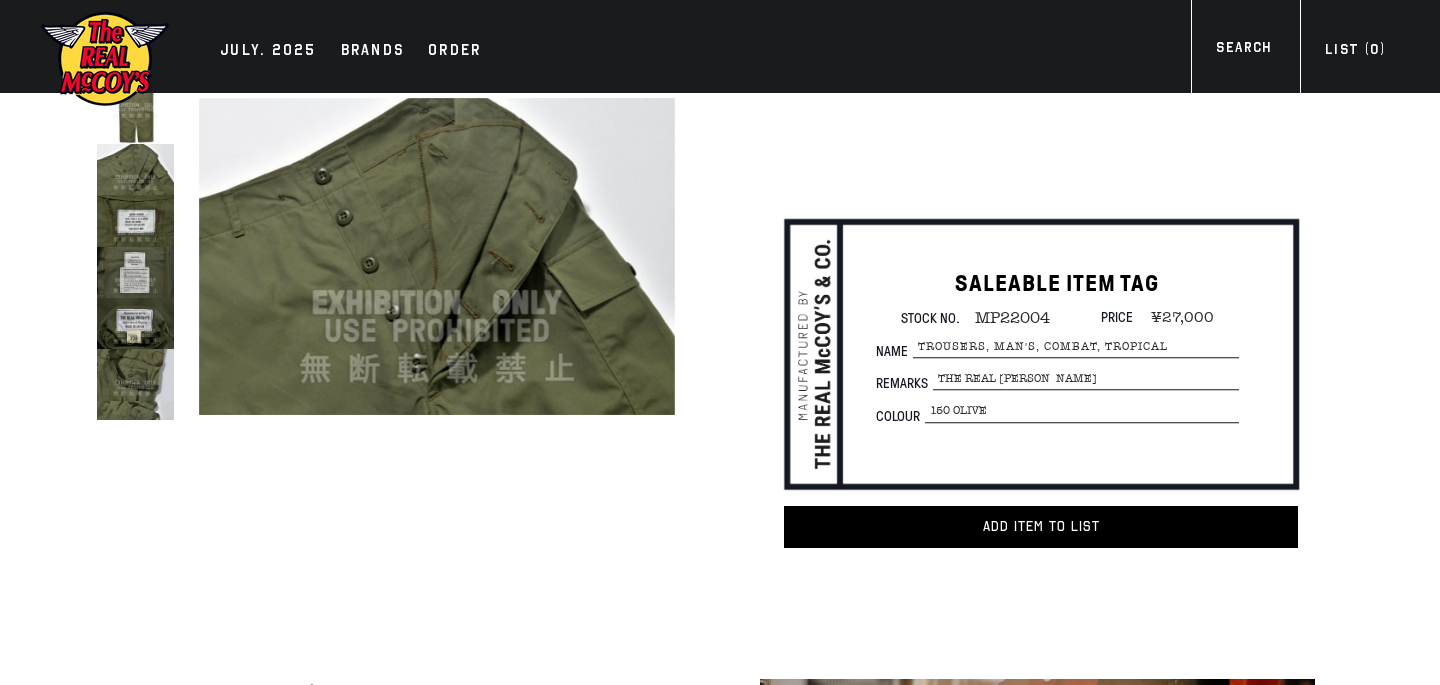 click at bounding box center [135, 220] 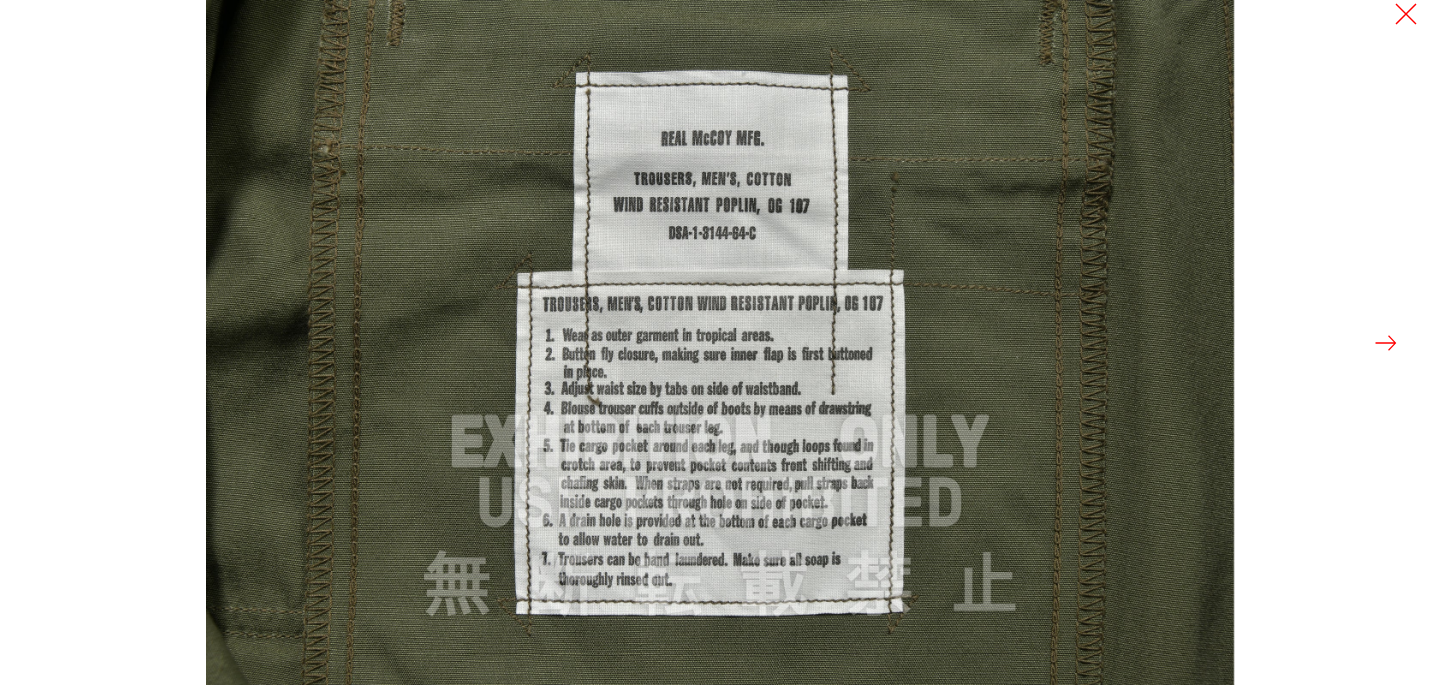click at bounding box center (1386, 343) 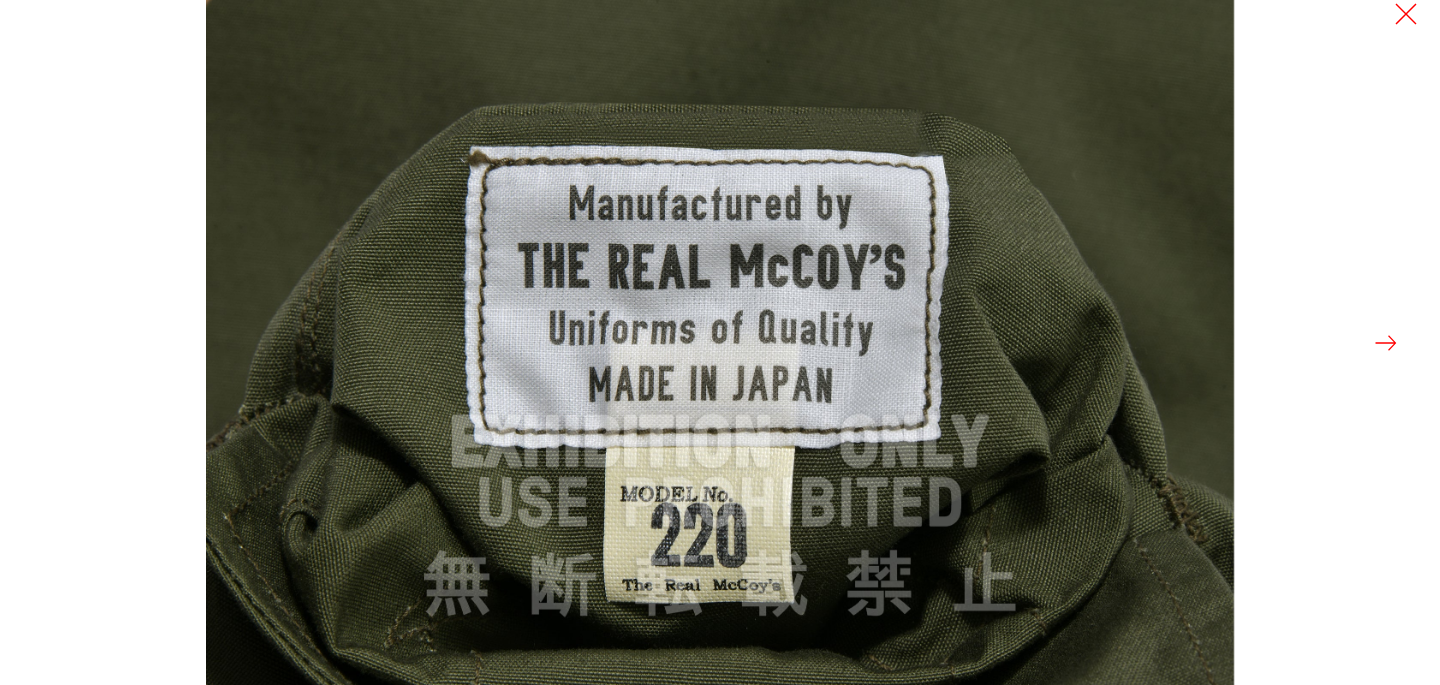 click at bounding box center (1386, 343) 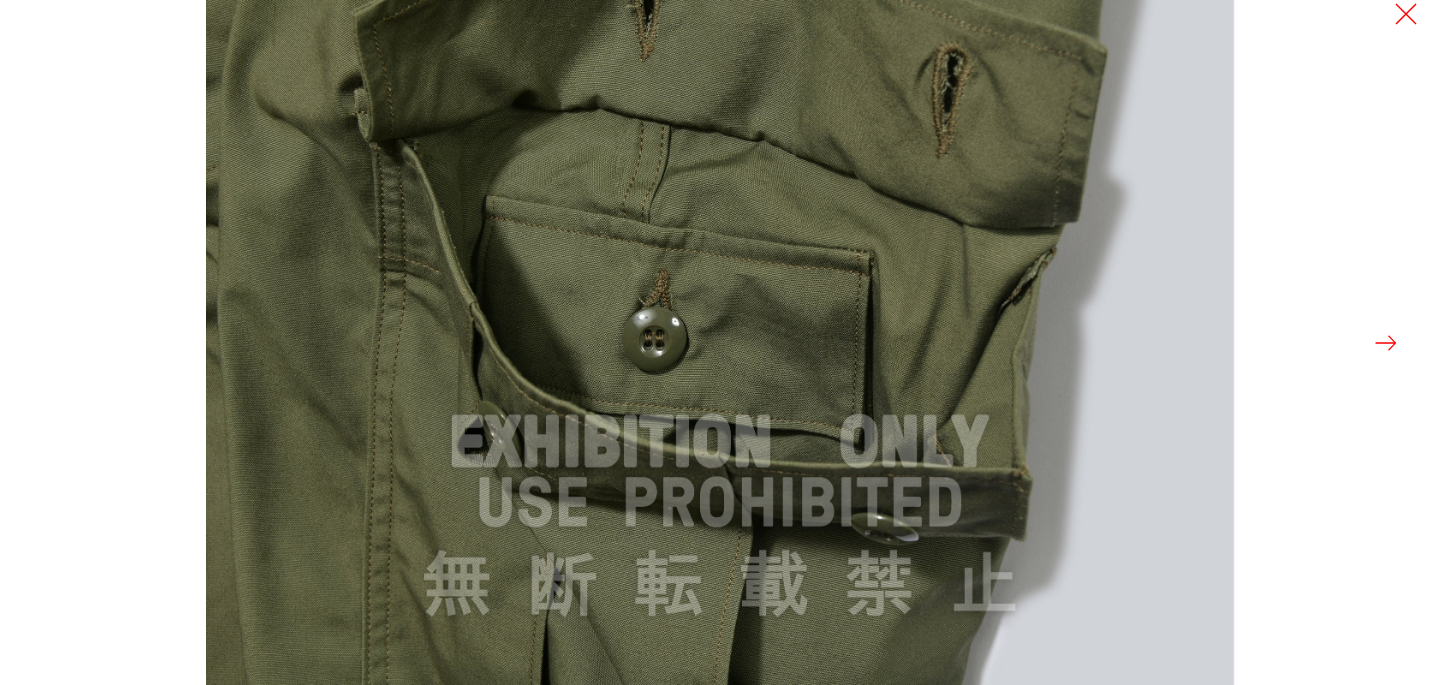 click at bounding box center [1386, 343] 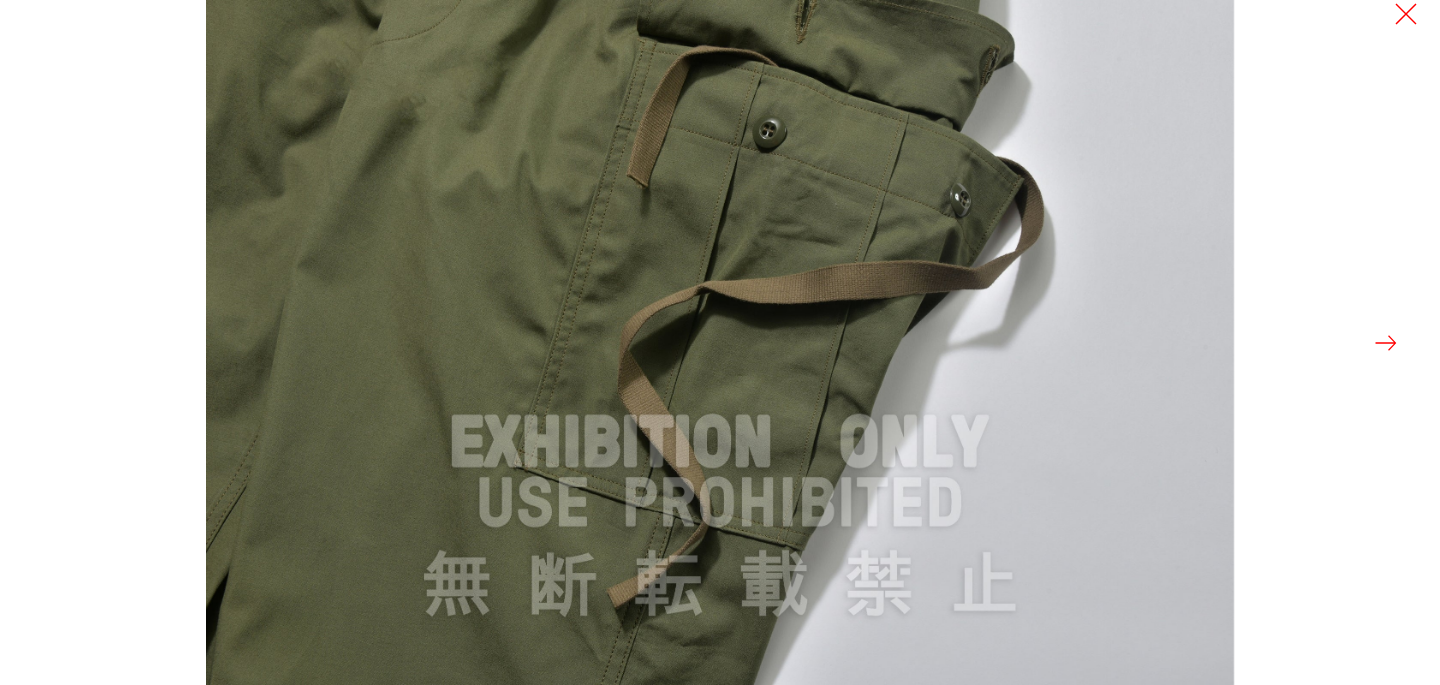 click at bounding box center [1386, 343] 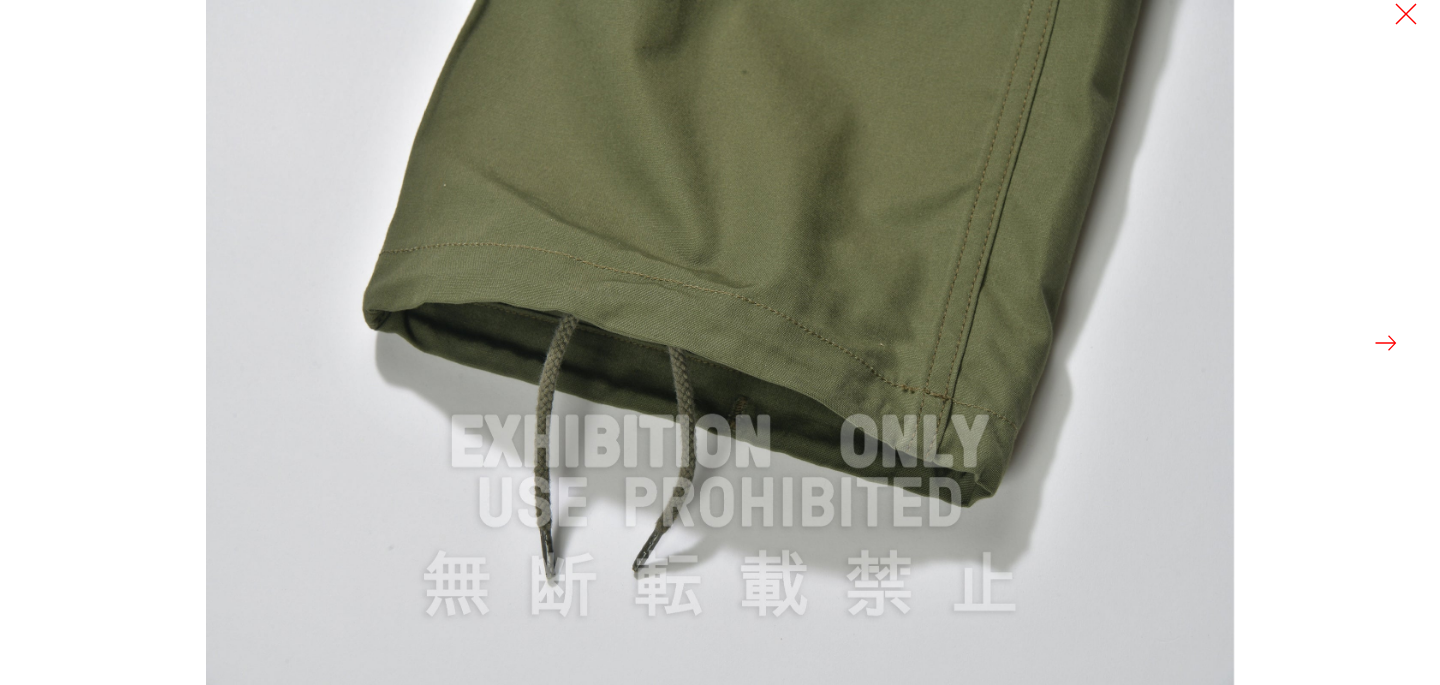 click at bounding box center (1386, 343) 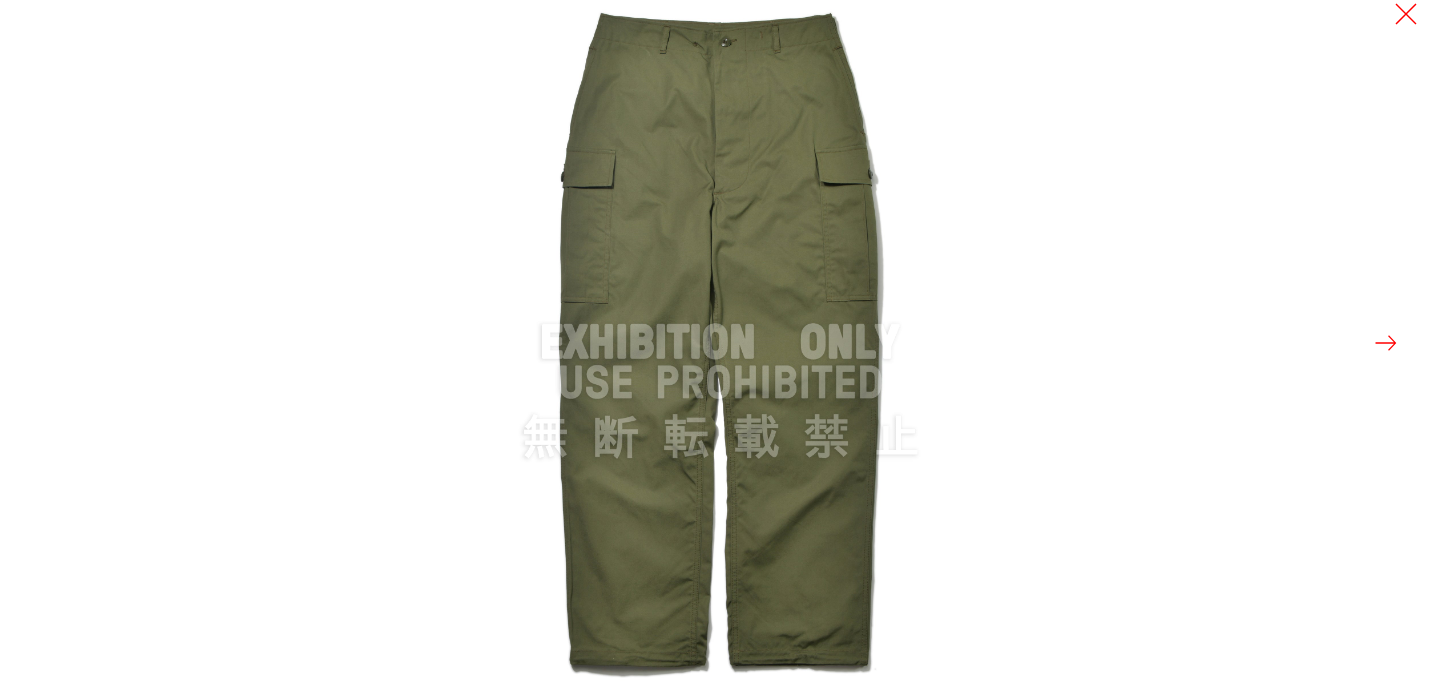 click at bounding box center [1386, 343] 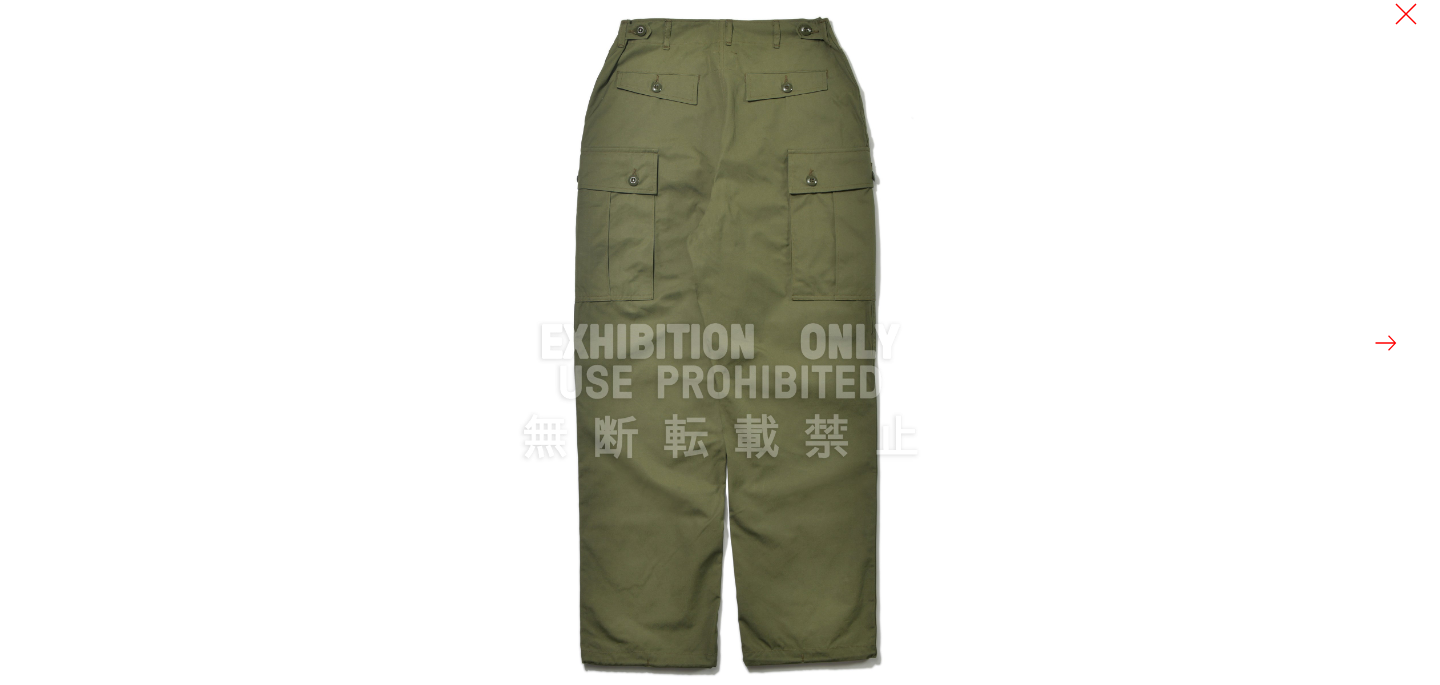 click at bounding box center (1386, 343) 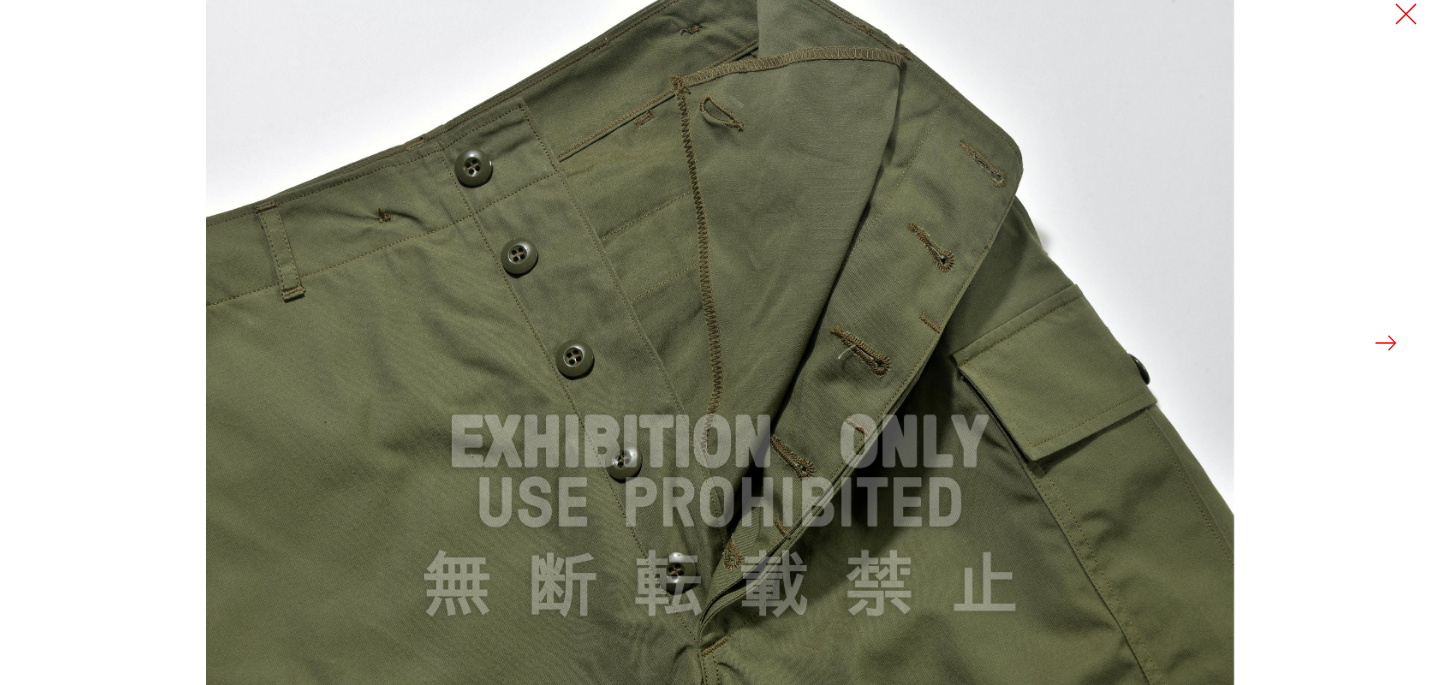 click at bounding box center [1386, 343] 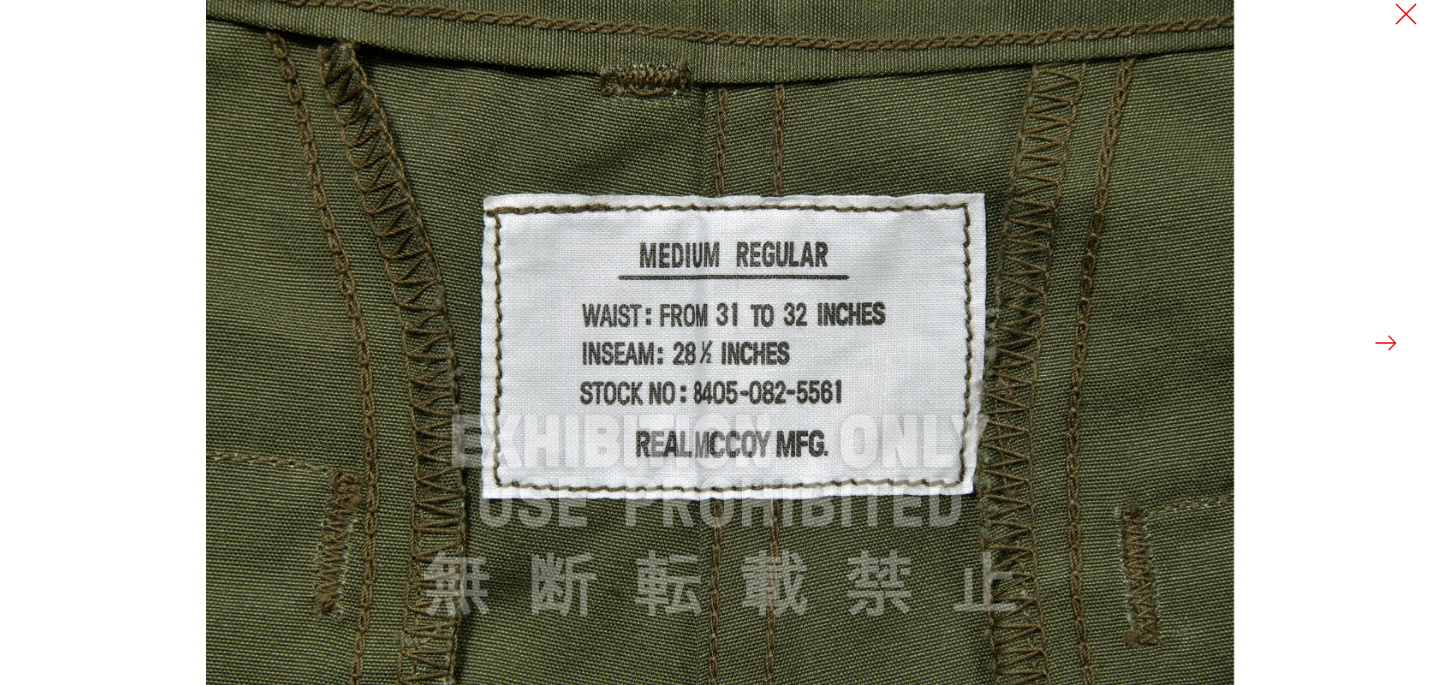 click at bounding box center (1386, 343) 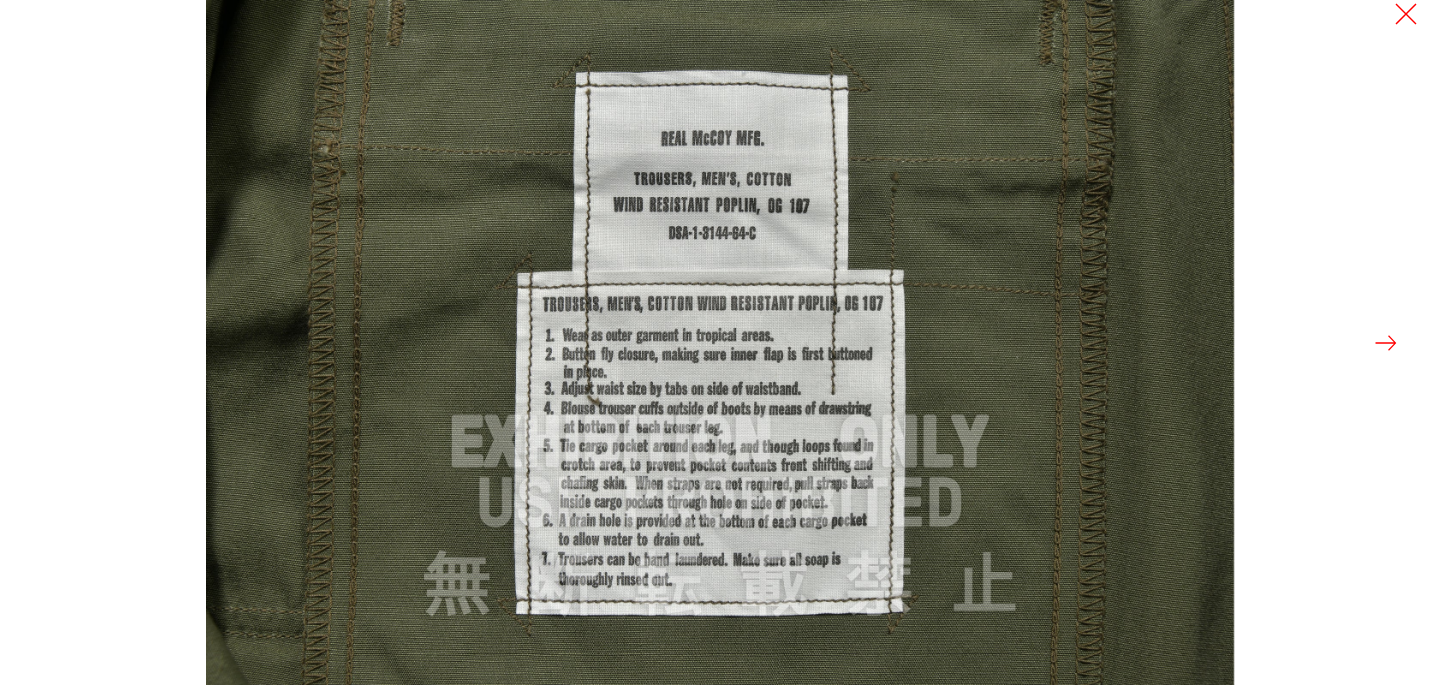 click at bounding box center [1386, 343] 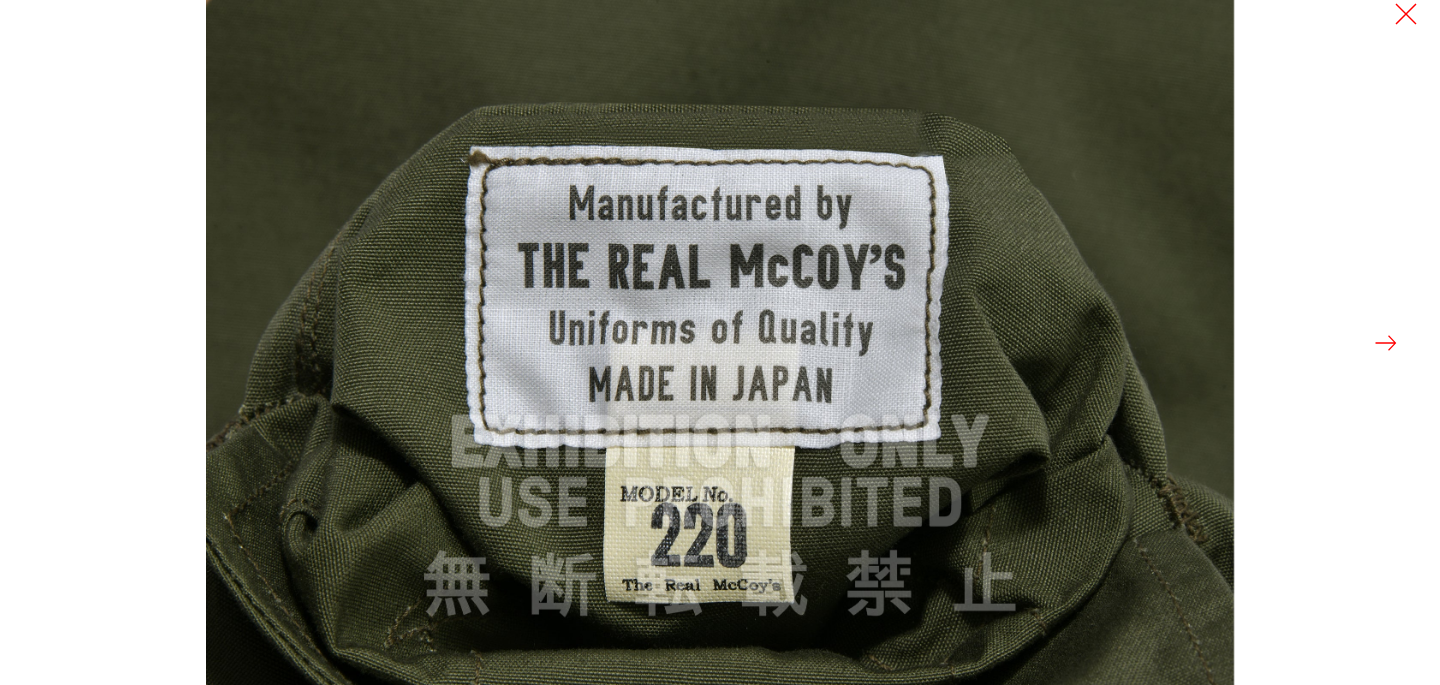 click at bounding box center [1386, 343] 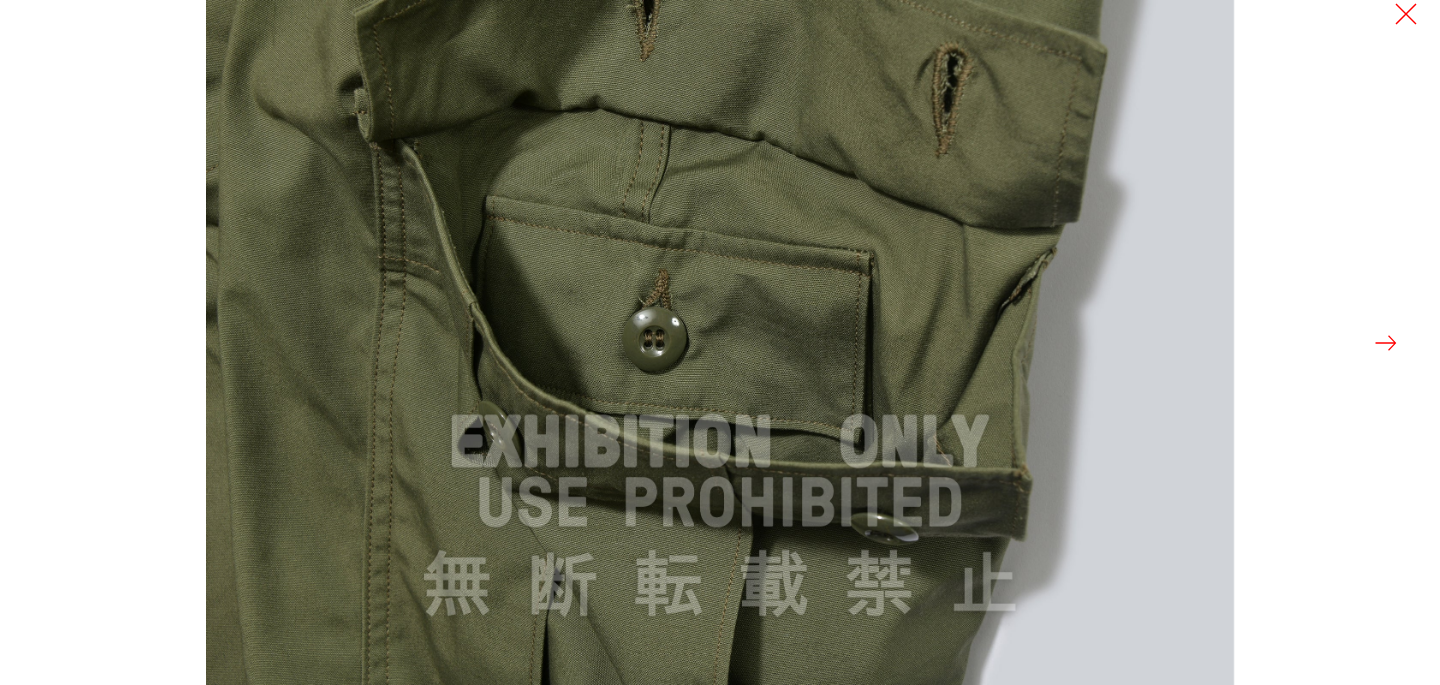click at bounding box center [1386, 343] 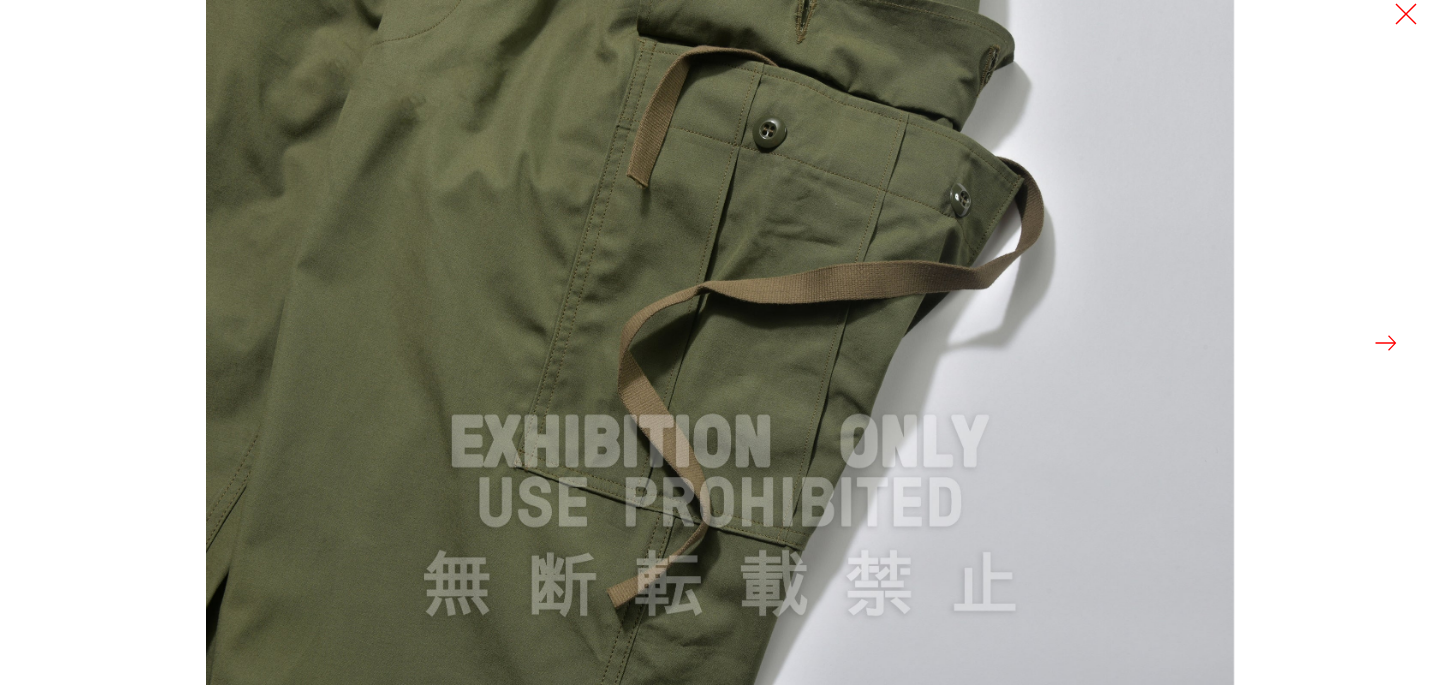 click at bounding box center [1386, 343] 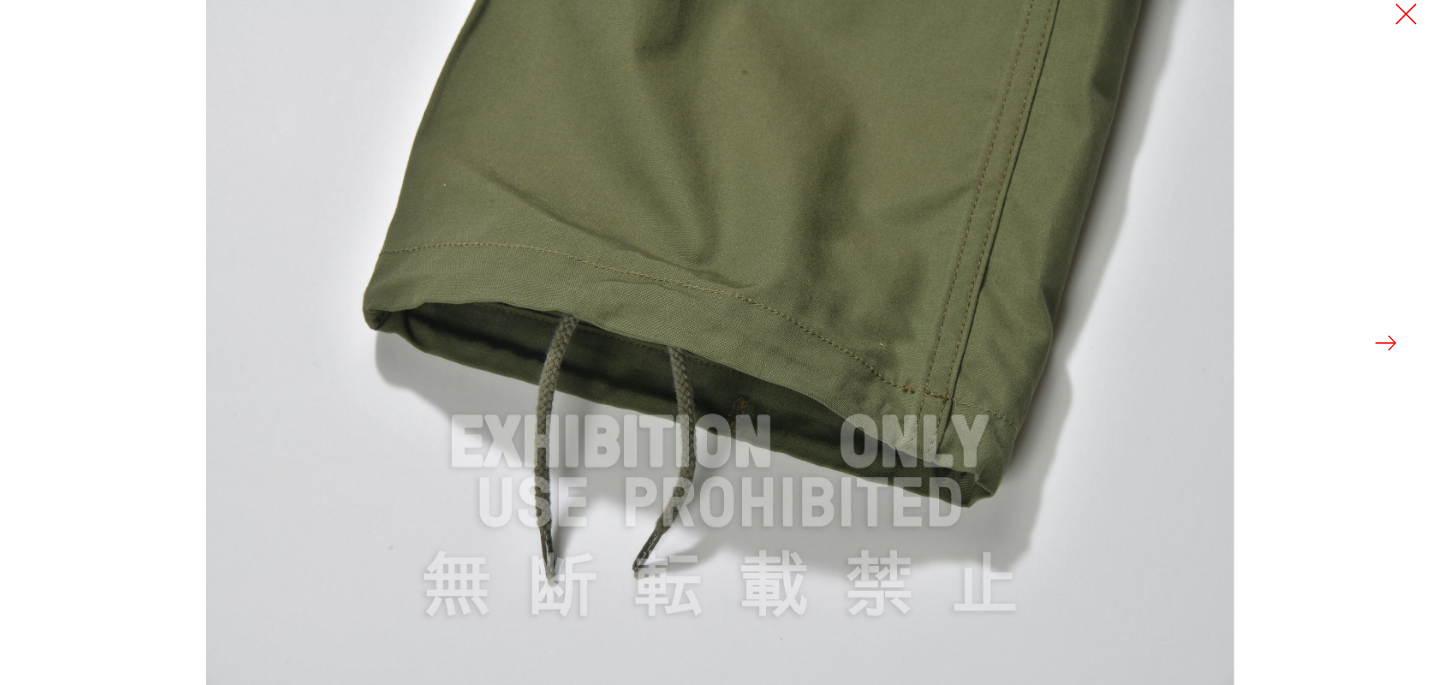 click at bounding box center (1386, 343) 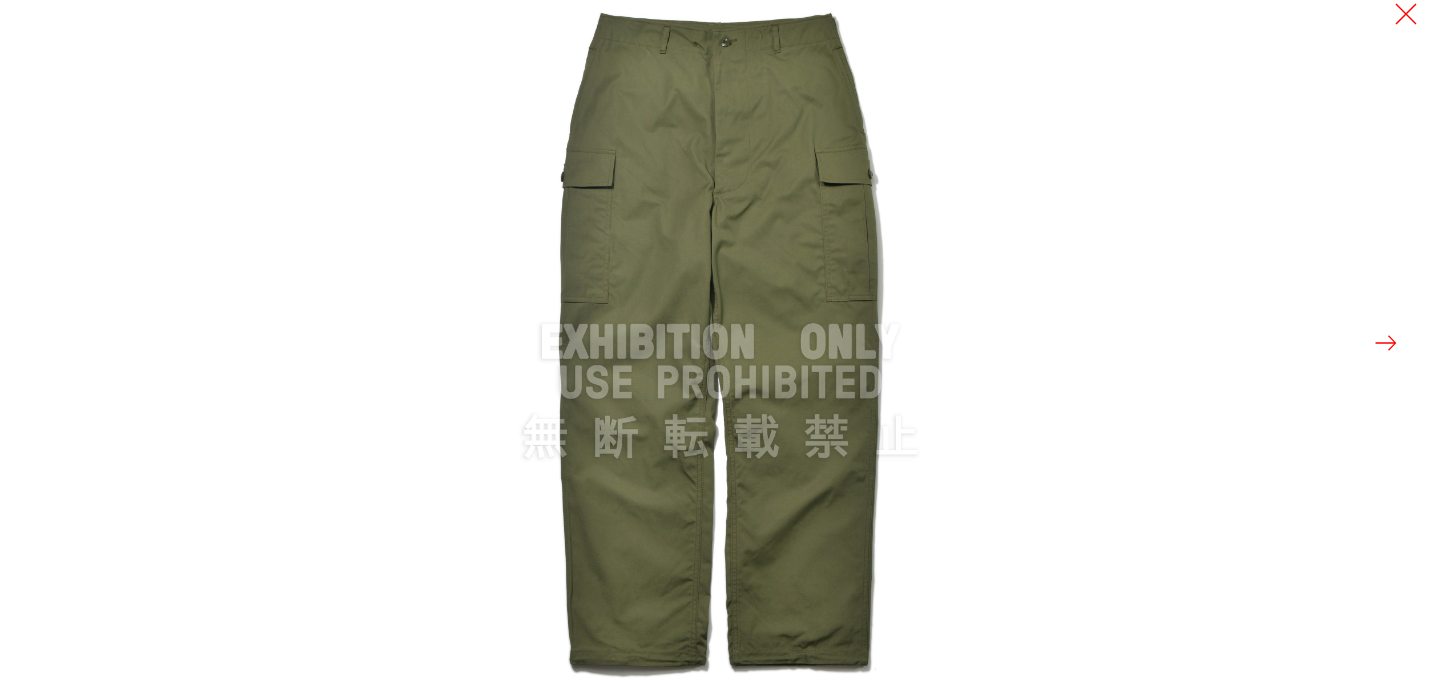 click at bounding box center (1386, 343) 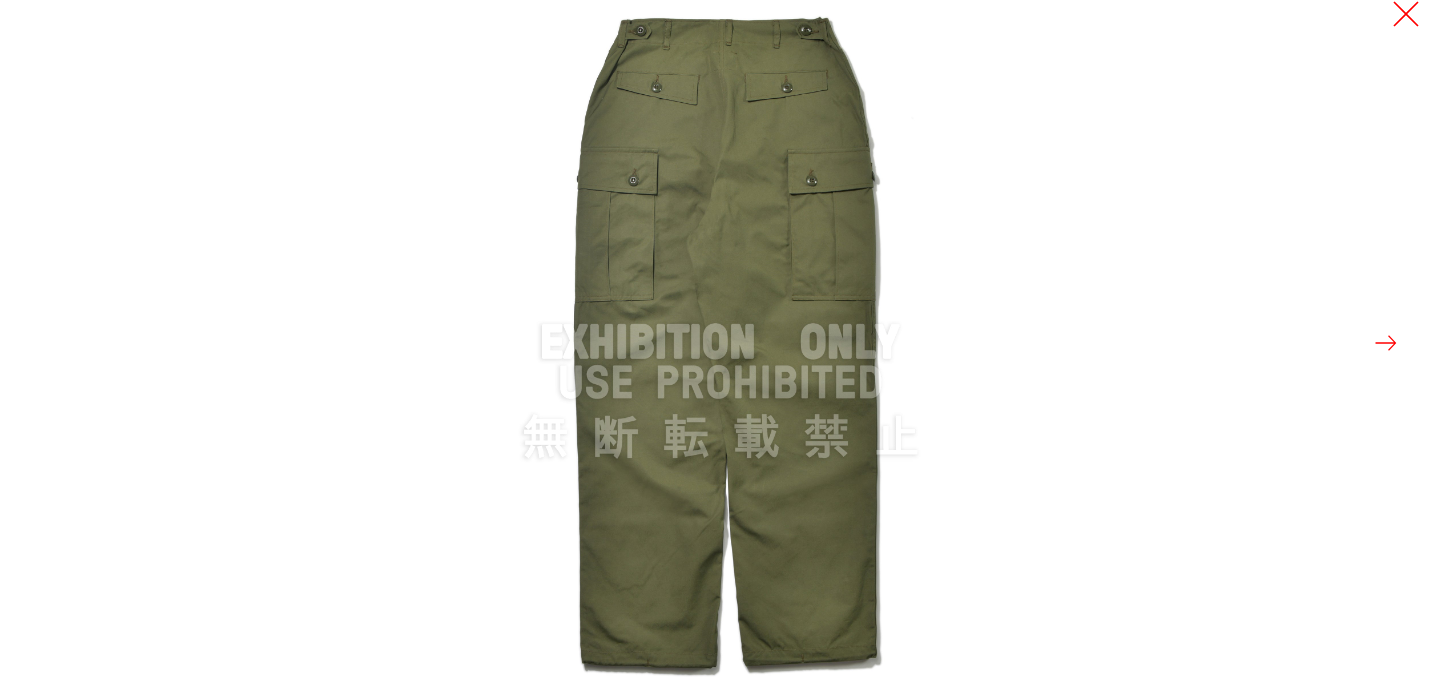 click at bounding box center (1406, 14) 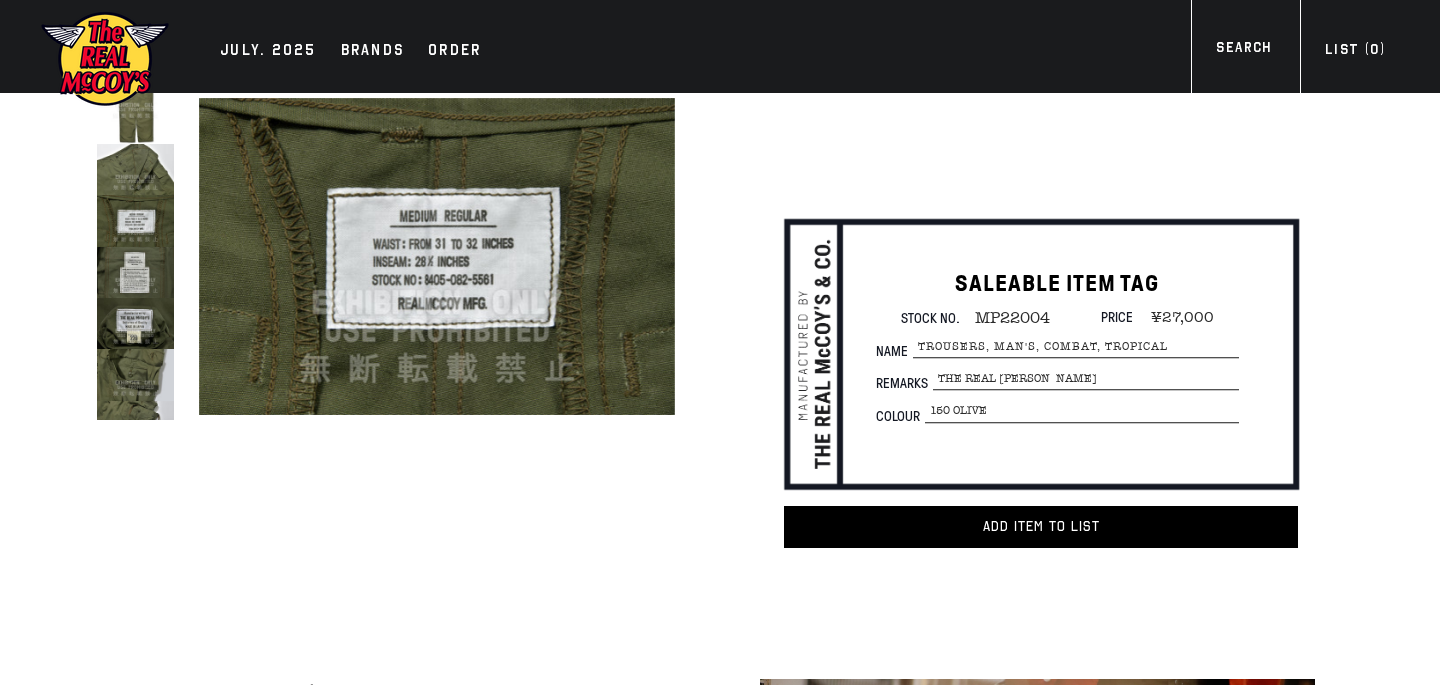 scroll, scrollTop: 0, scrollLeft: 0, axis: both 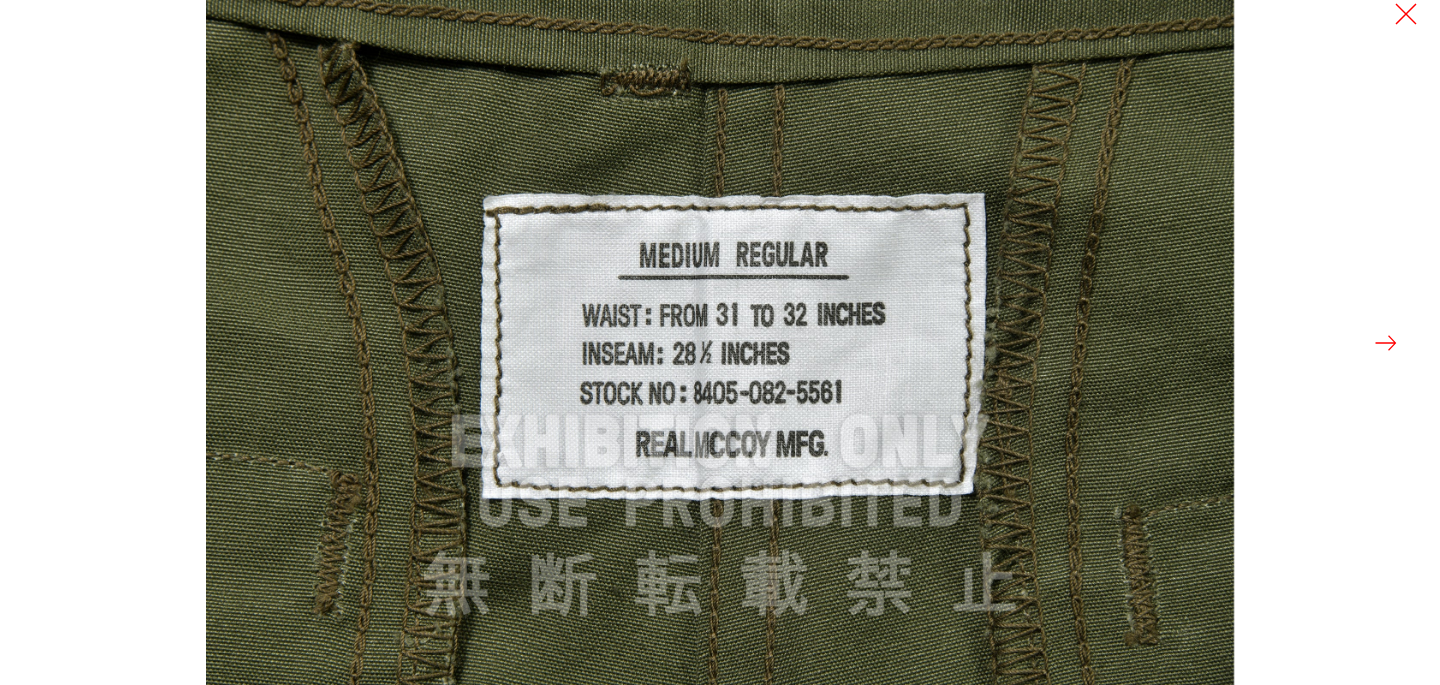 click at bounding box center [926, 342] 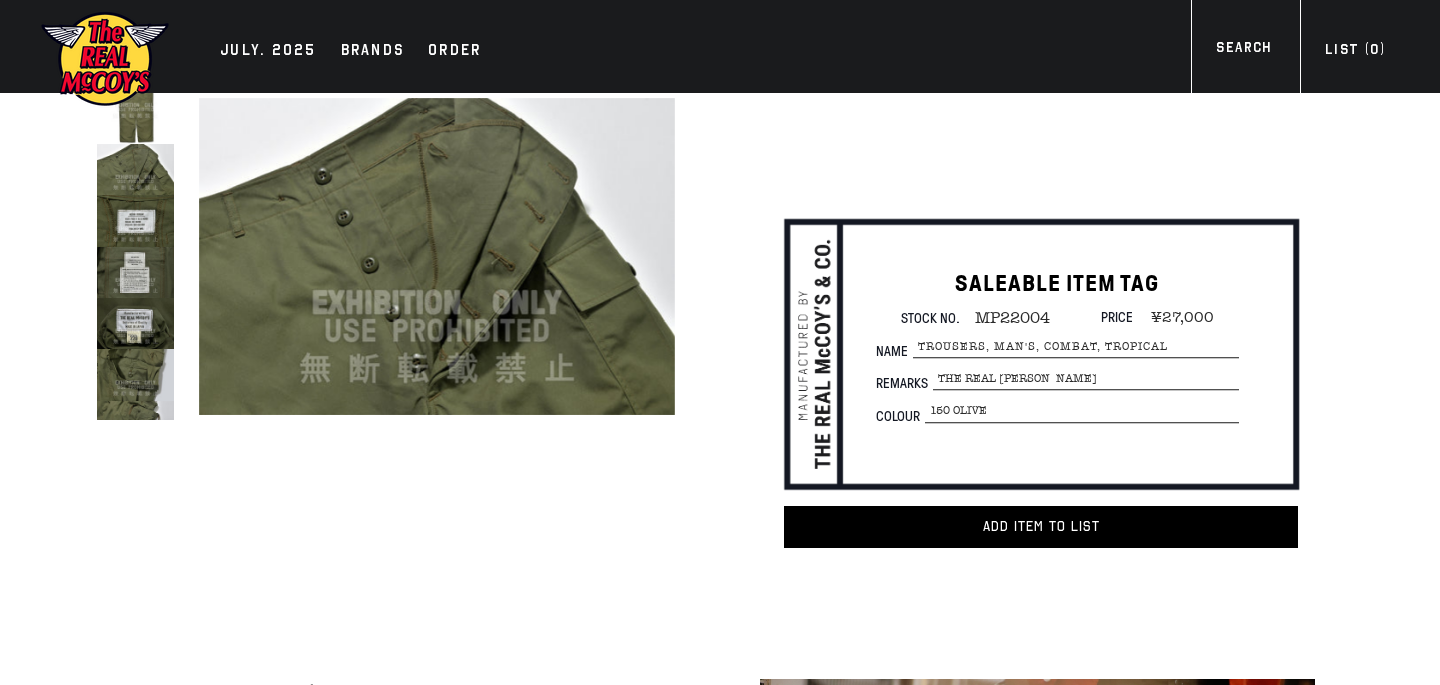 click on "Skip to content
JULY. 2025
Brands
Order" at bounding box center (720, 1268) 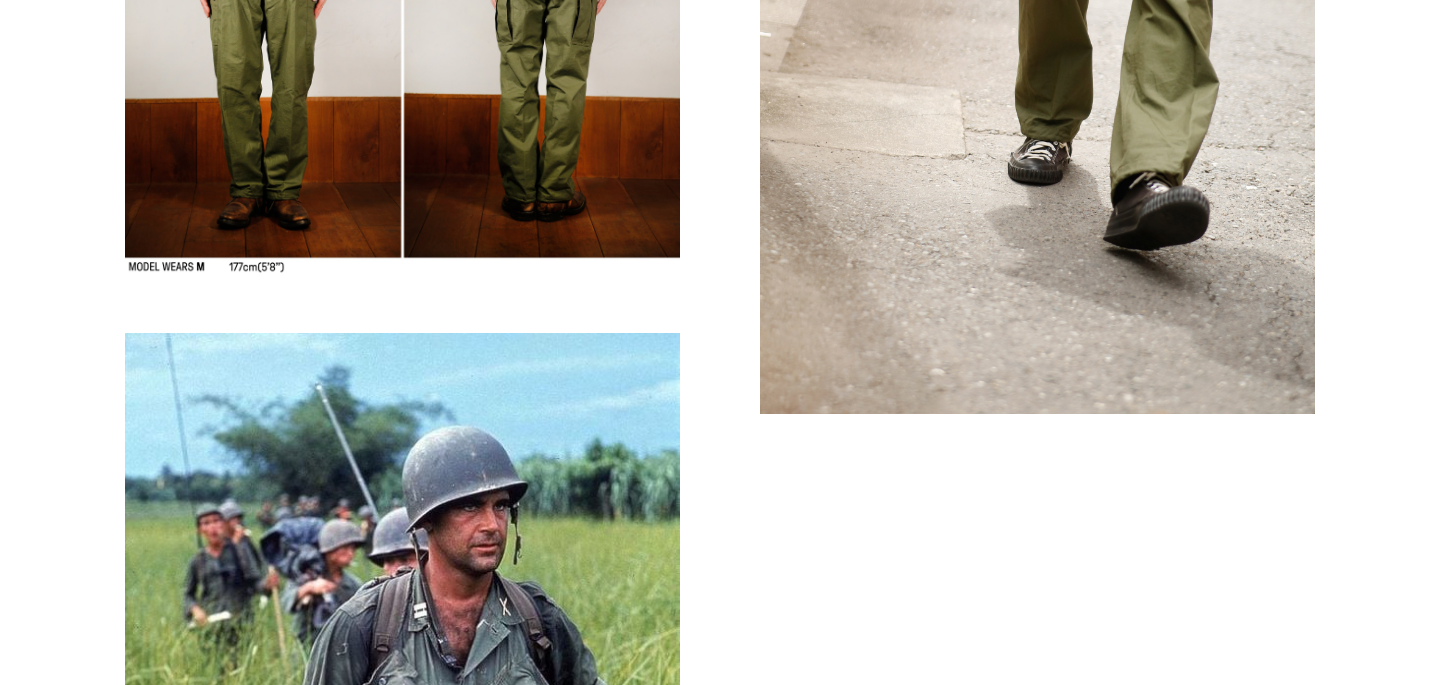 scroll, scrollTop: 1059, scrollLeft: 0, axis: vertical 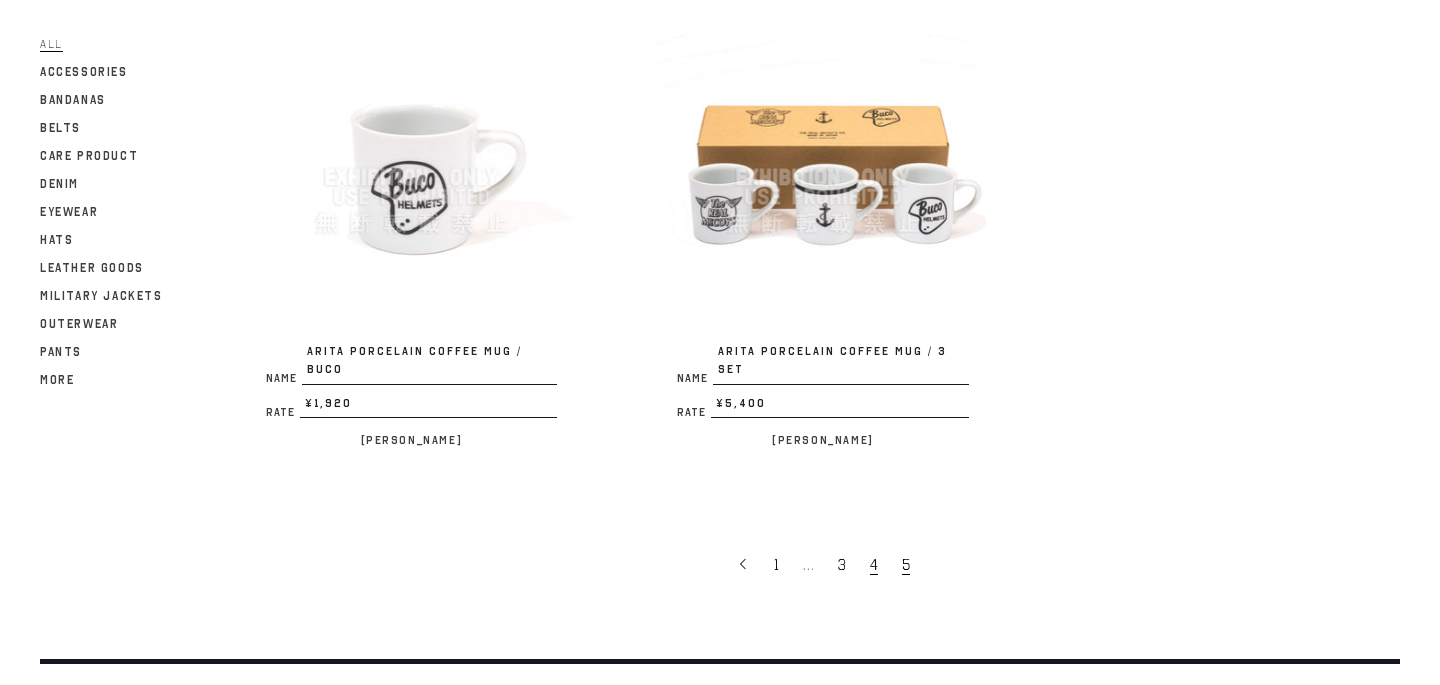 click on "4" at bounding box center [874, 565] 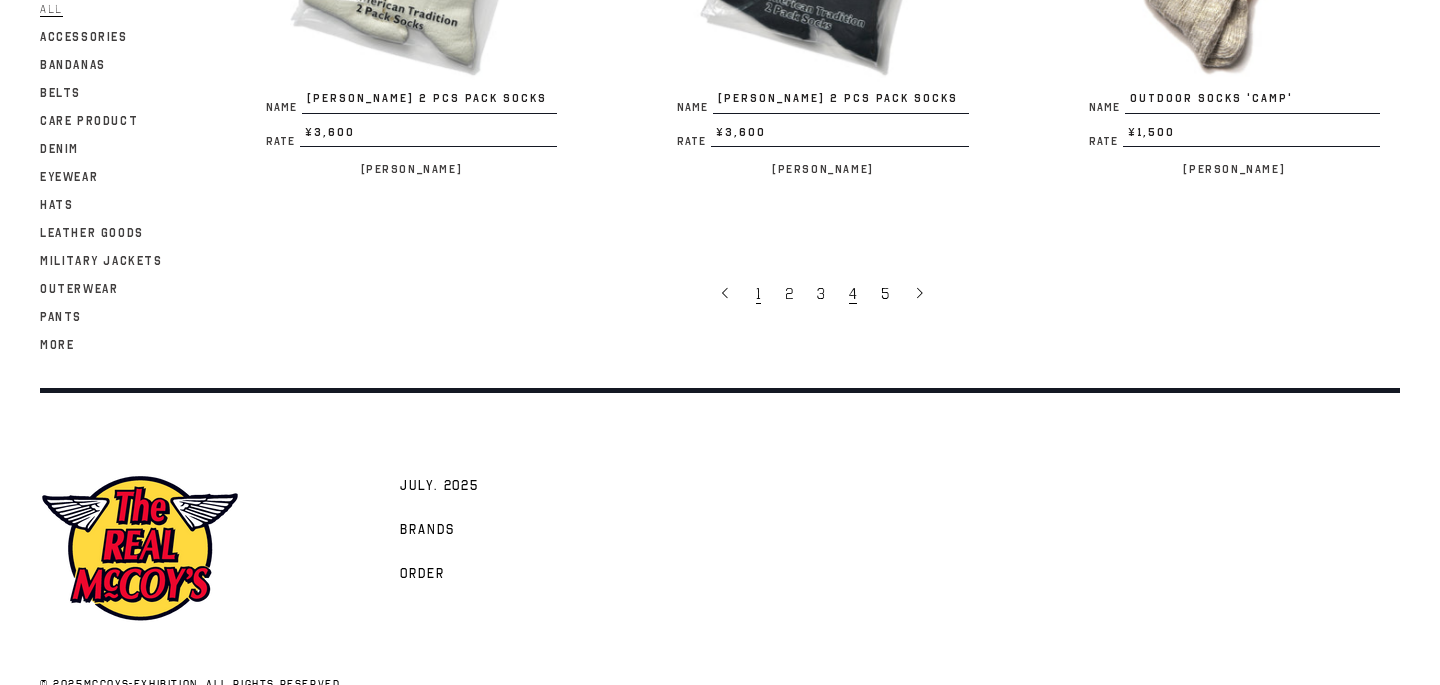 scroll, scrollTop: 3901, scrollLeft: 0, axis: vertical 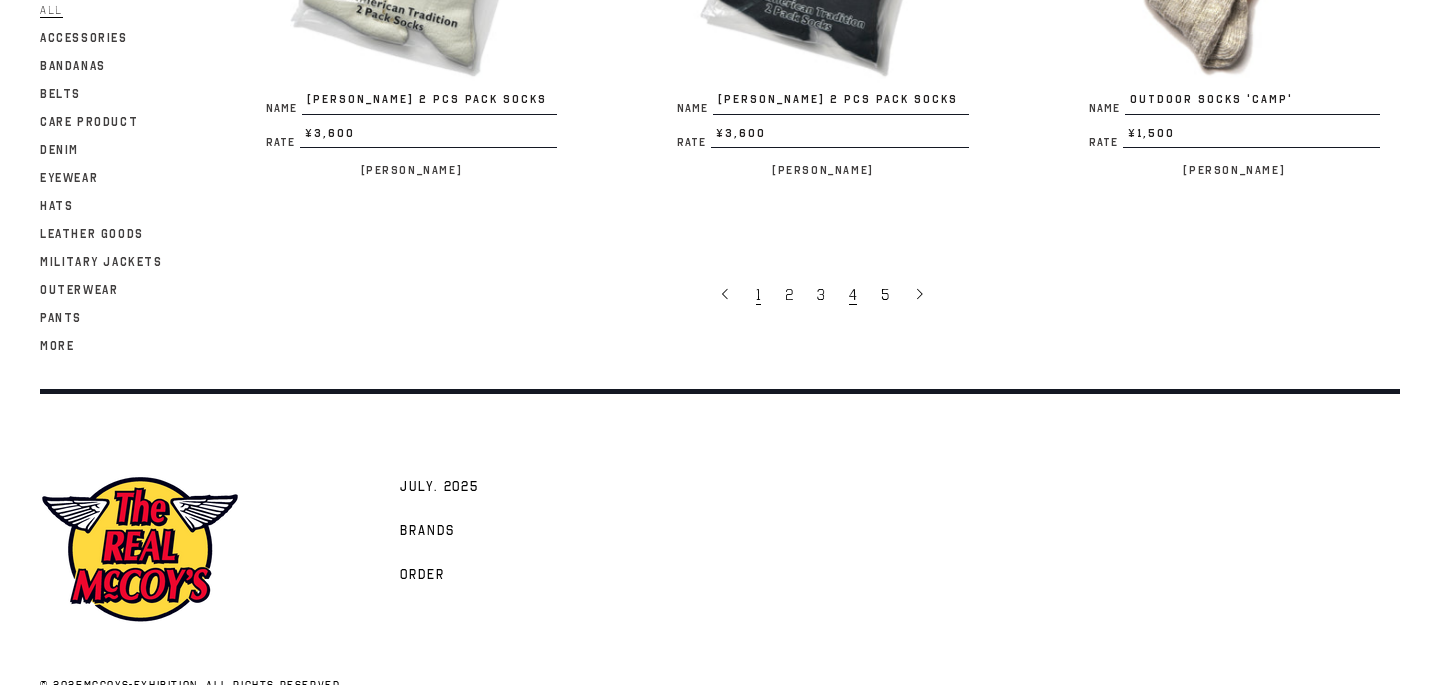 click on "1" at bounding box center [758, 295] 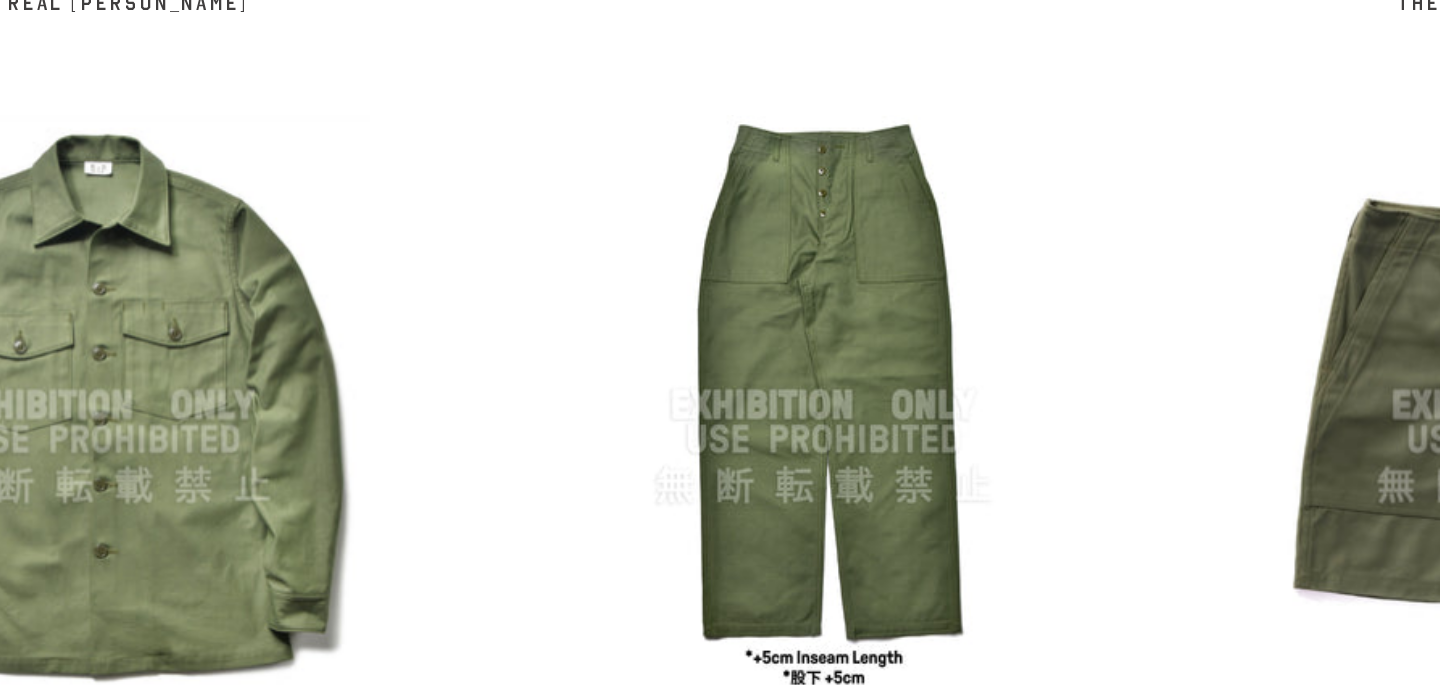 scroll, scrollTop: 1563, scrollLeft: 0, axis: vertical 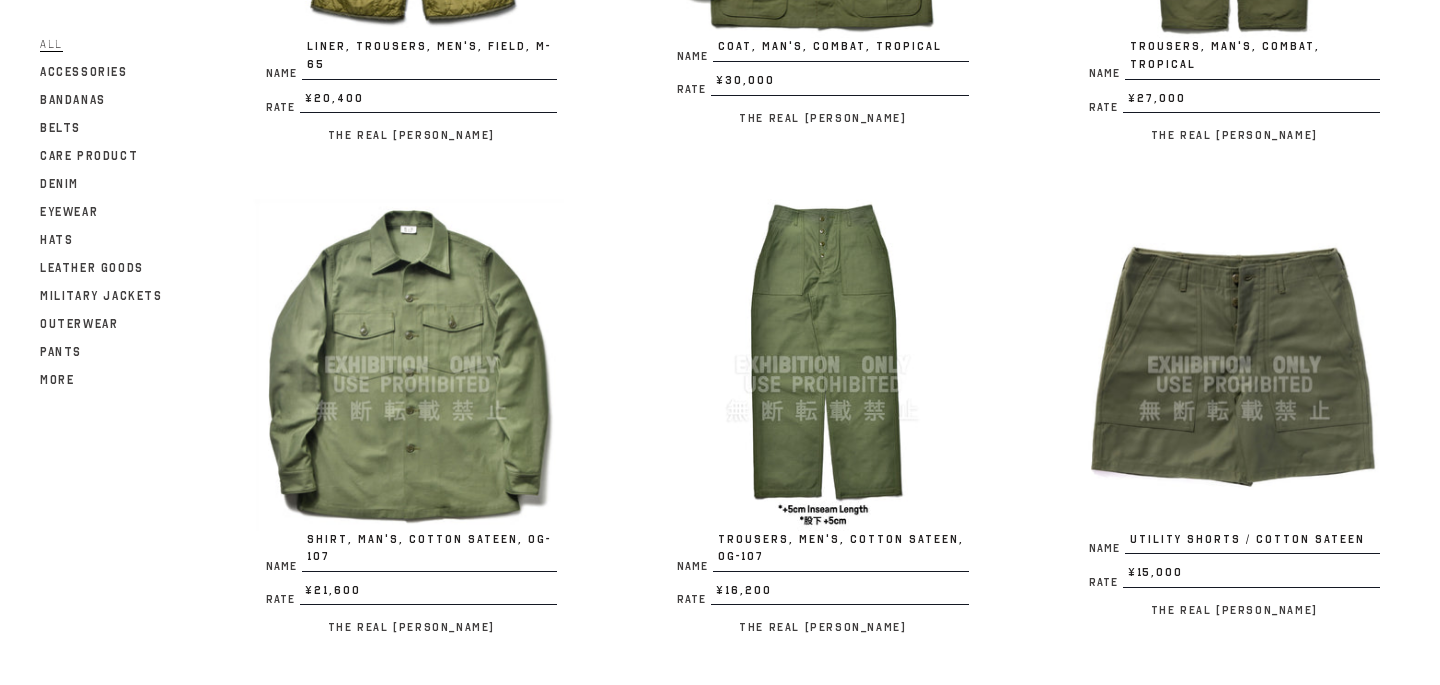 click at bounding box center [822, 364] 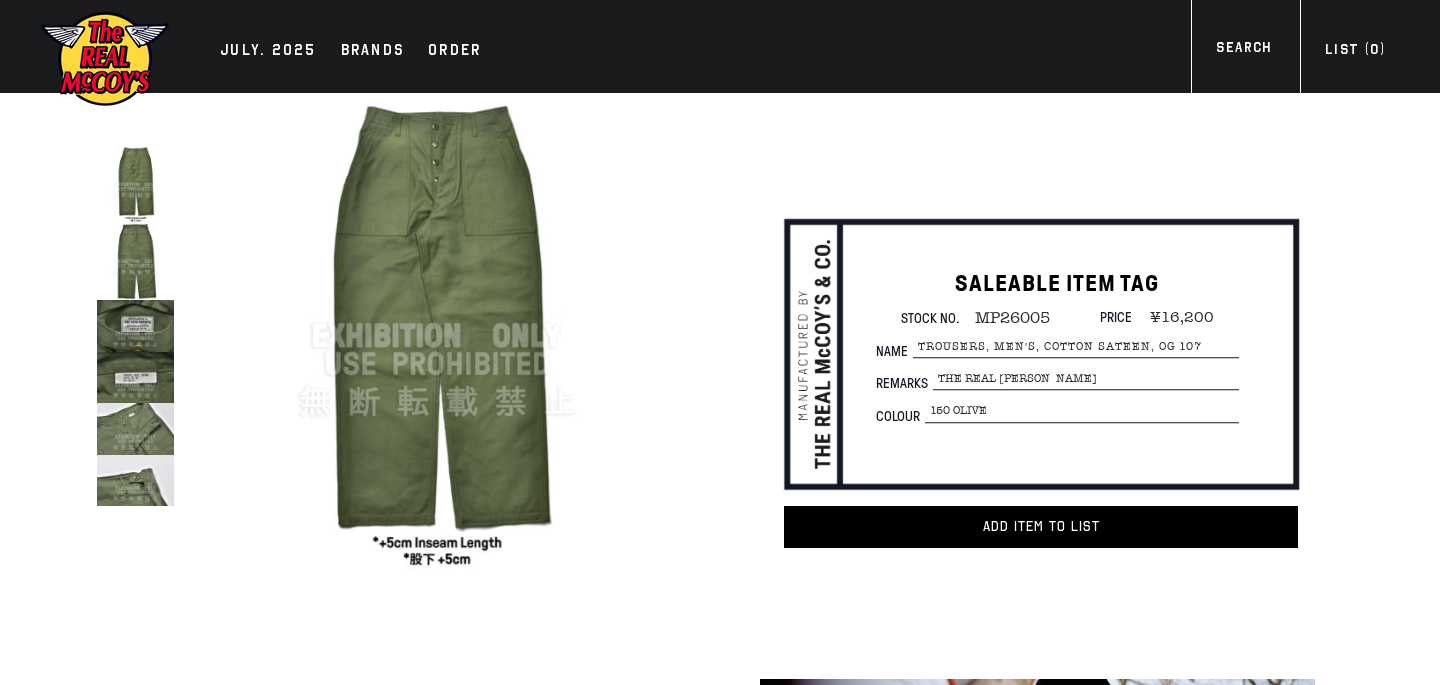 scroll, scrollTop: 0, scrollLeft: 0, axis: both 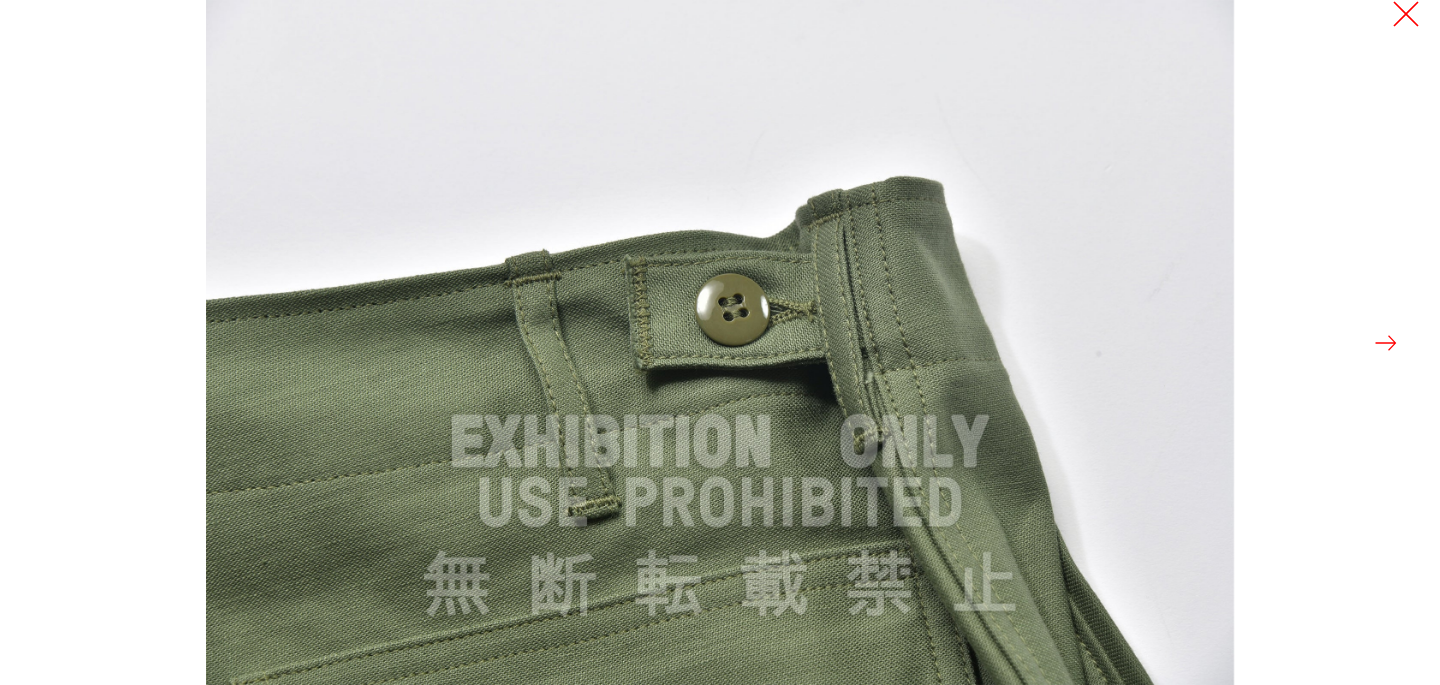 click at bounding box center [1406, 14] 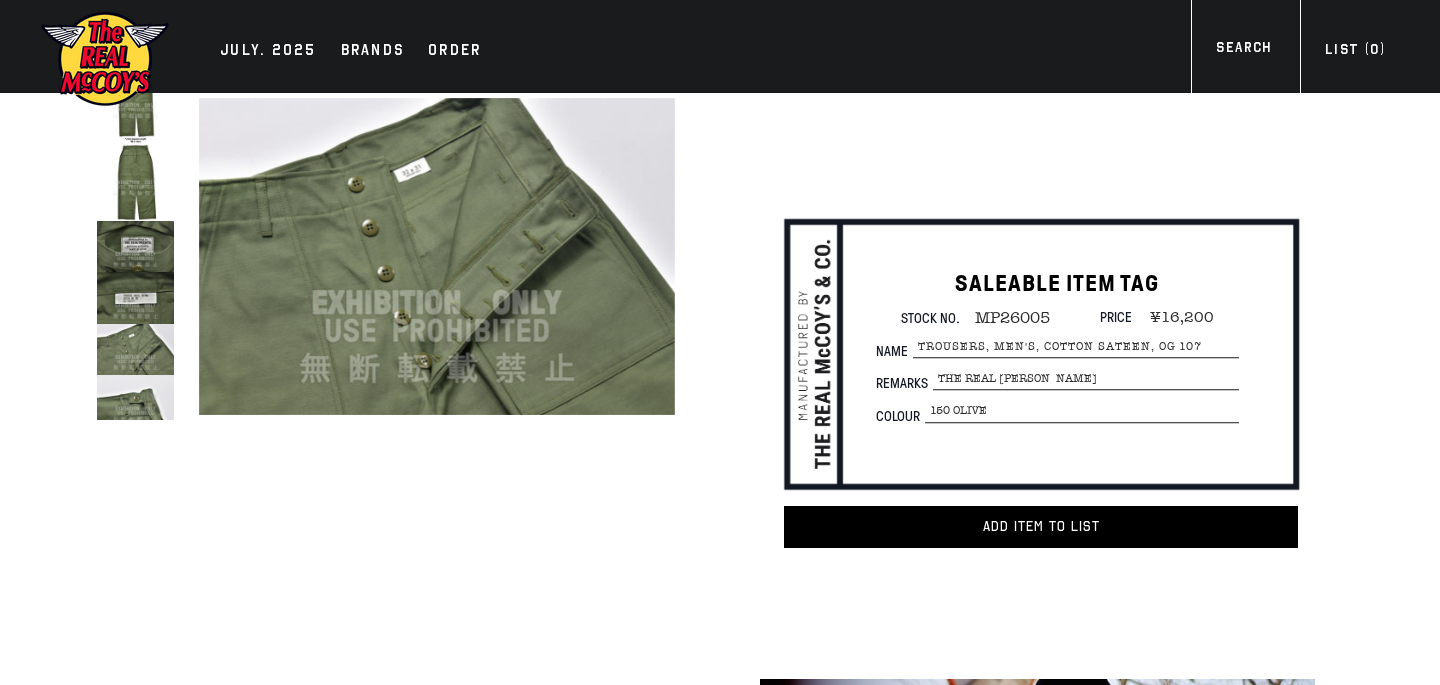 scroll, scrollTop: 0, scrollLeft: 0, axis: both 